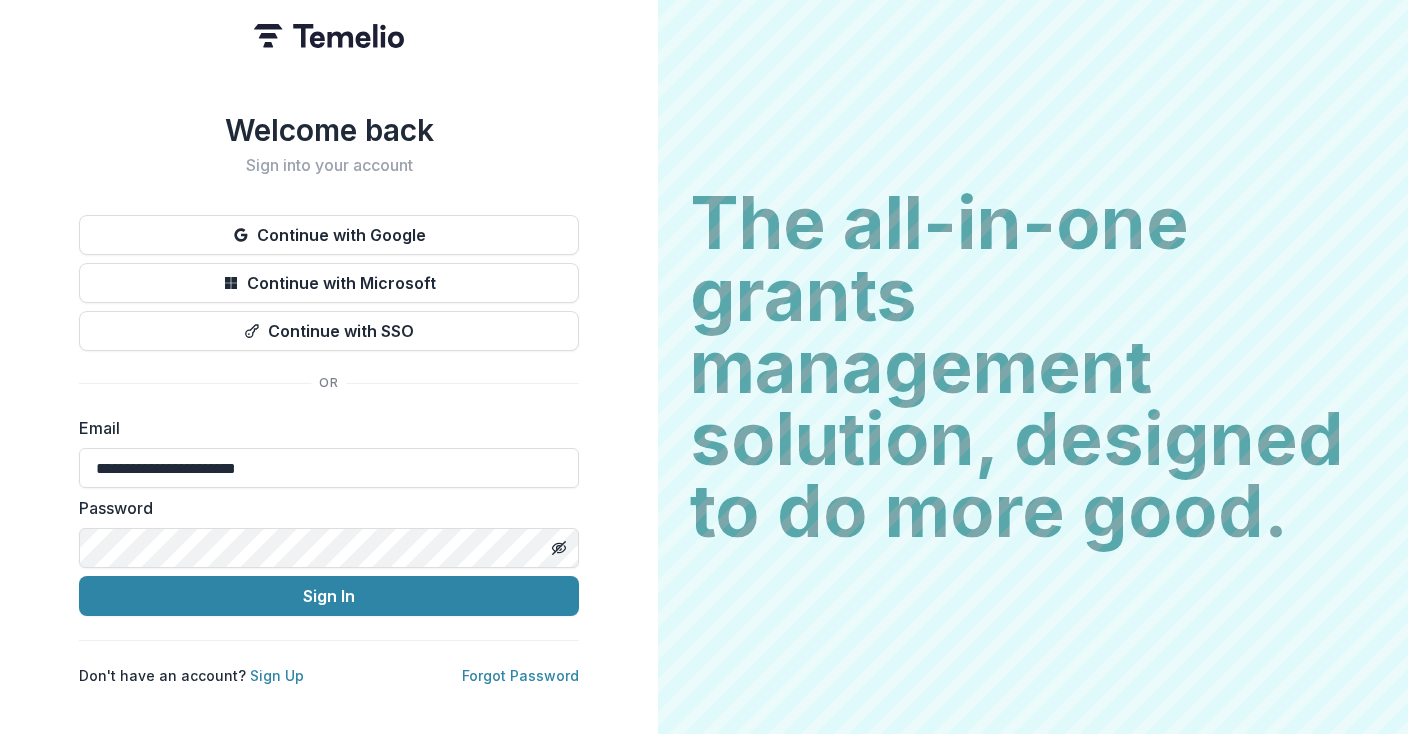 scroll, scrollTop: 0, scrollLeft: 0, axis: both 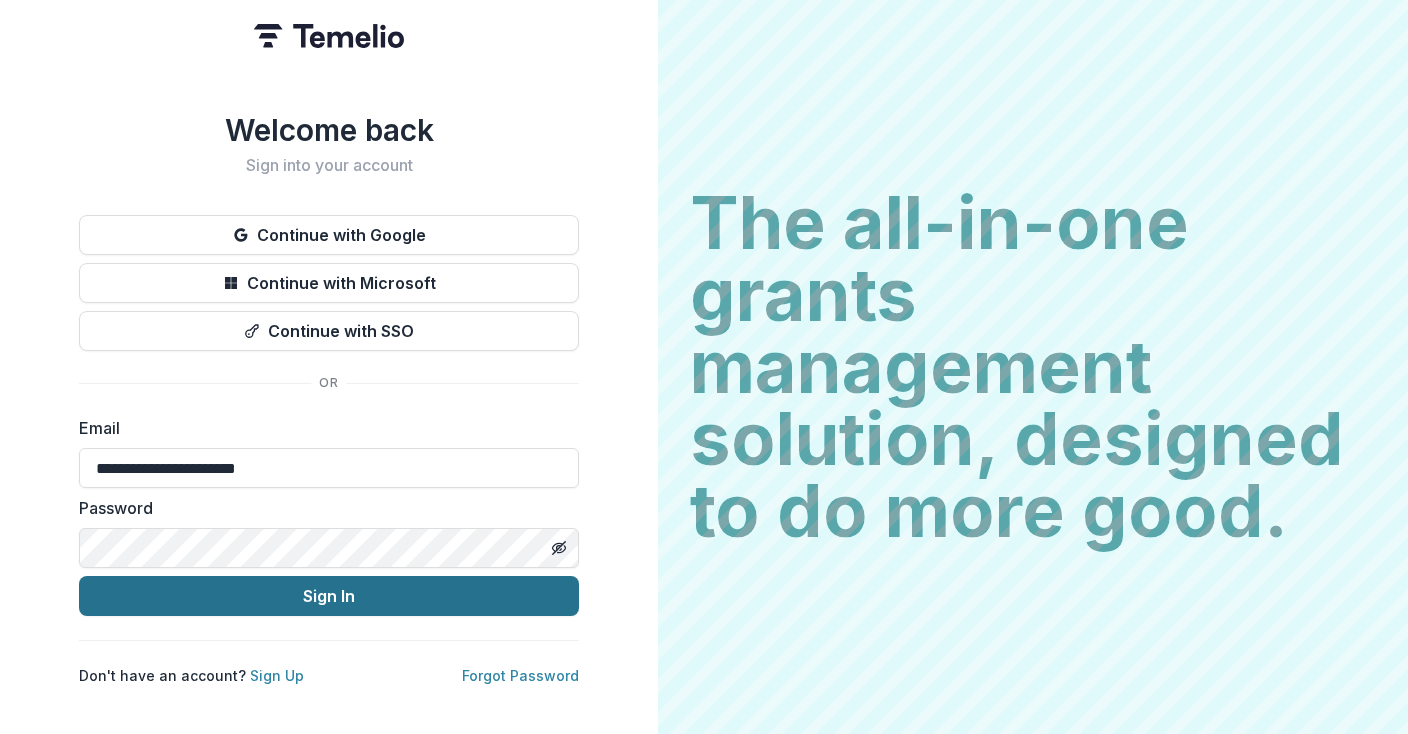 click on "Sign In" at bounding box center (329, 596) 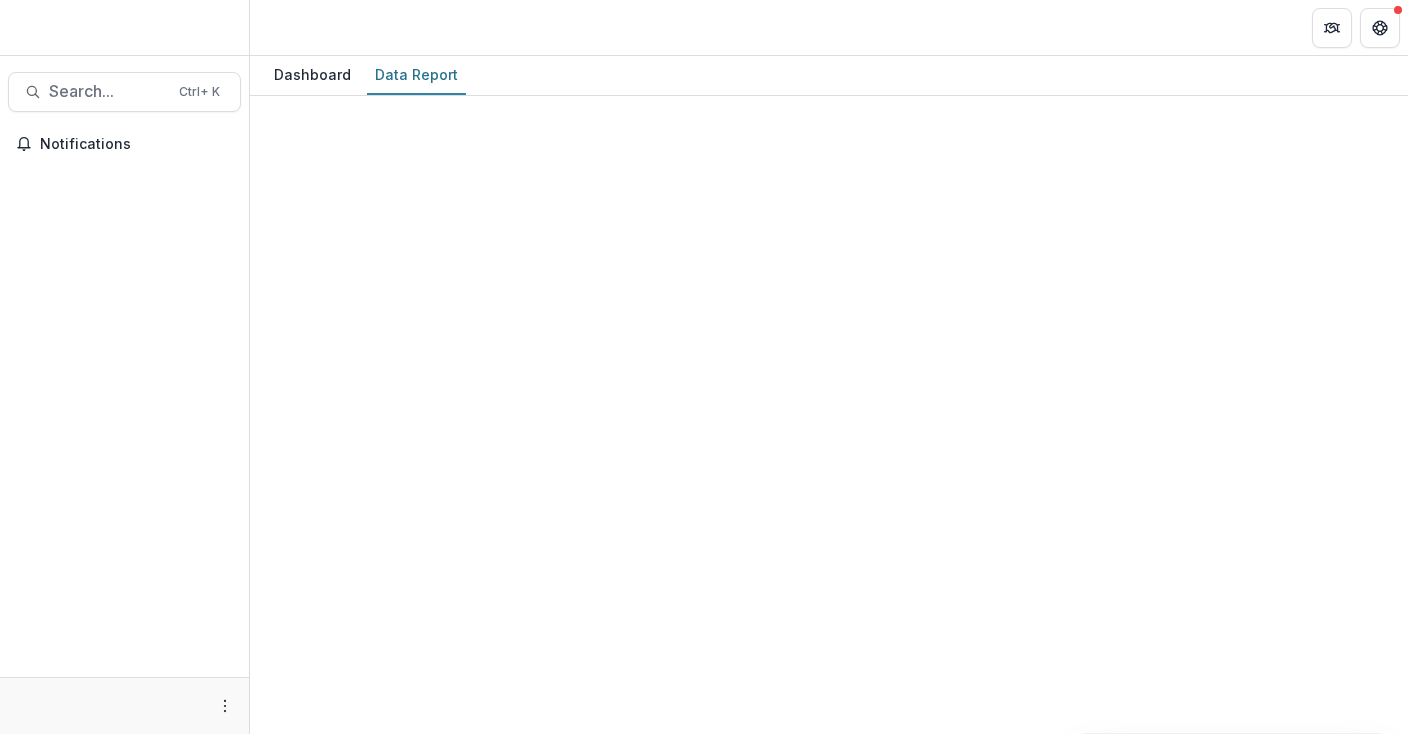 scroll, scrollTop: 0, scrollLeft: 0, axis: both 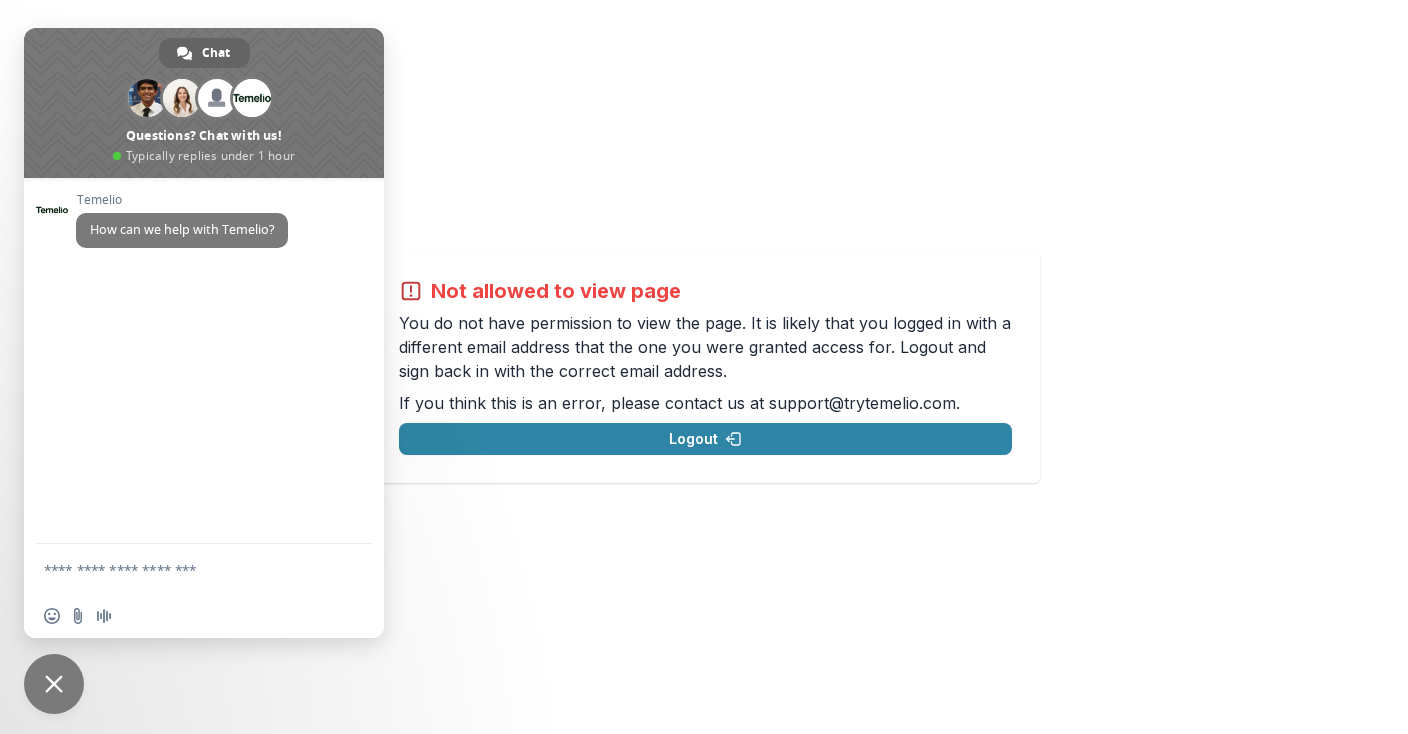 click on "Not allowed to view page You do not have permission to view the page. It is likely that you logged in with a different email address that the one you were granted access for. Logout and sign back in with the correct email address. If you think this is an error, please contact us at   support@trytemelio.com . Logout" at bounding box center (704, 367) 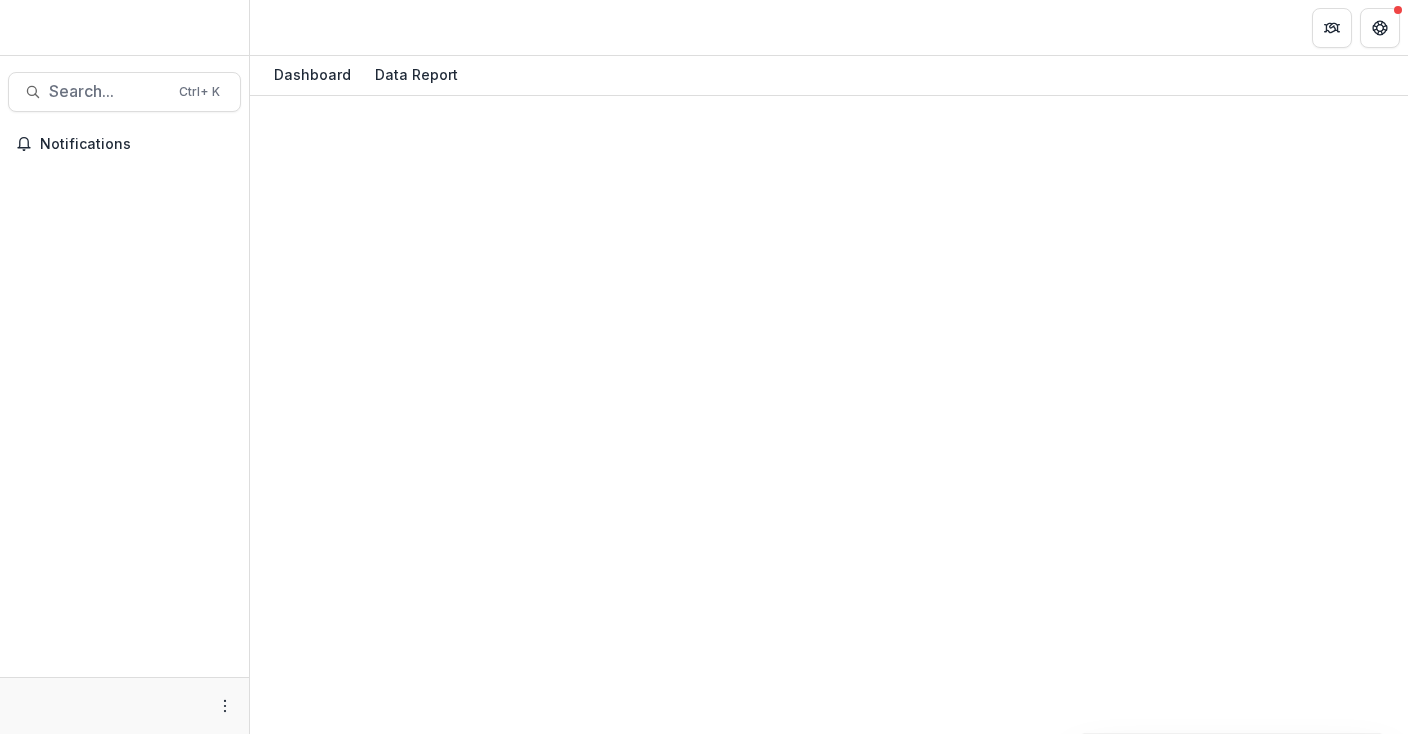 scroll, scrollTop: 0, scrollLeft: 0, axis: both 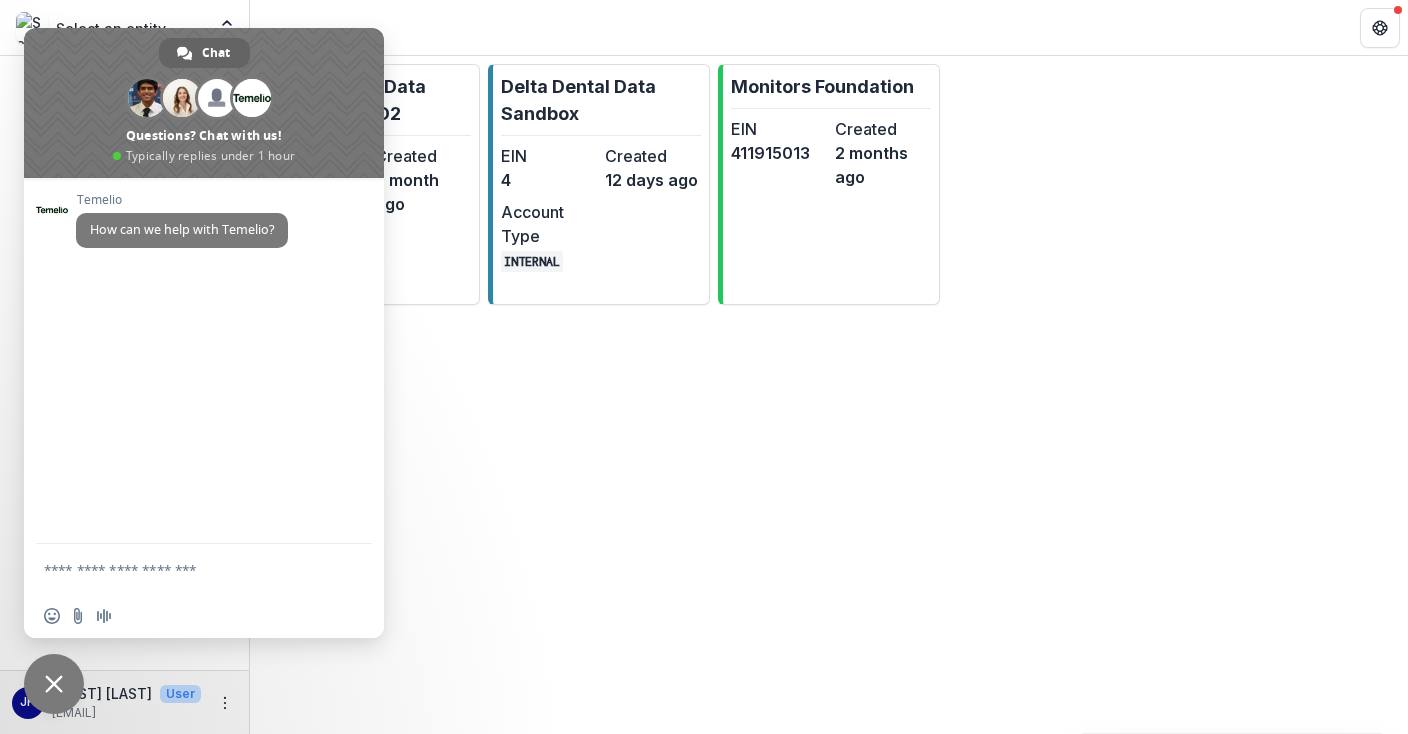 click on "Delta Dental Data Sandbox OLD2 EIN 5 Created a month ago Account Type INTERNAL Delta Dental Data Sandbox EIN 4 Created 12 days ago Account Type INTERNAL Monitors Foundation EIN 411915013 Created 2 months ago" at bounding box center (829, 395) 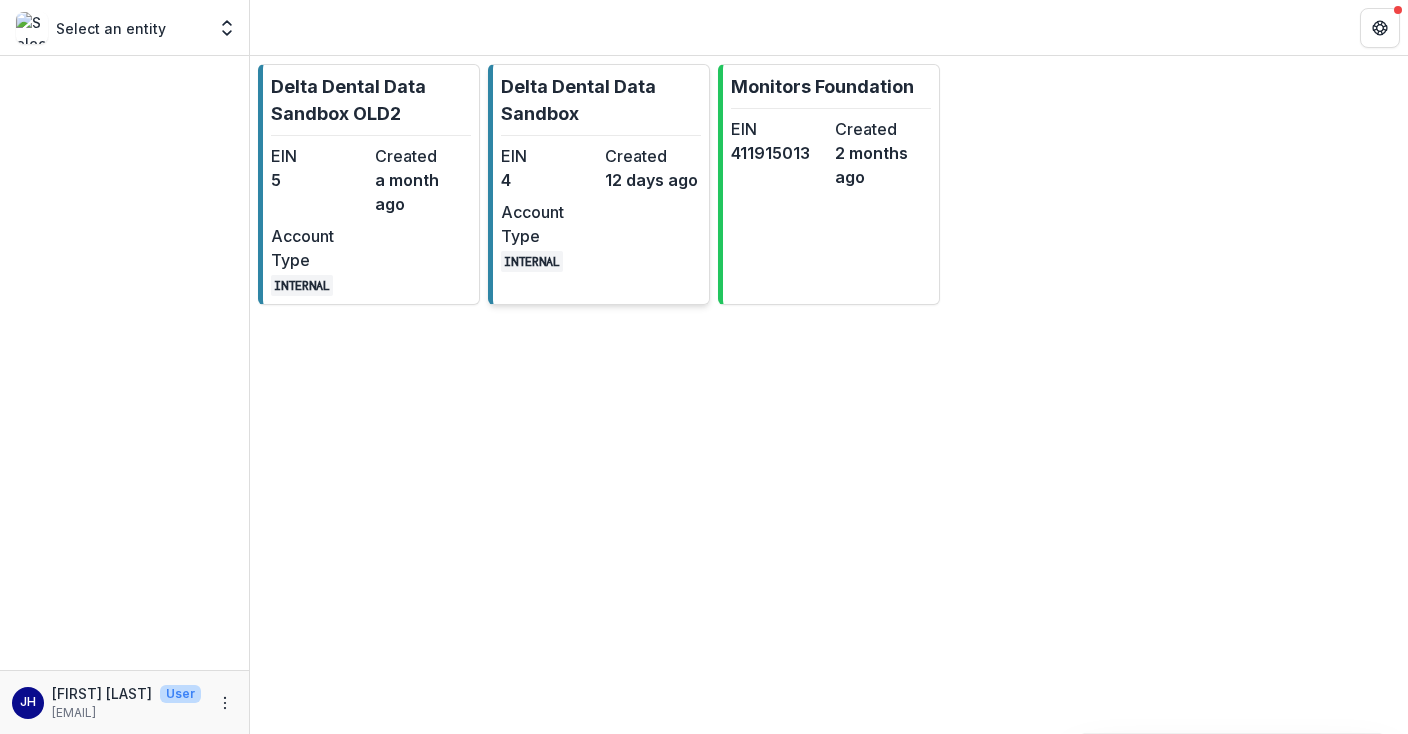 click on "EIN 4 Created 12 days ago Account Type INTERNAL" at bounding box center [601, 208] 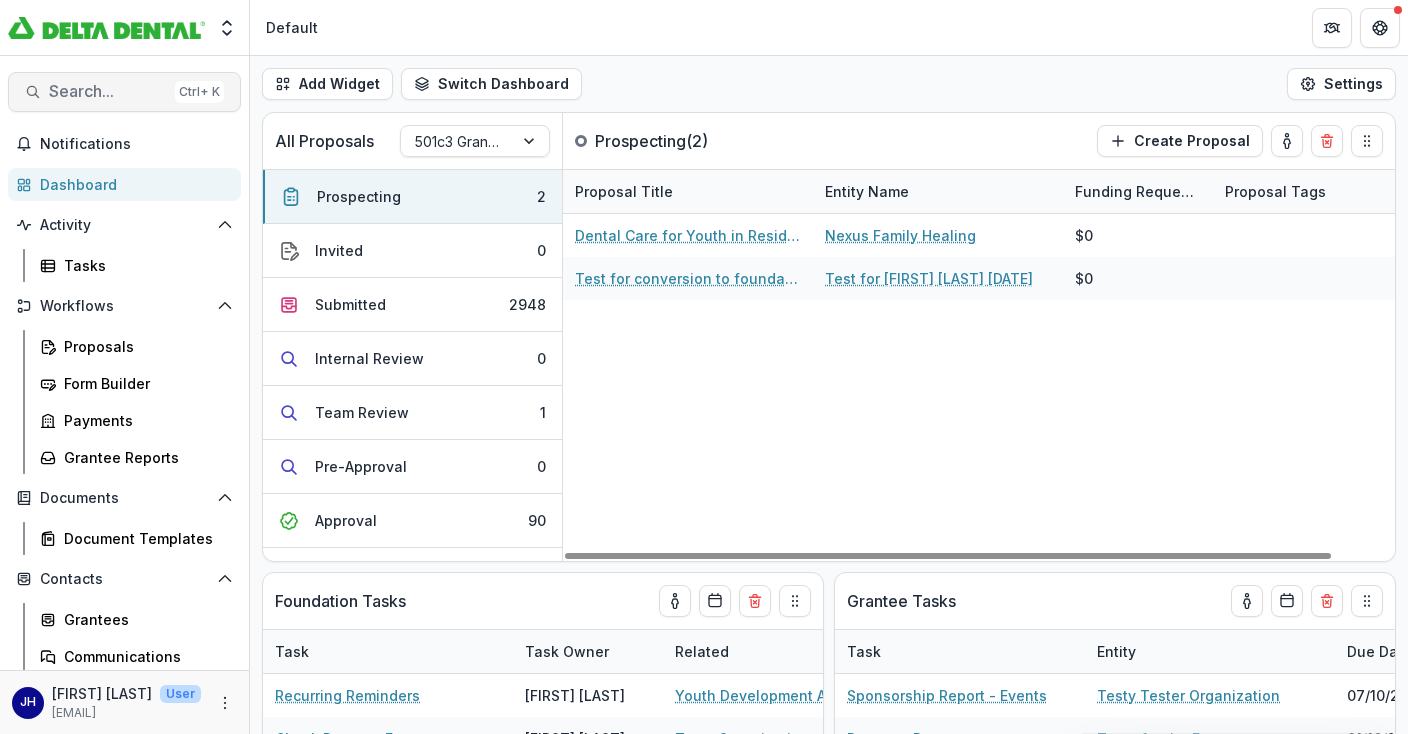 click on "Search..." at bounding box center [108, 91] 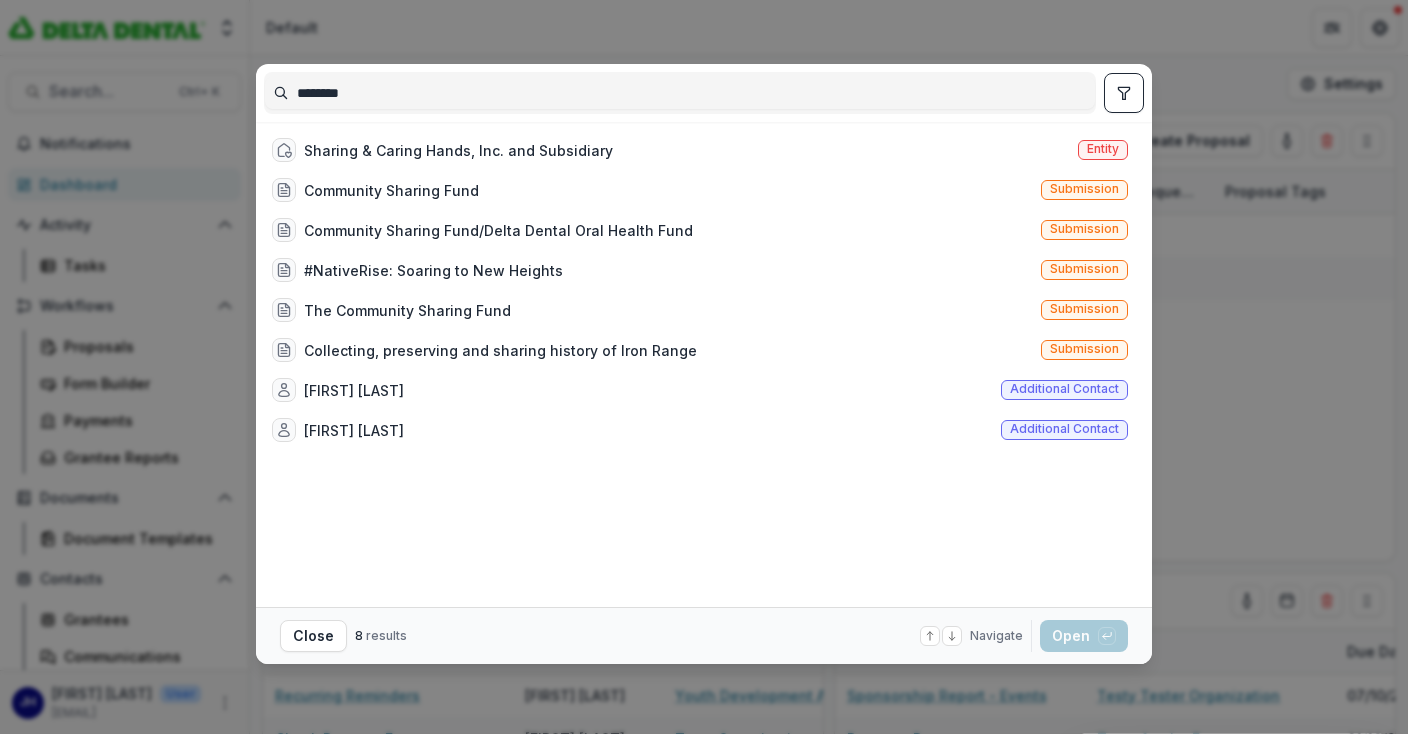 type on "*******" 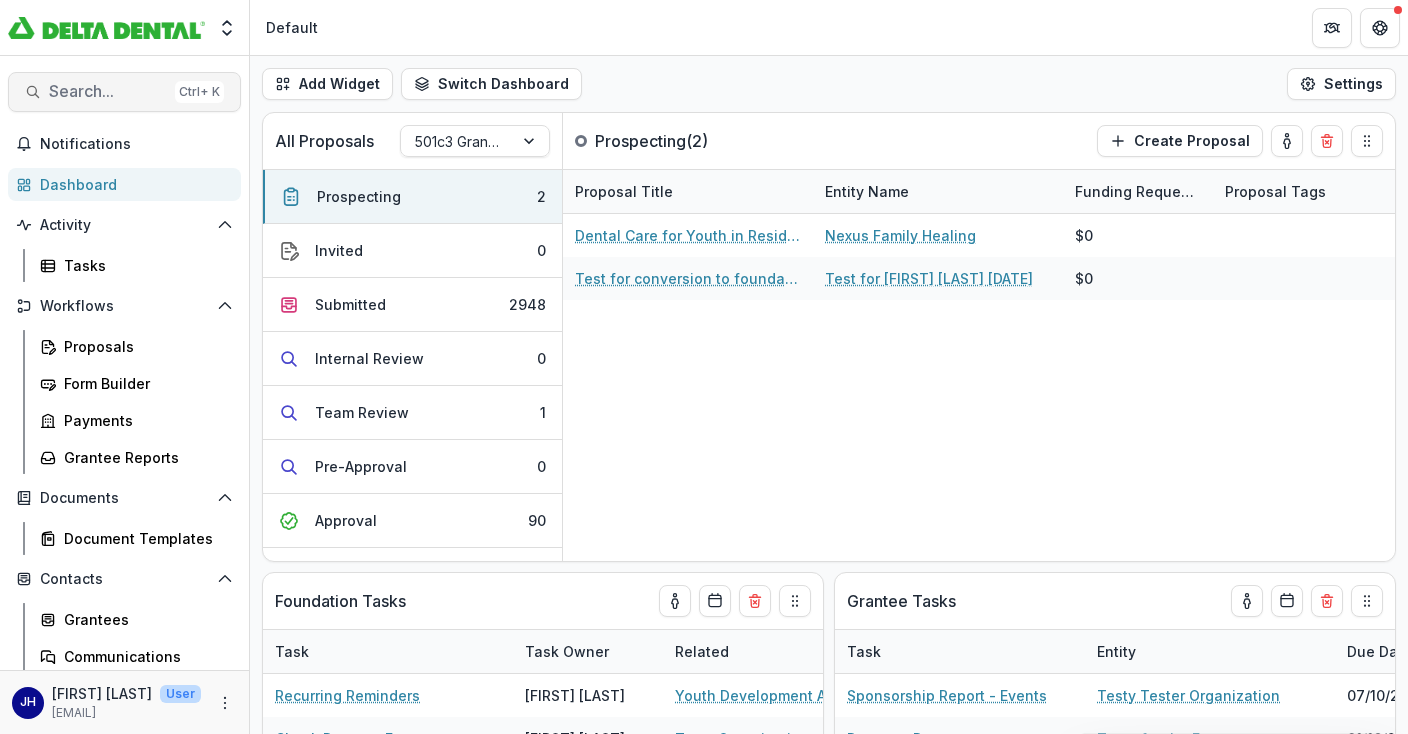 click on "Search... Ctrl  + K" at bounding box center [124, 92] 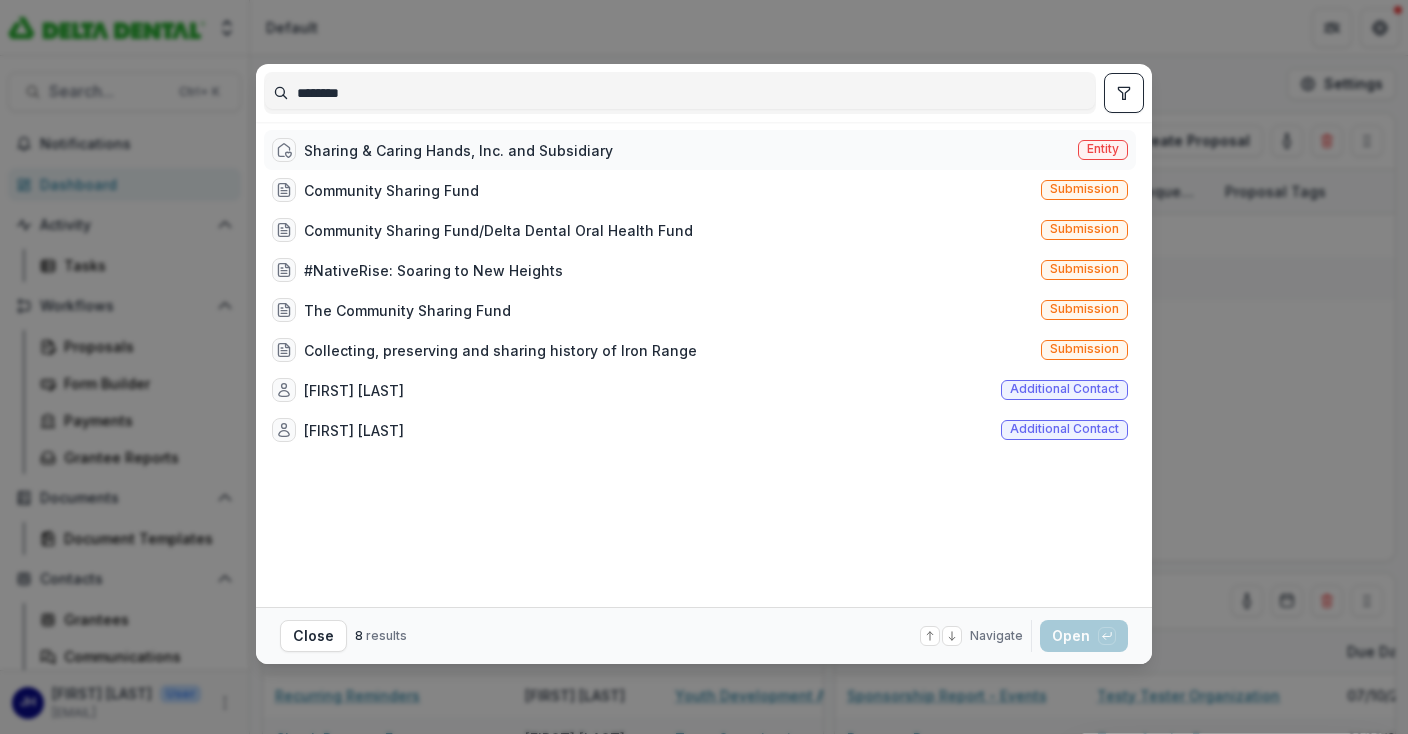 click on "Sharing & Caring Hands, Inc. and Subsidiary" at bounding box center (458, 150) 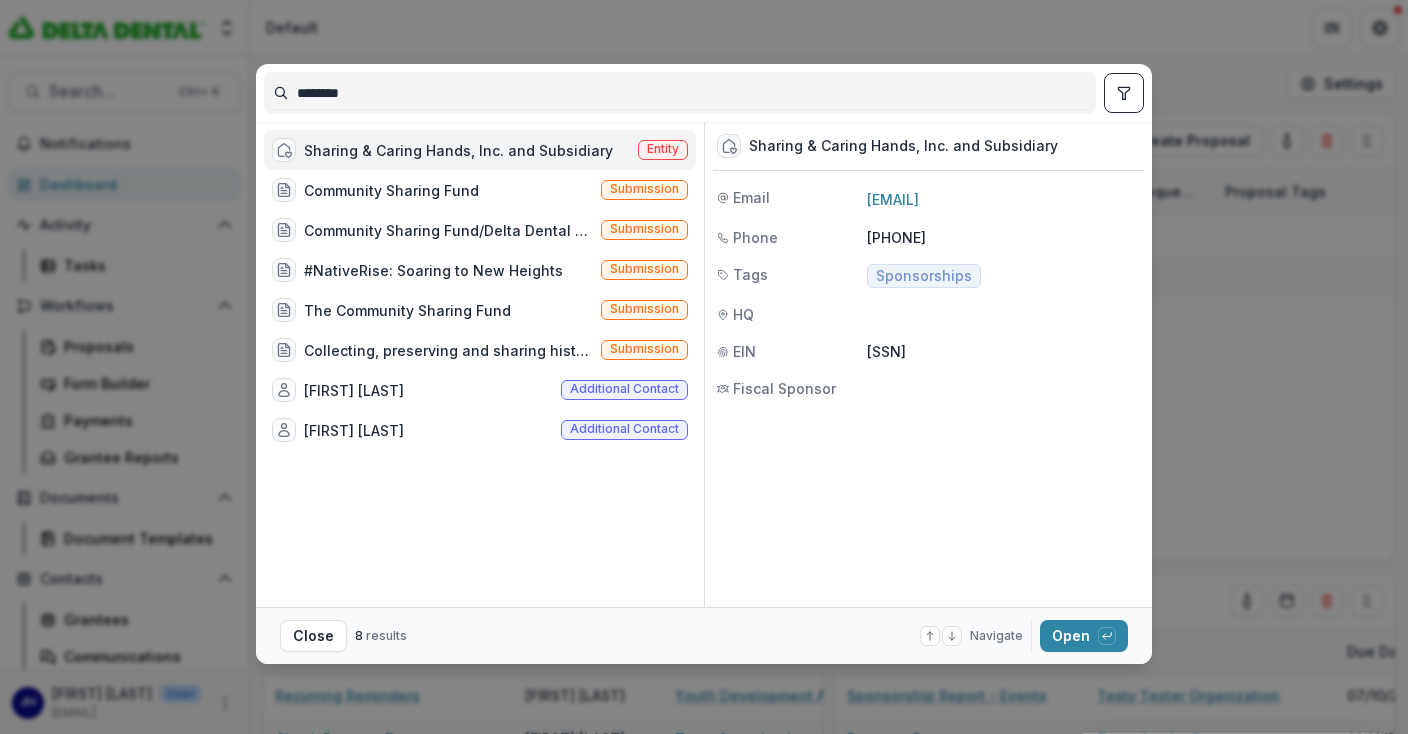 click on "Sharing & Caring Hands, Inc. and Subsidiary" at bounding box center (458, 150) 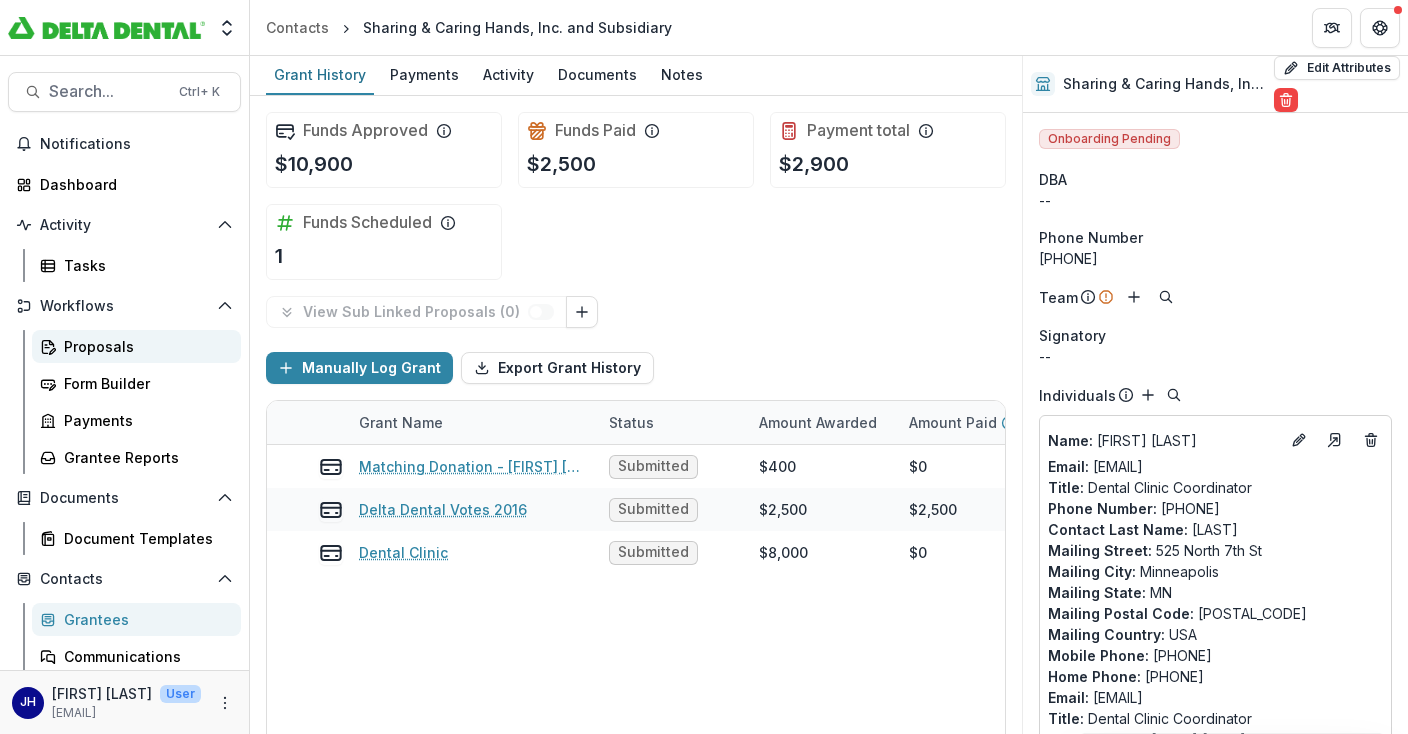 click on "Proposals" at bounding box center (144, 346) 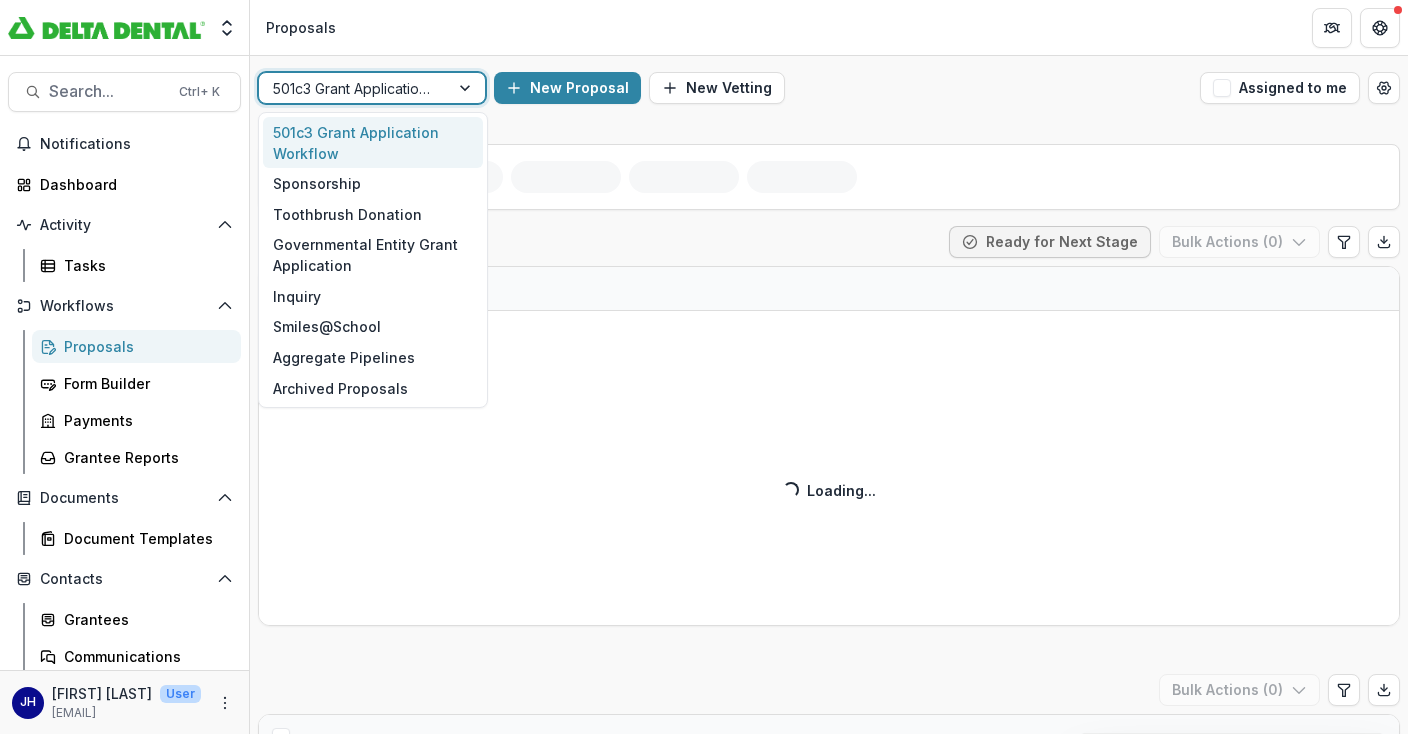 click at bounding box center (467, 88) 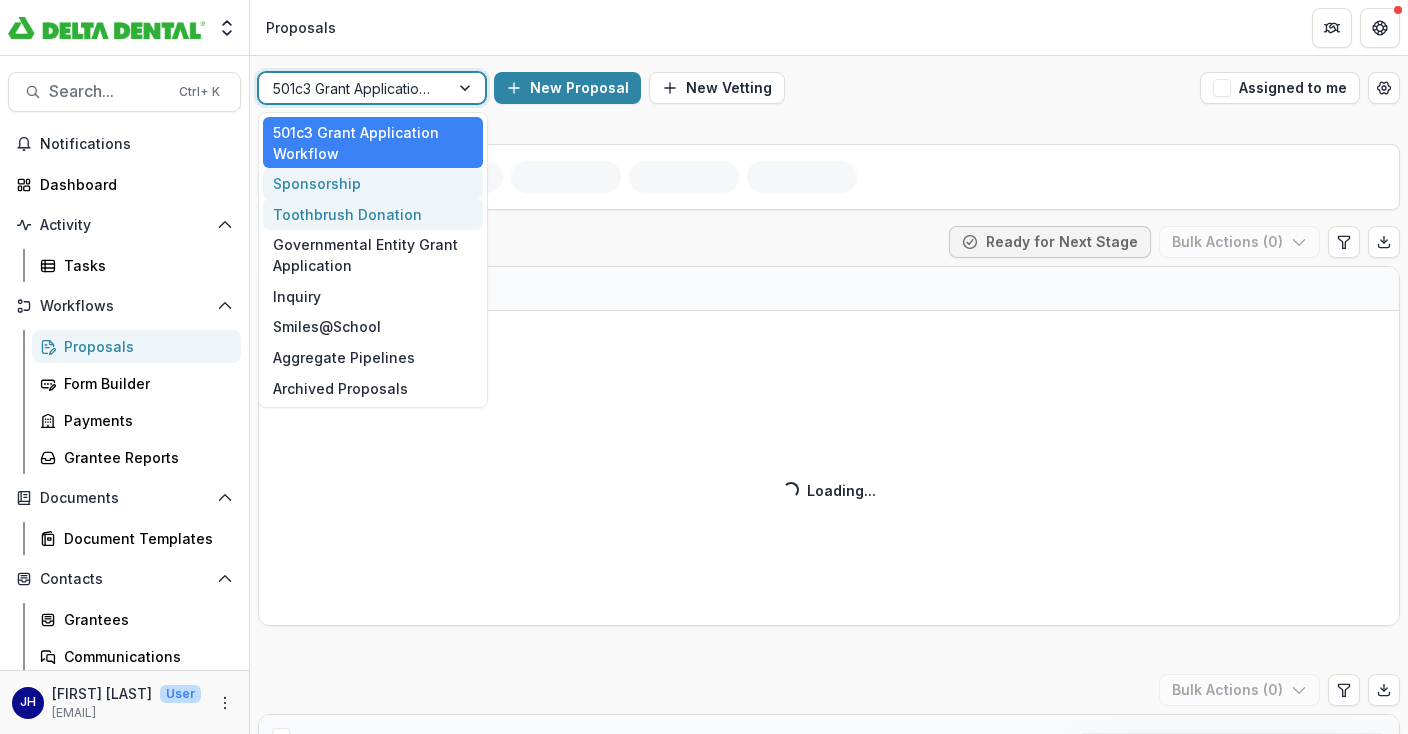 click on "Toothbrush Donation" at bounding box center (373, 214) 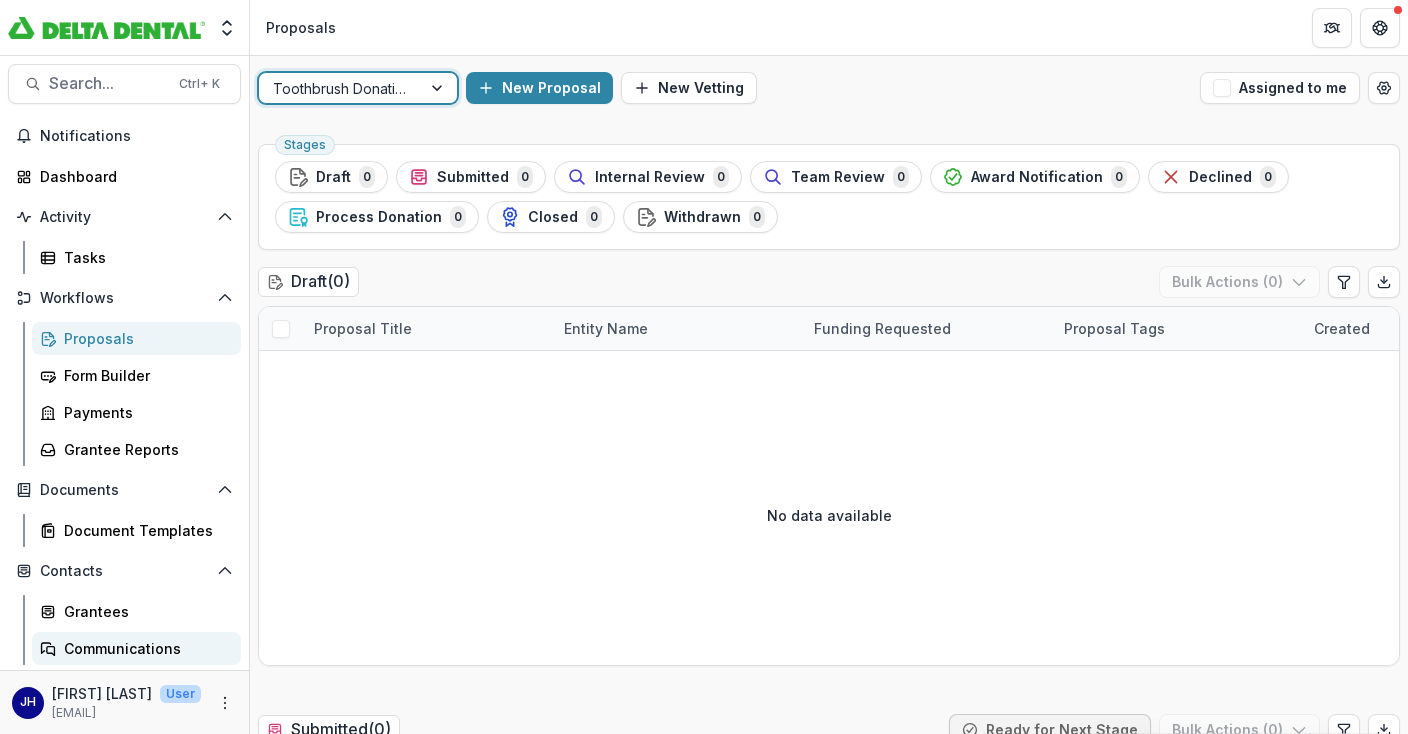scroll, scrollTop: 0, scrollLeft: 0, axis: both 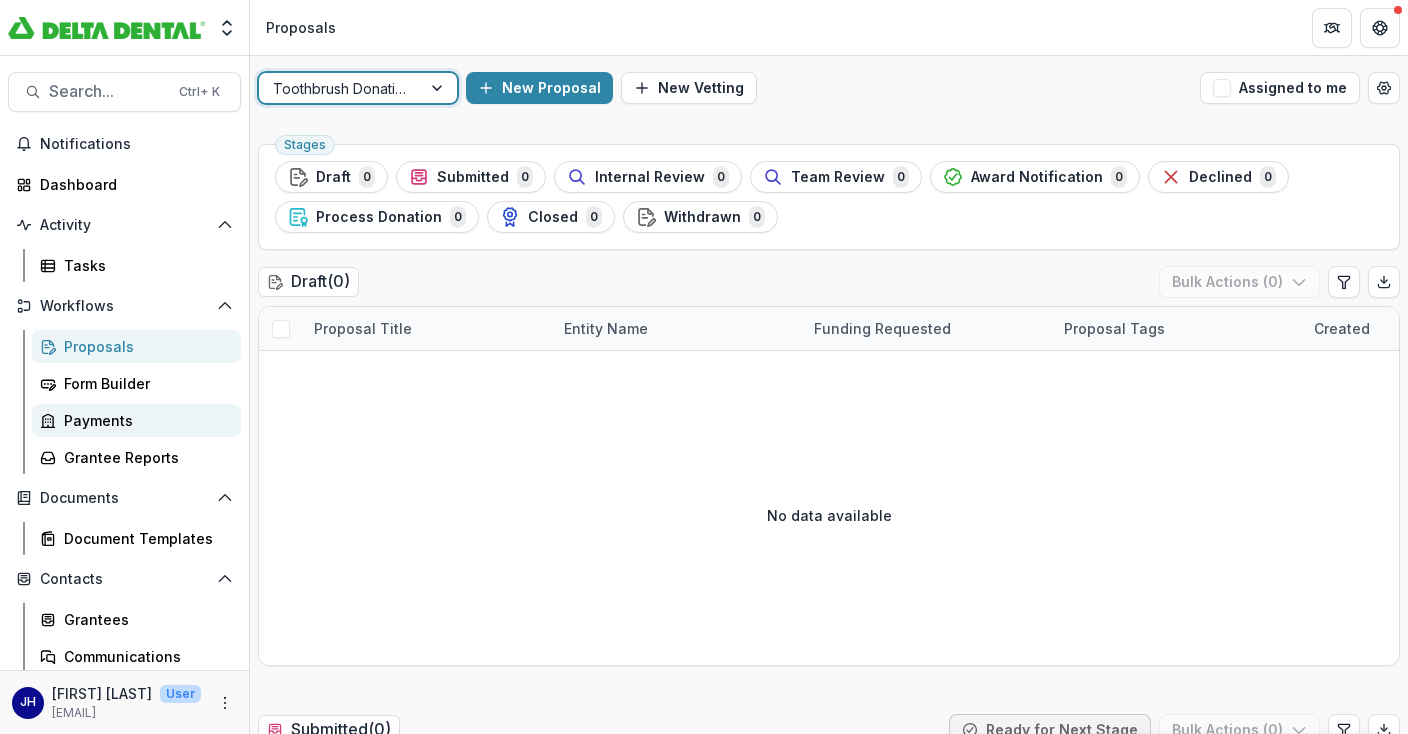 click on "Payments" at bounding box center [144, 420] 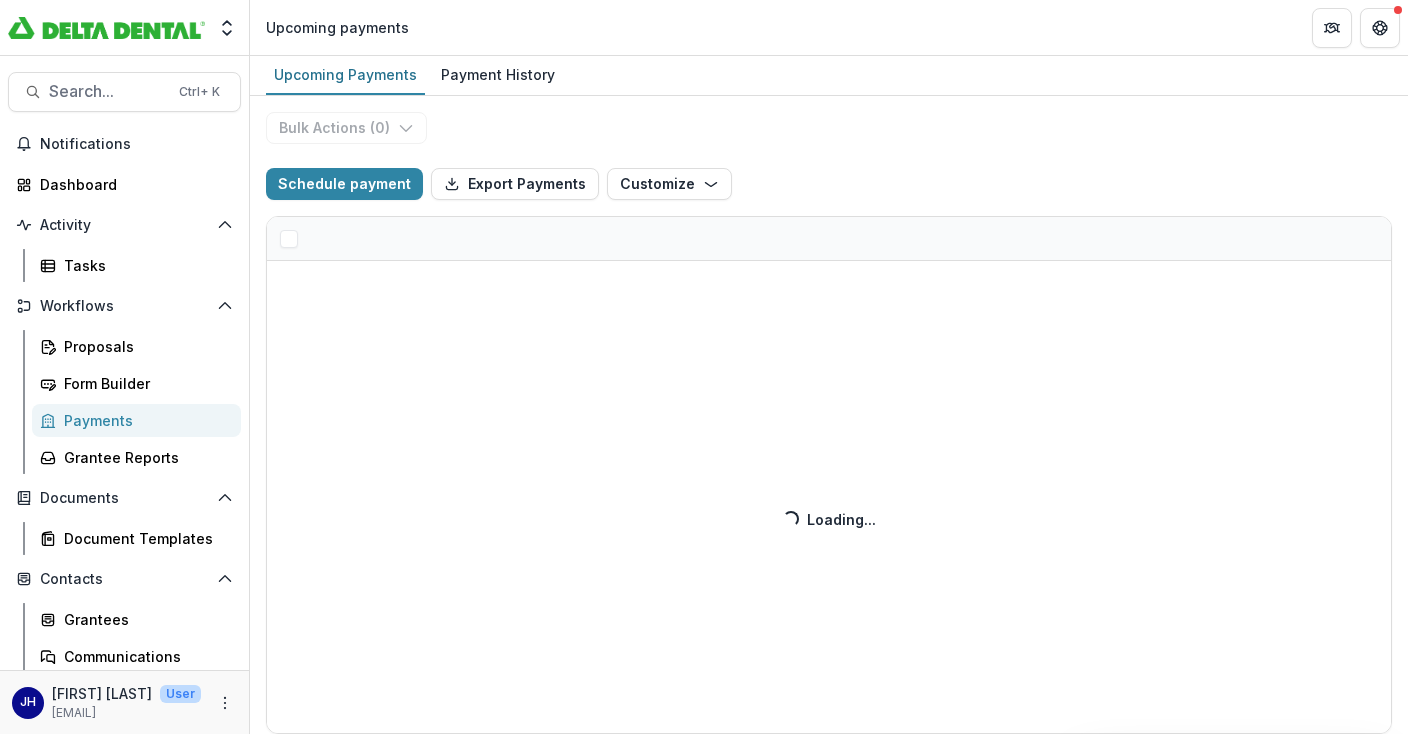 select on "******" 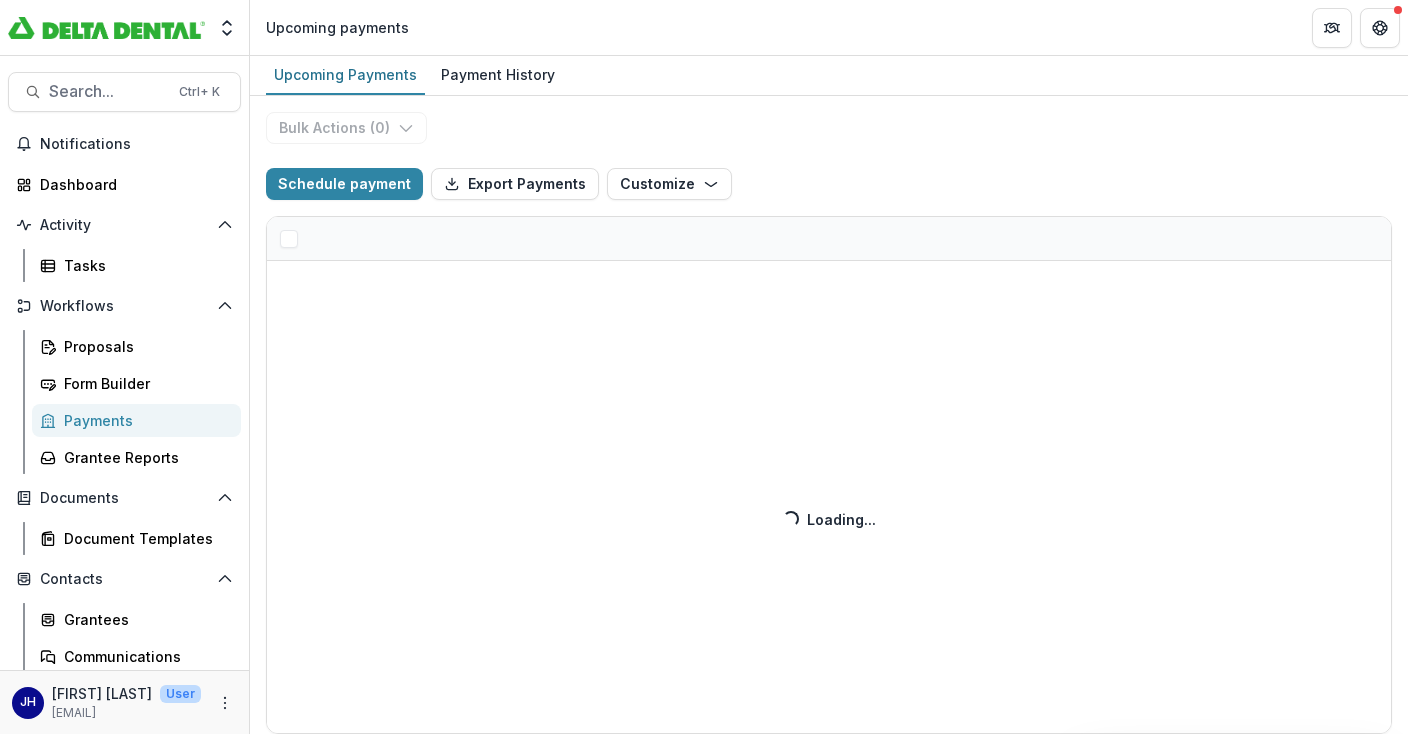select on "******" 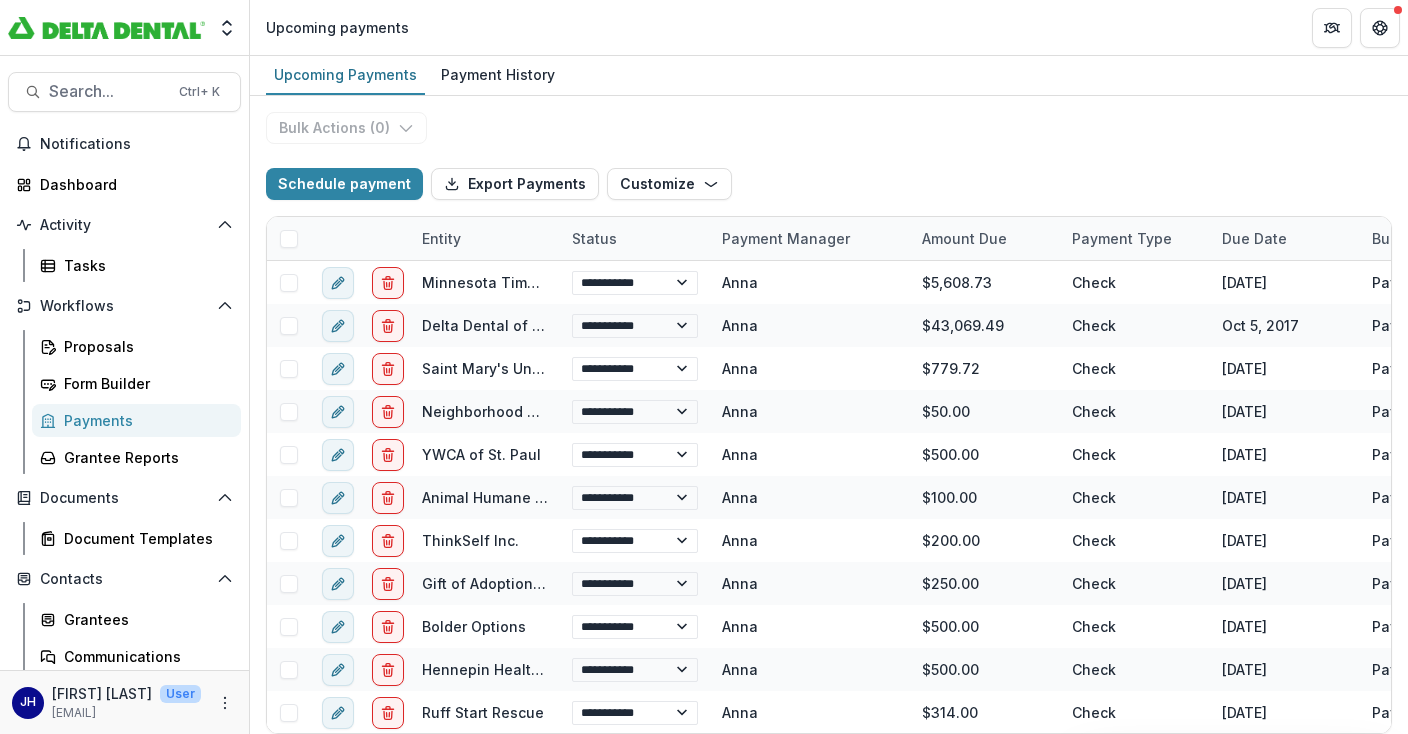 select on "******" 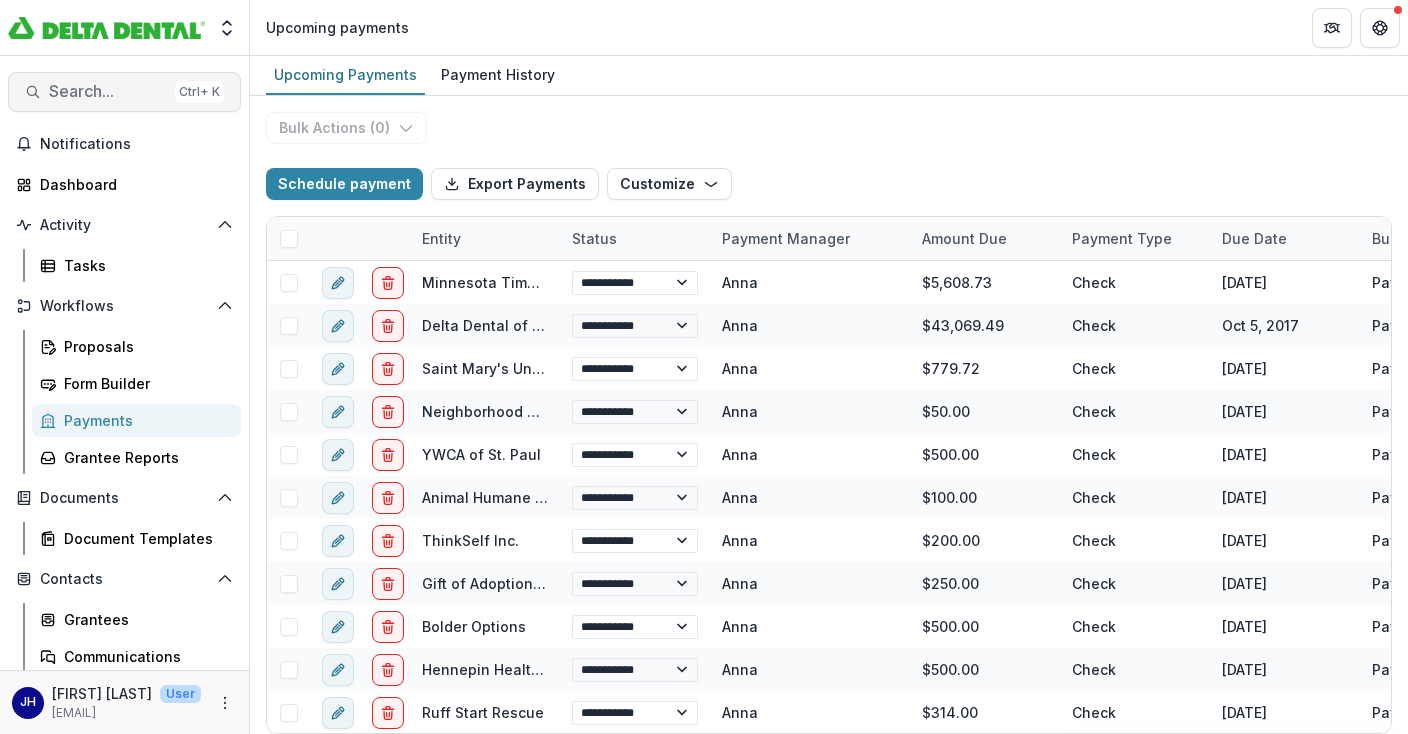 click on "Search..." at bounding box center [108, 91] 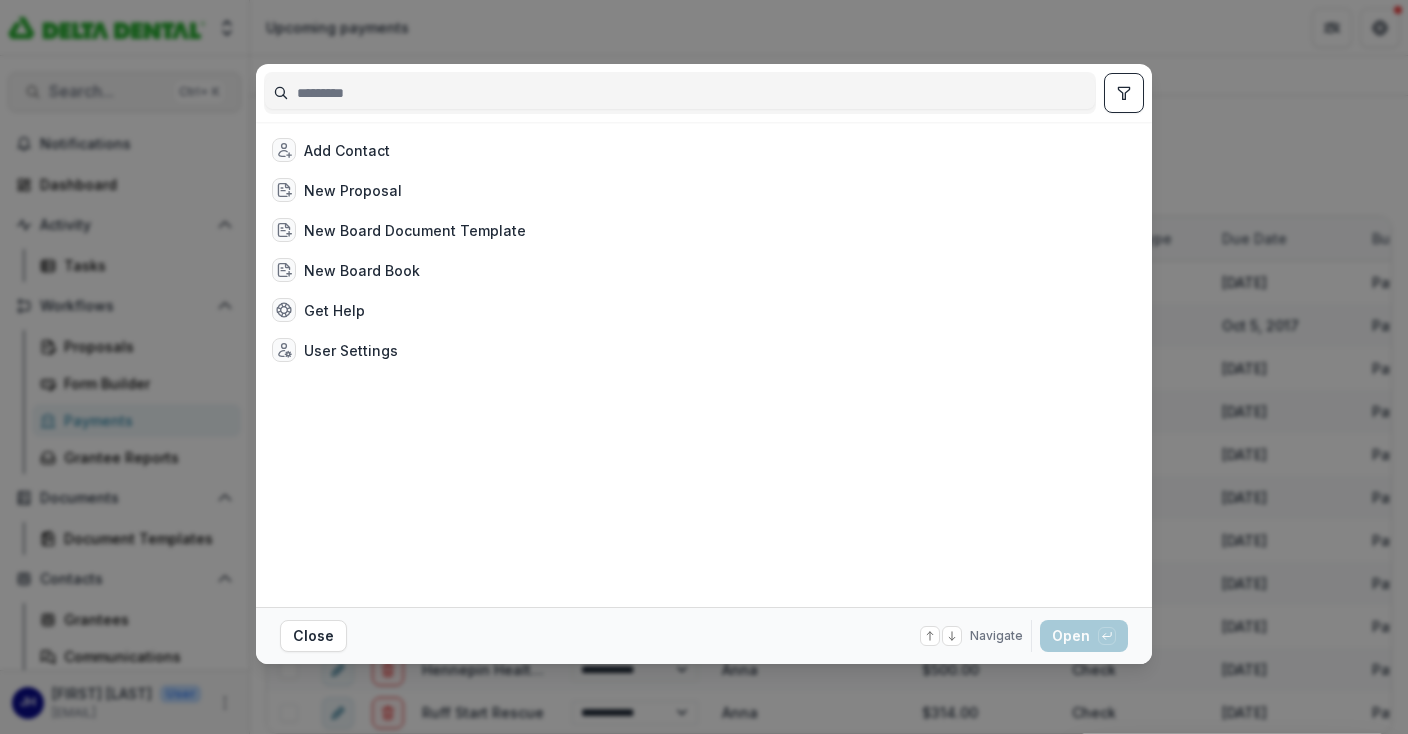 type on "*" 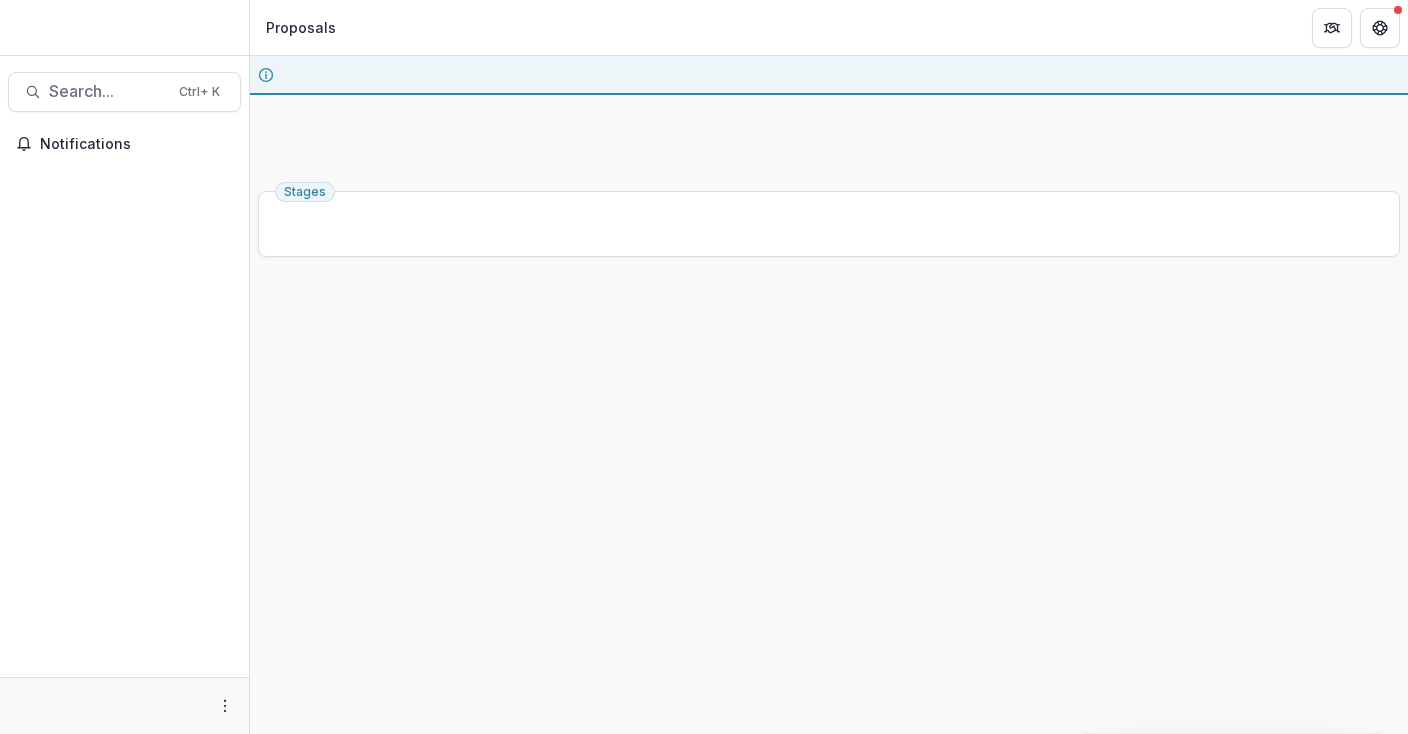 scroll, scrollTop: 0, scrollLeft: 0, axis: both 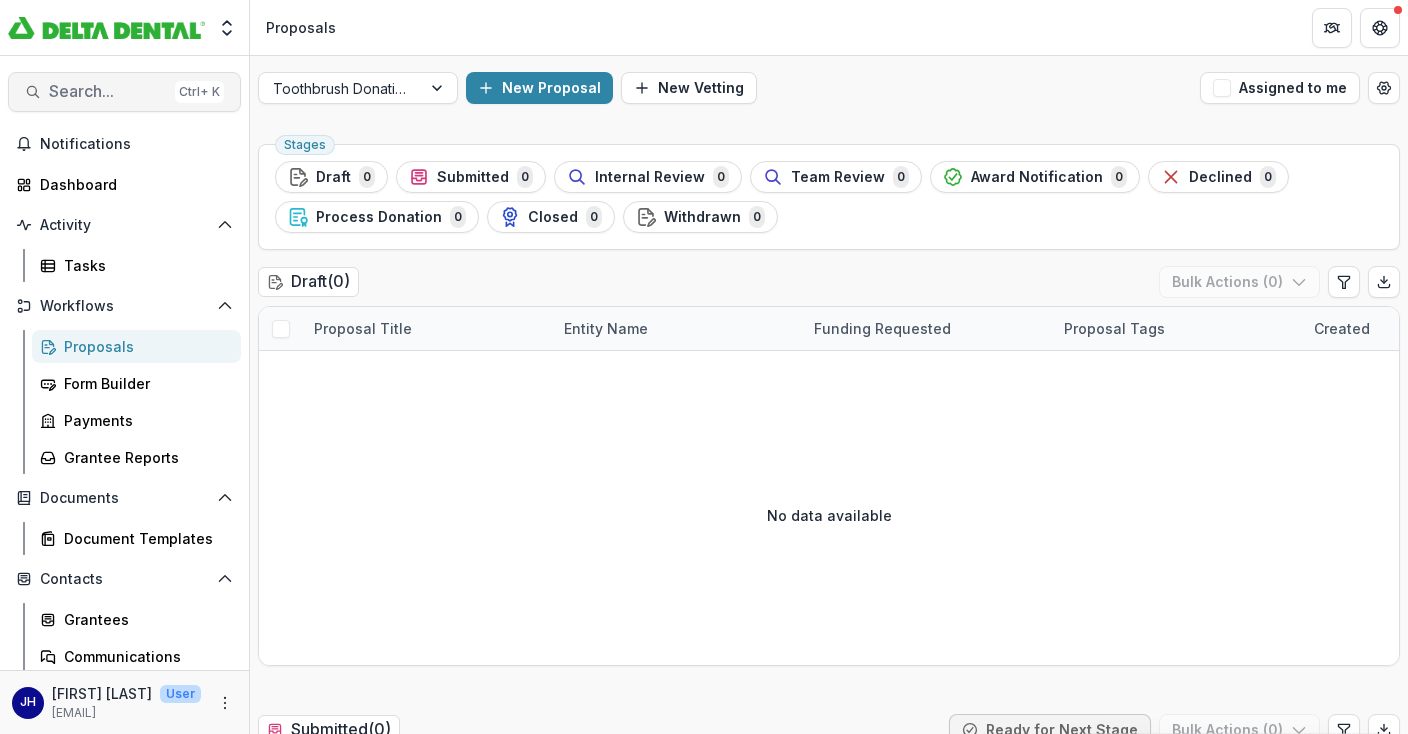 click on "Search..." at bounding box center [108, 91] 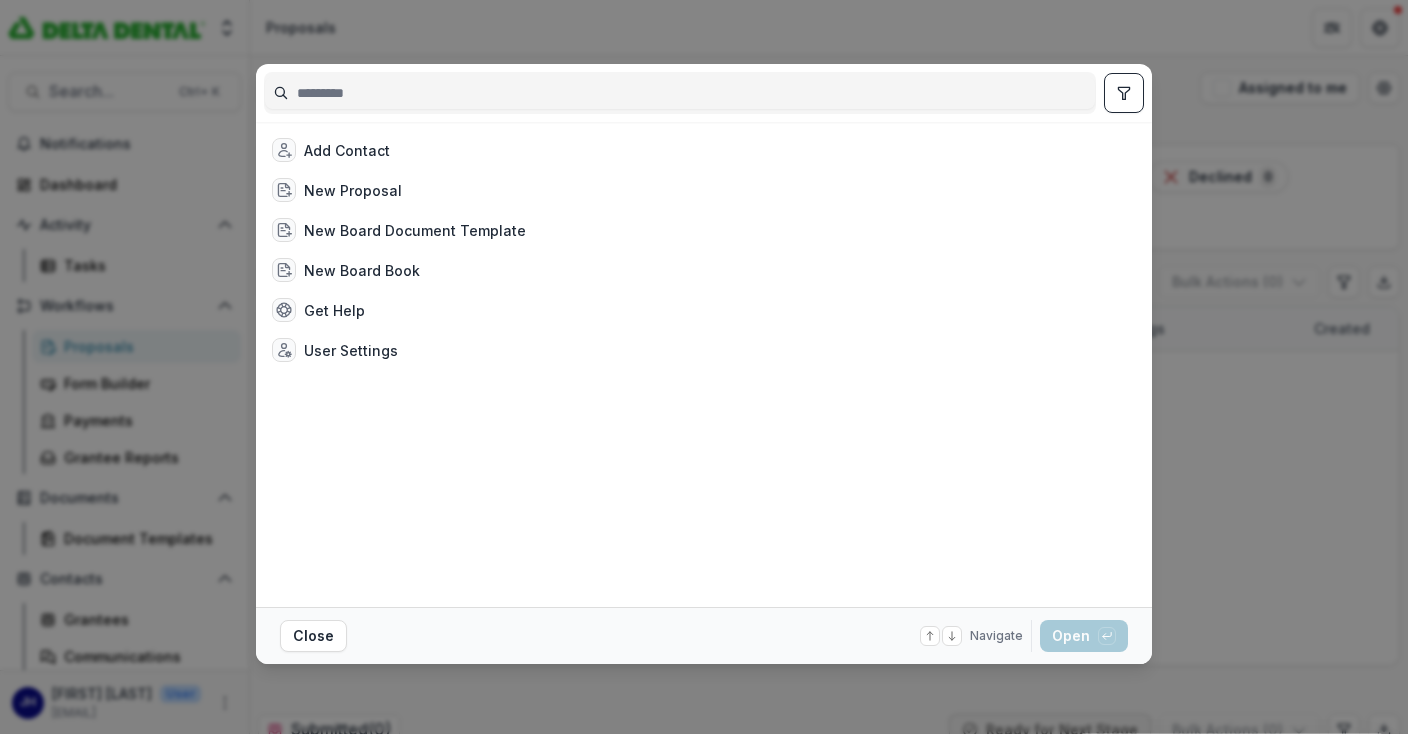 drag, startPoint x: 617, startPoint y: 65, endPoint x: 208, endPoint y: 60, distance: 409.03055 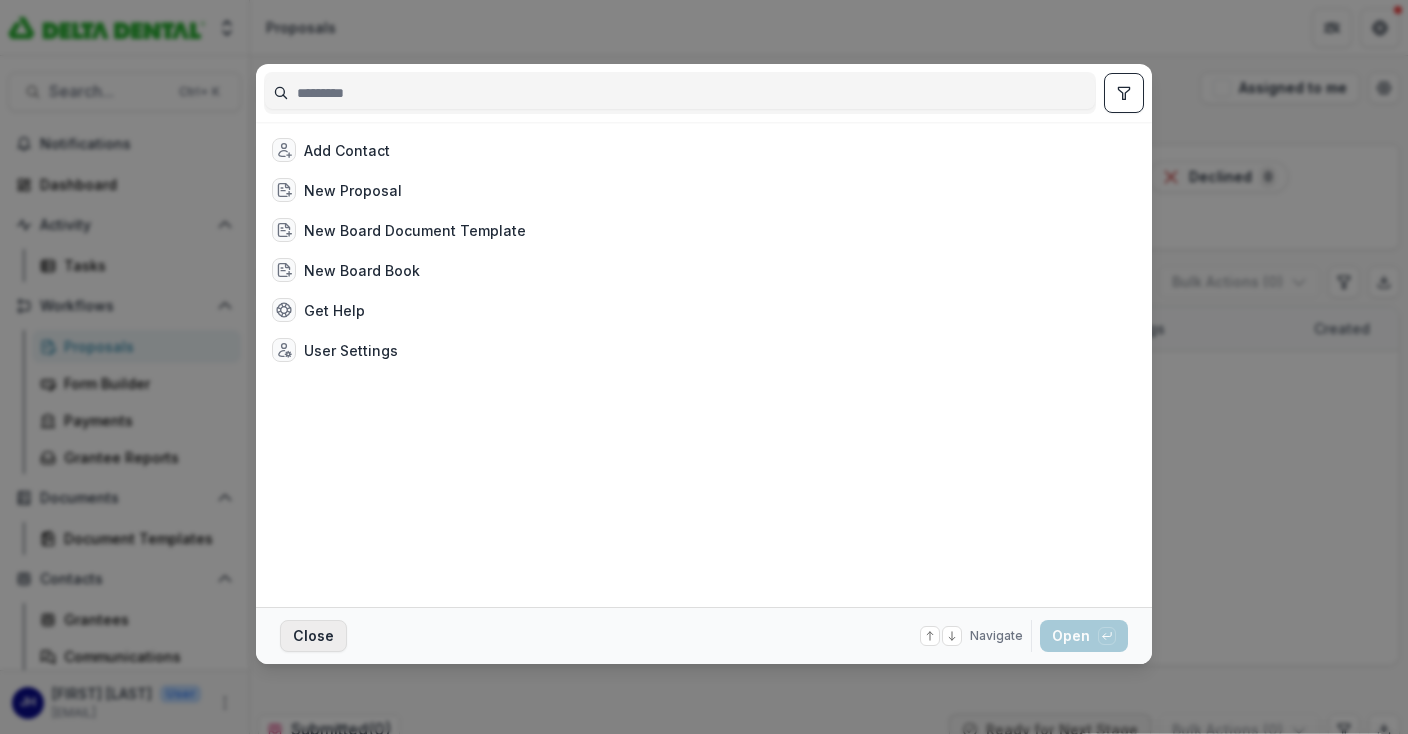 click on "Close" at bounding box center (313, 636) 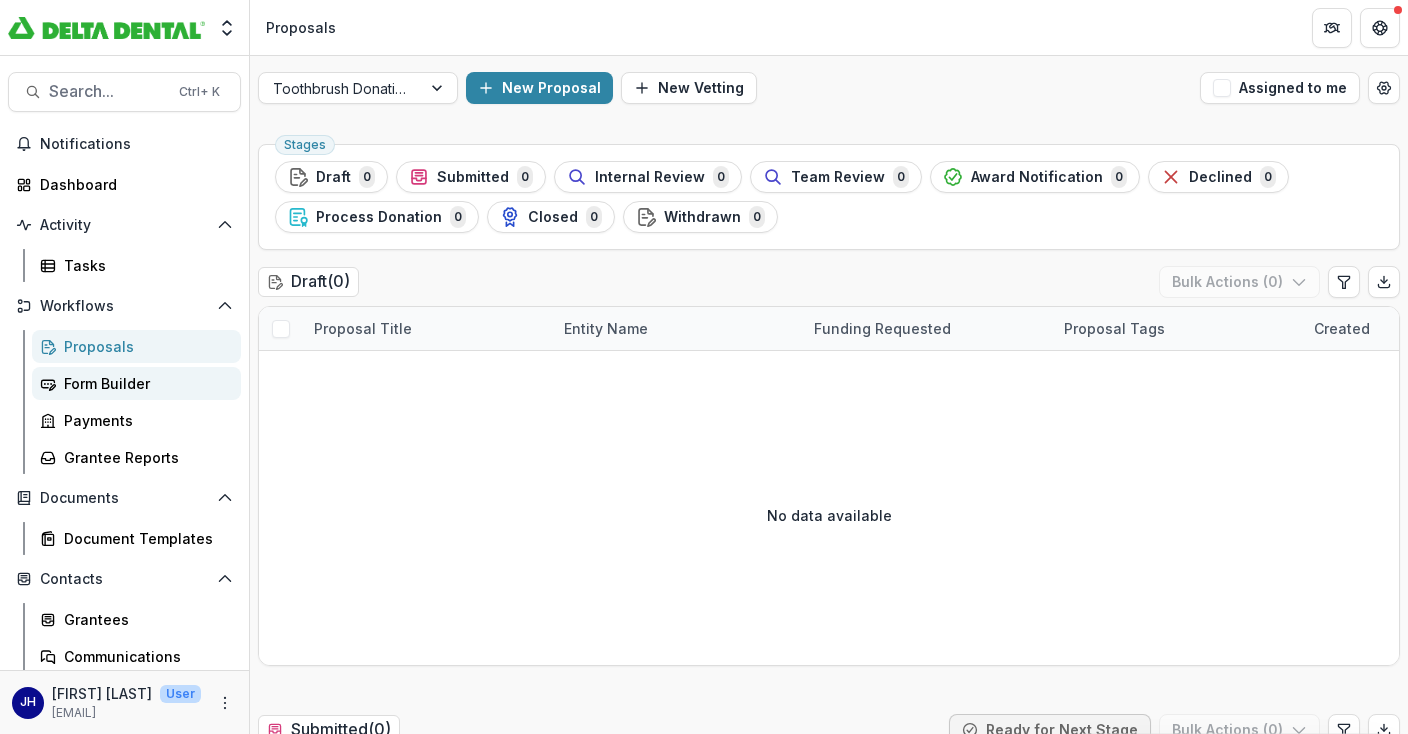 click on "Form Builder" at bounding box center (144, 383) 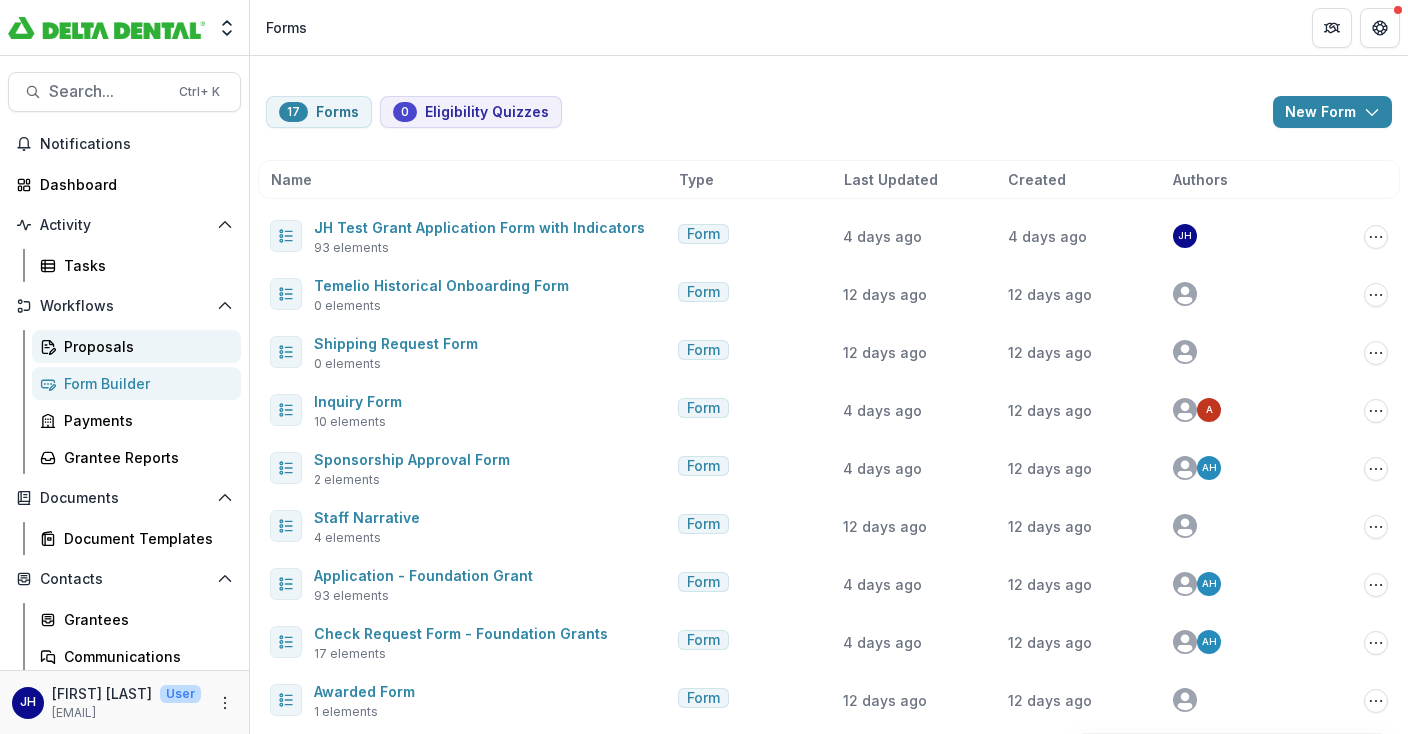 click on "Proposals" at bounding box center (136, 346) 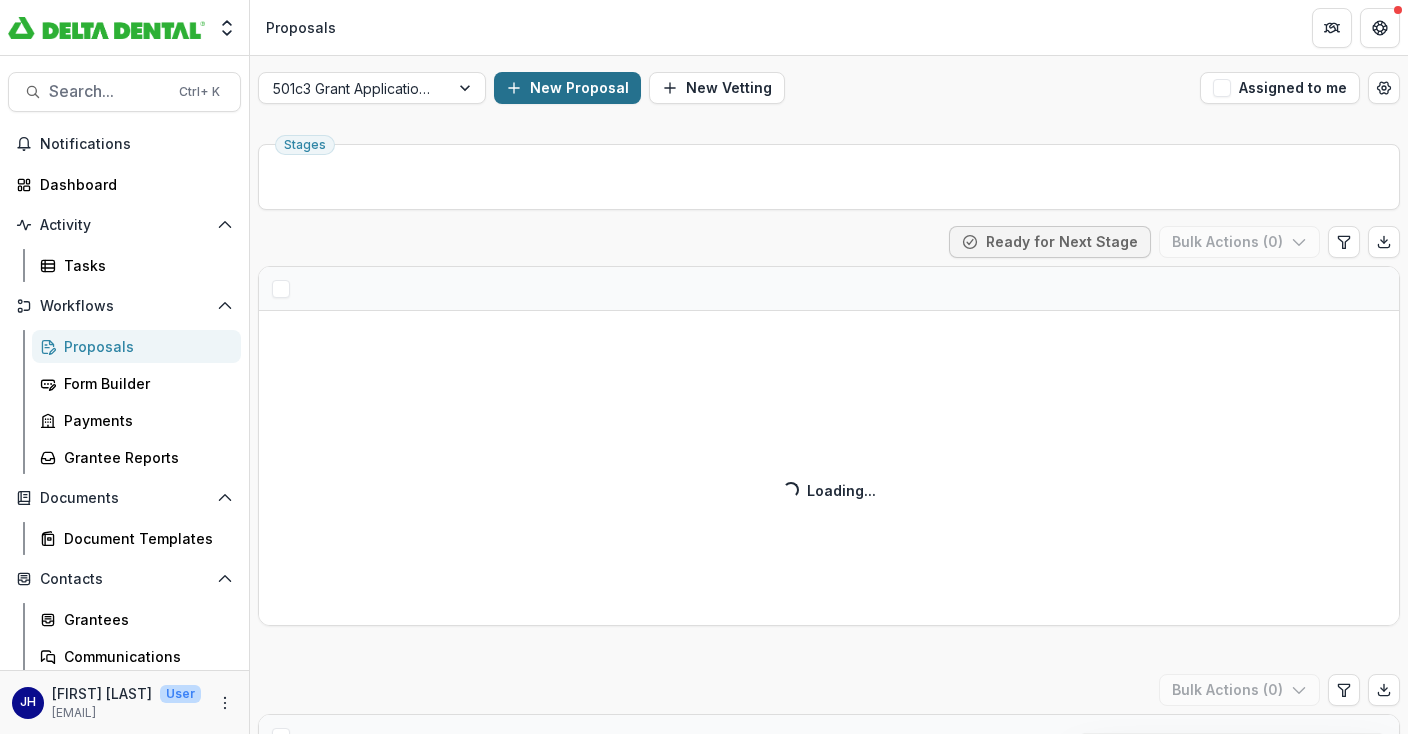 click on "New Proposal" at bounding box center (567, 88) 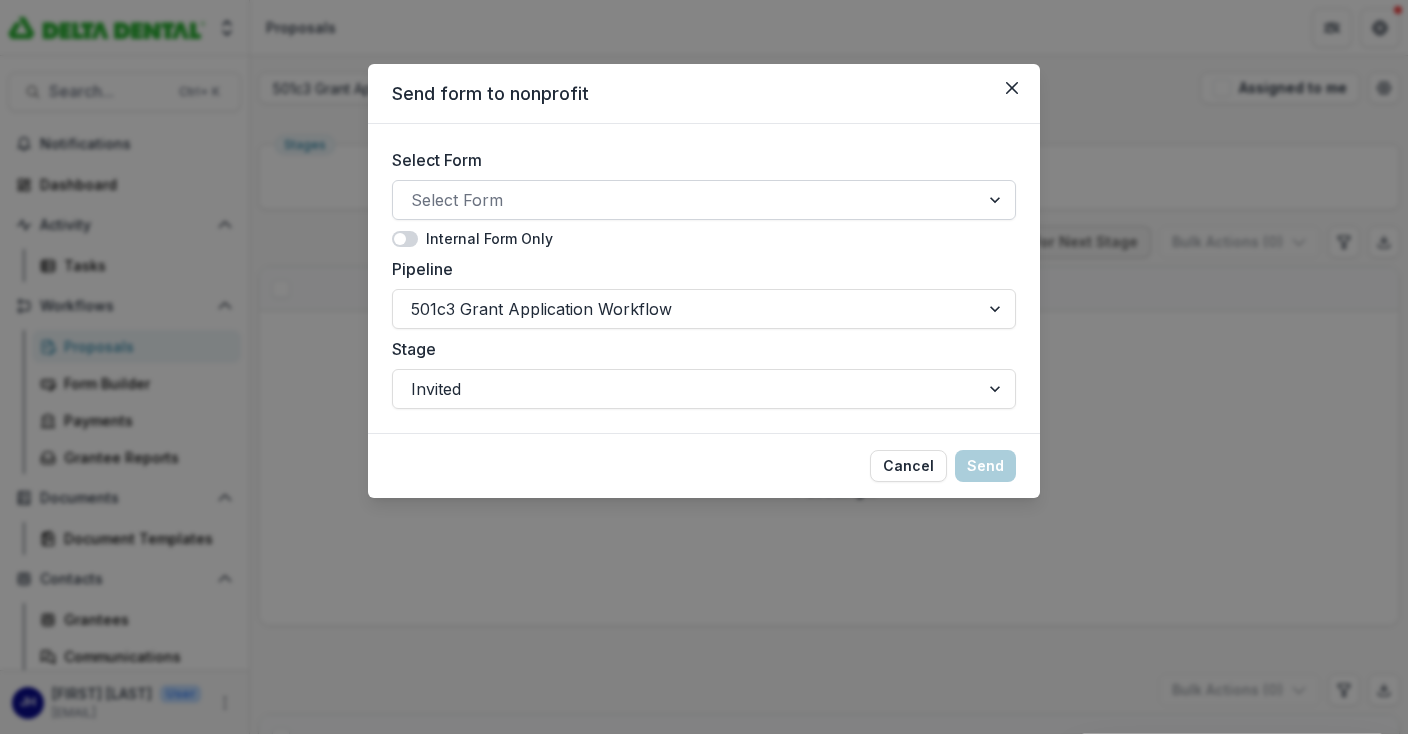 click at bounding box center (686, 200) 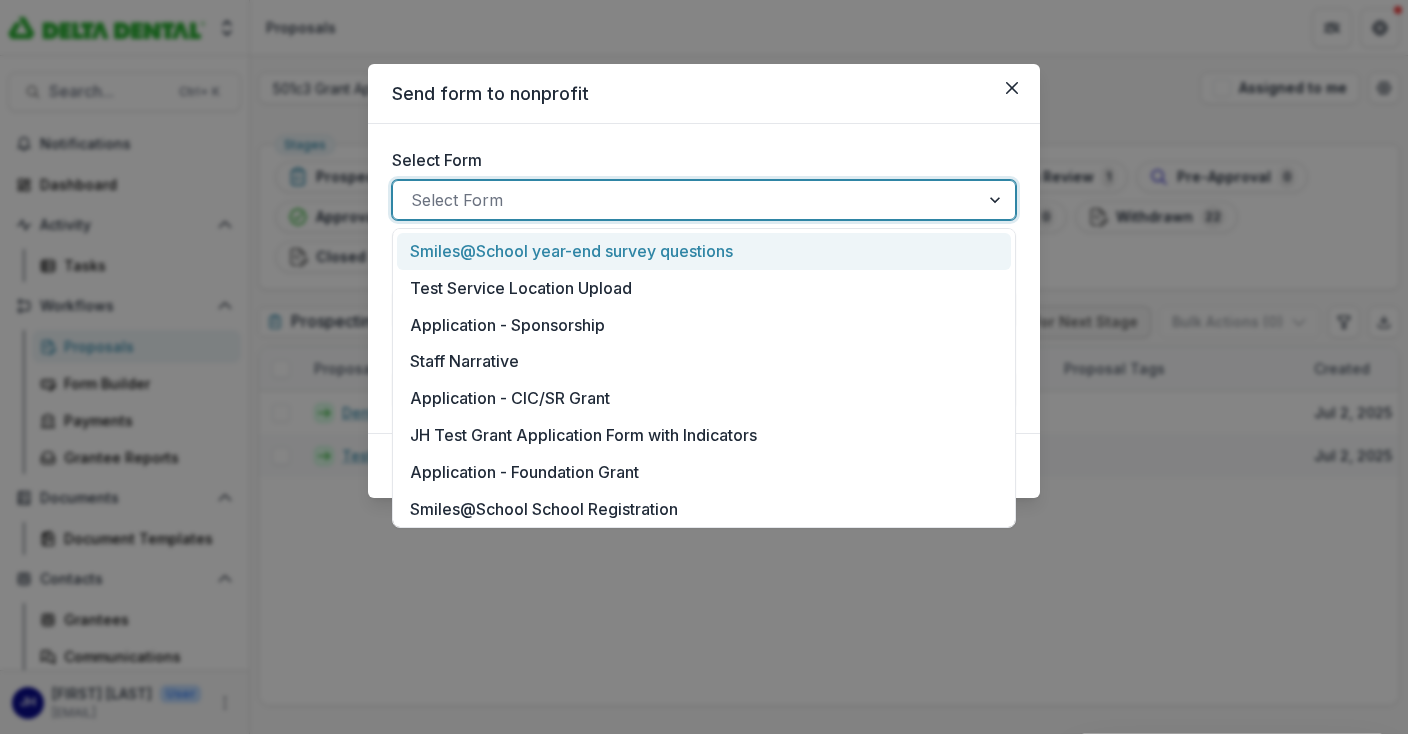 click on "Select Form 17 results available. Use Up and Down to choose options, press Enter to select the currently focused option, press Escape to exit the menu, press Tab to select the option and exit the menu. Select Form Internal Form Only Pipeline 501c3 Grant Application Workflow Stage Invited" at bounding box center (704, 278) 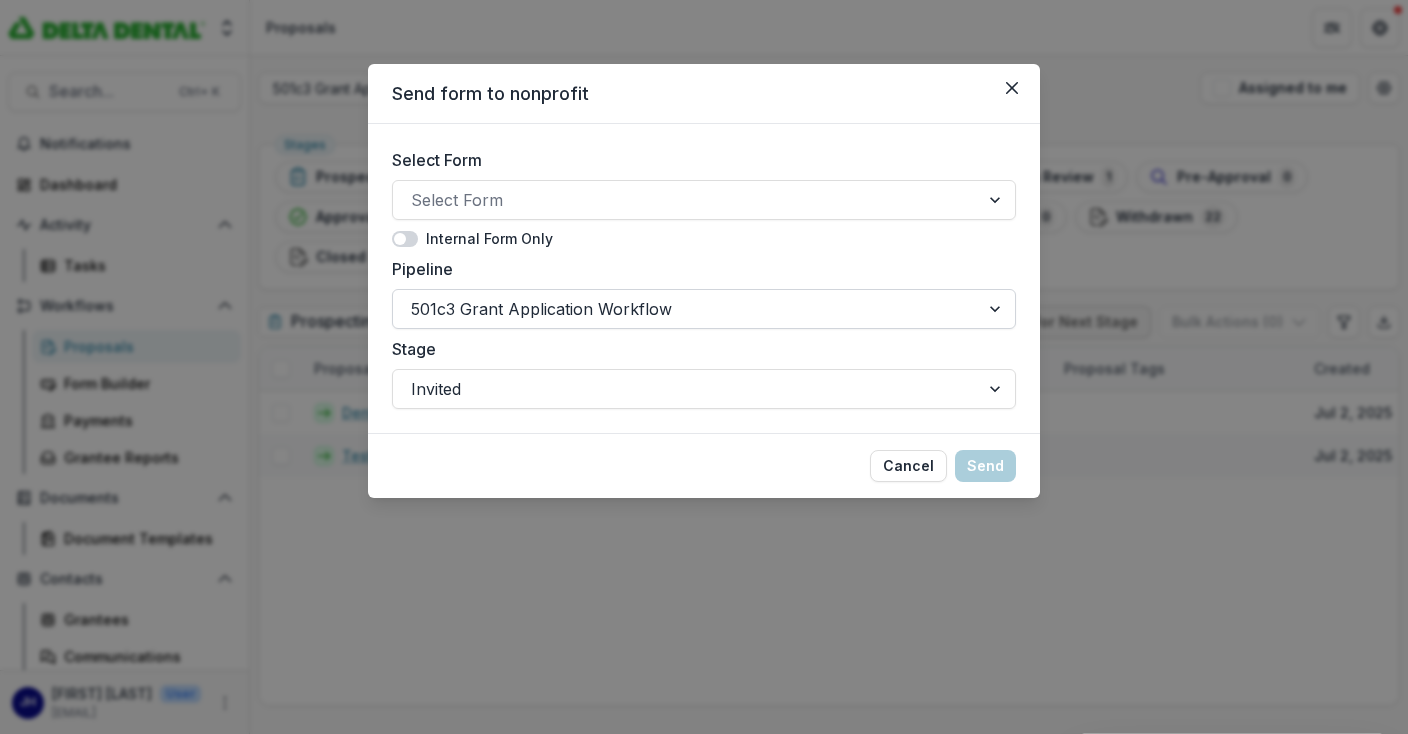 click at bounding box center (686, 309) 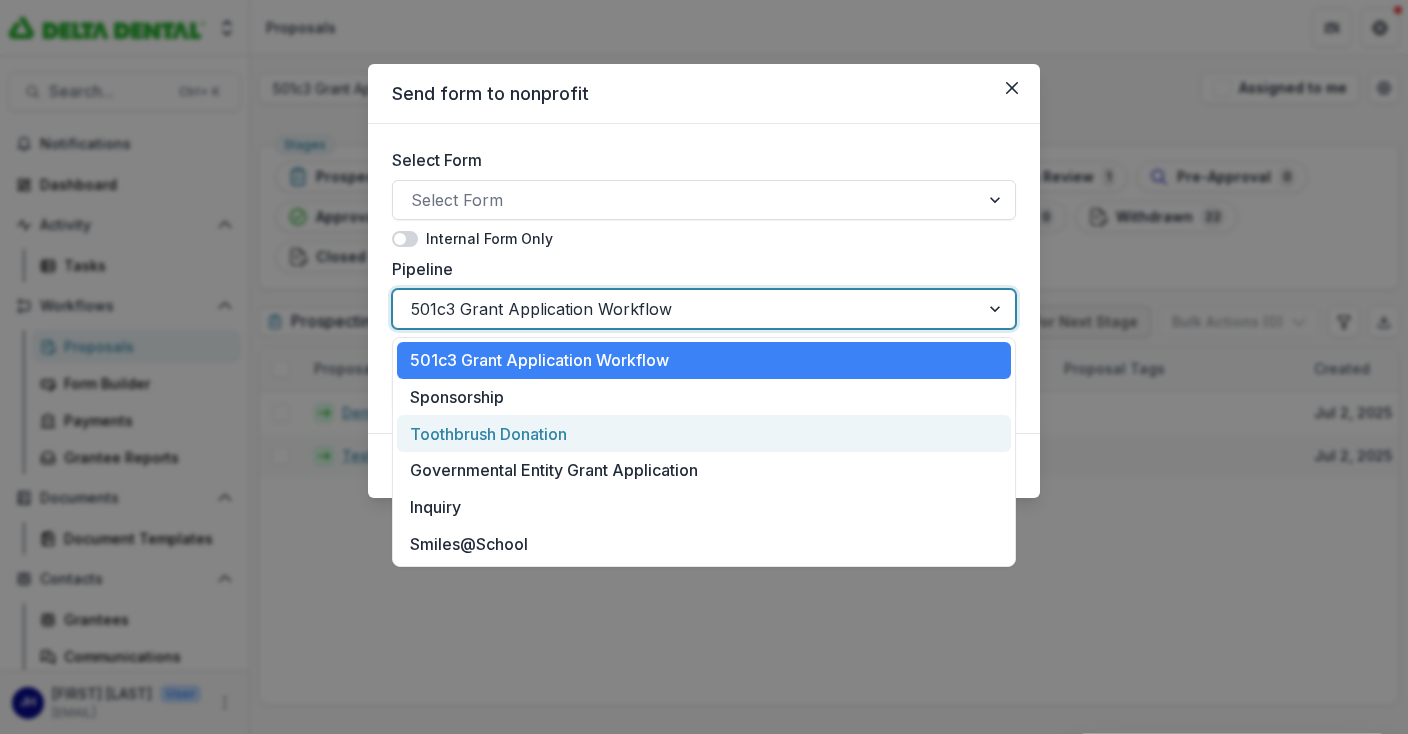 click on "Toothbrush Donation" at bounding box center [704, 433] 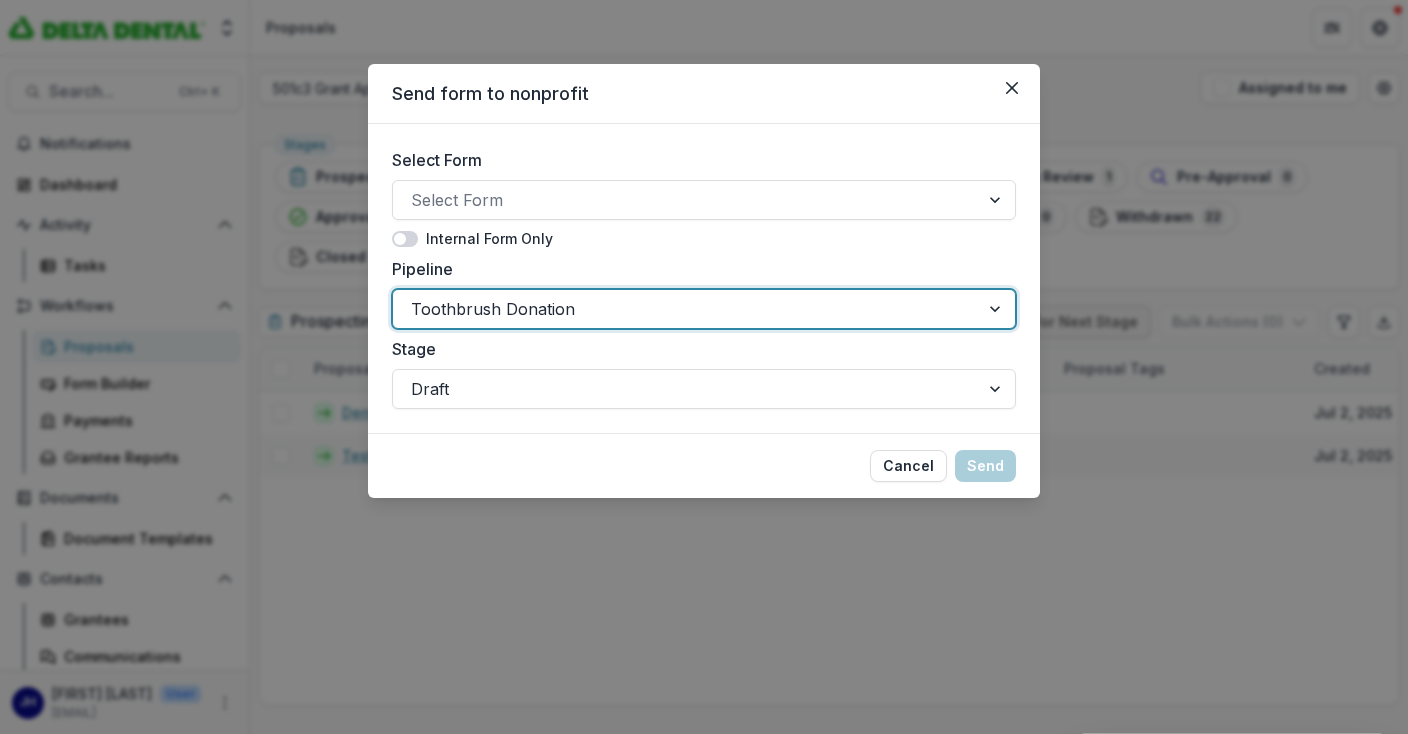 click on "Select Form Select Form" at bounding box center [704, 184] 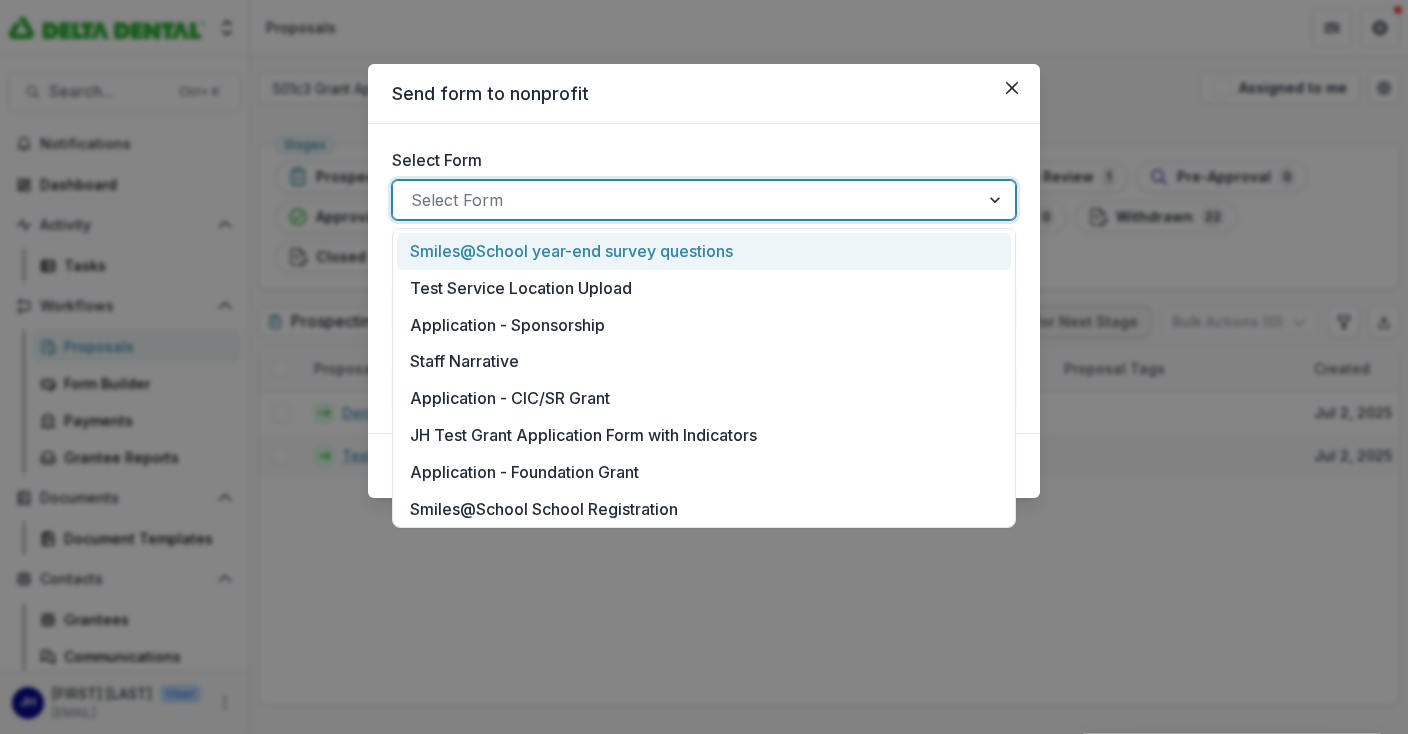 click at bounding box center [686, 200] 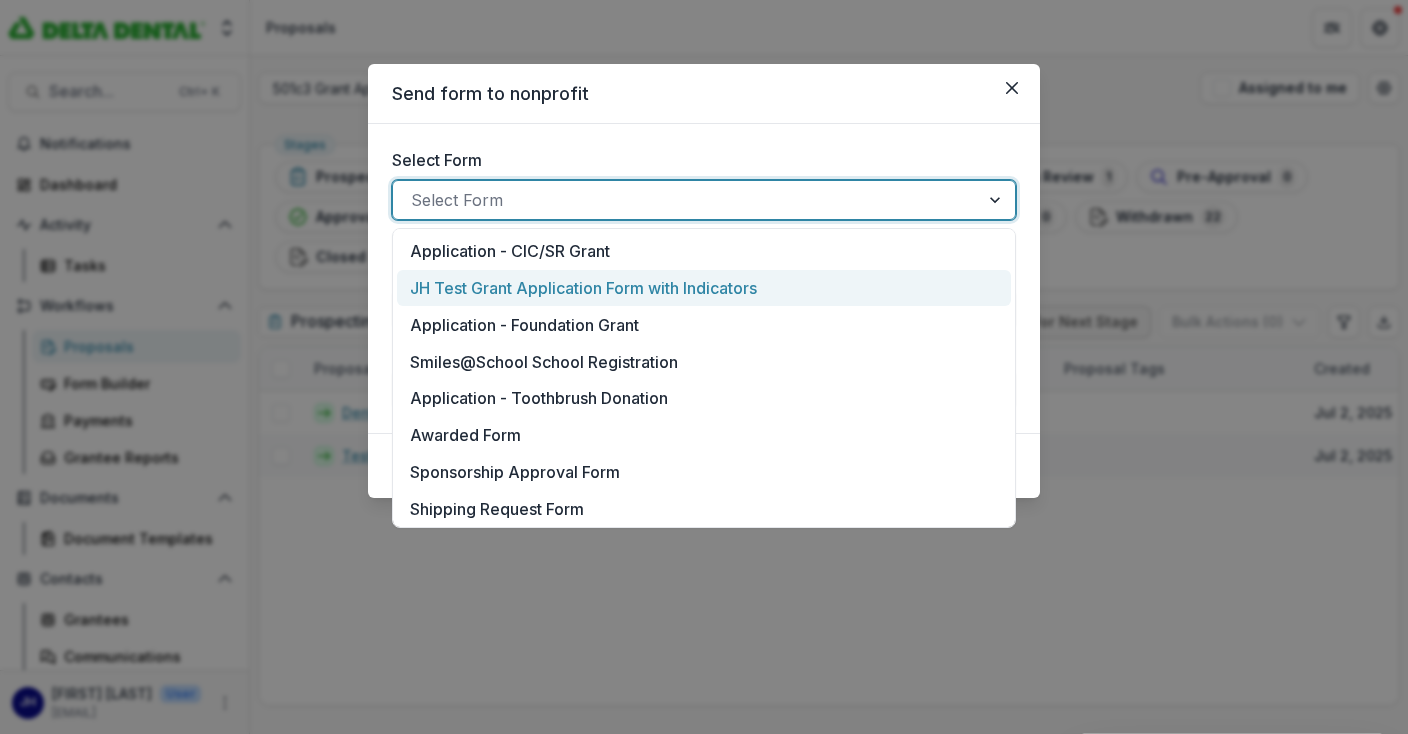 scroll, scrollTop: 151, scrollLeft: 0, axis: vertical 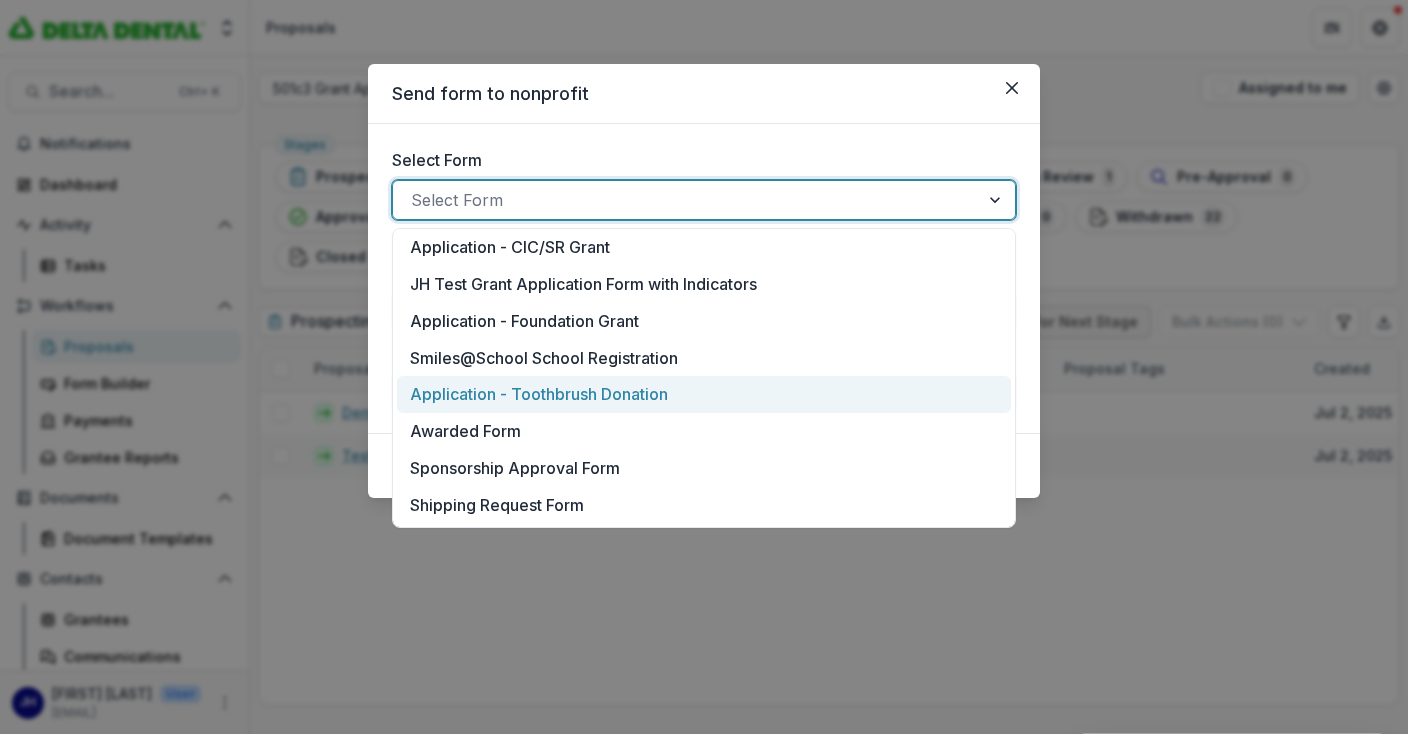 click on "Application - Toothbrush Donation" at bounding box center [539, 394] 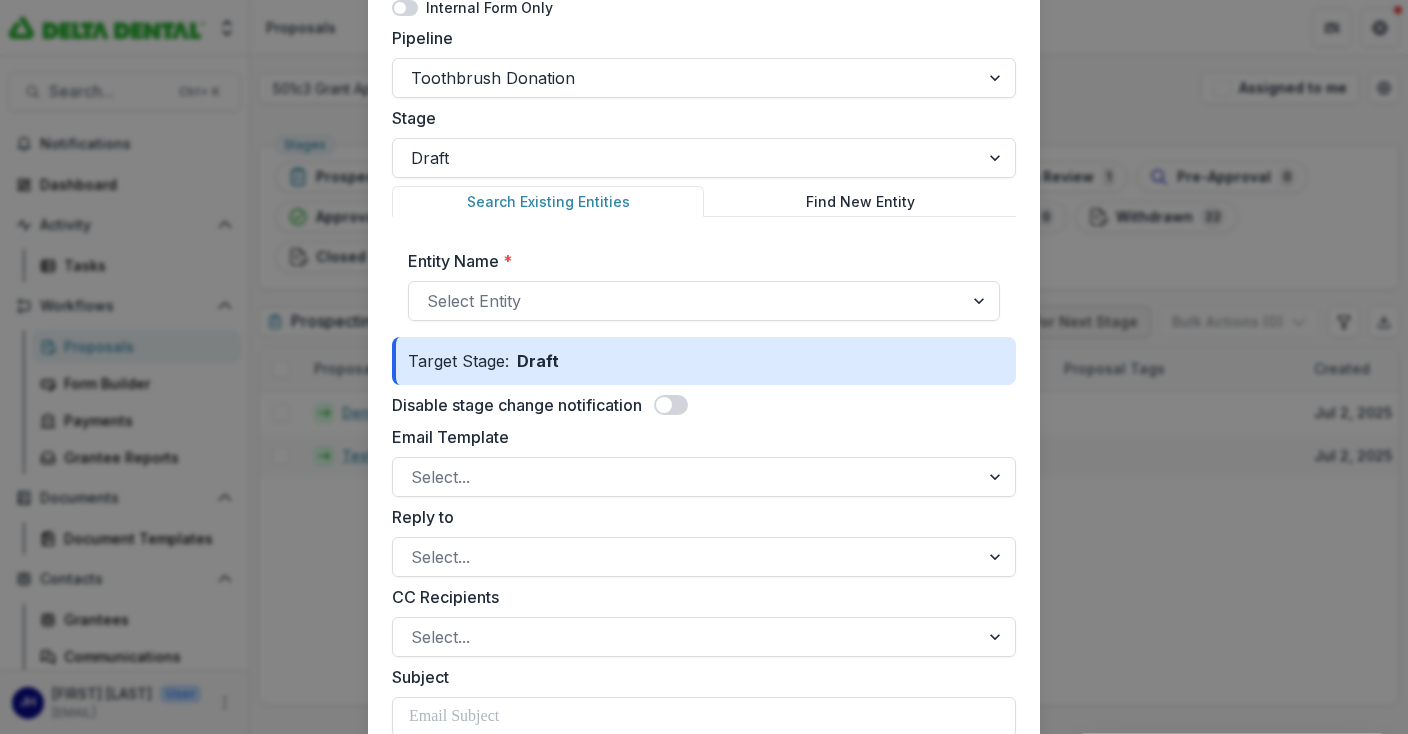 scroll, scrollTop: 233, scrollLeft: 0, axis: vertical 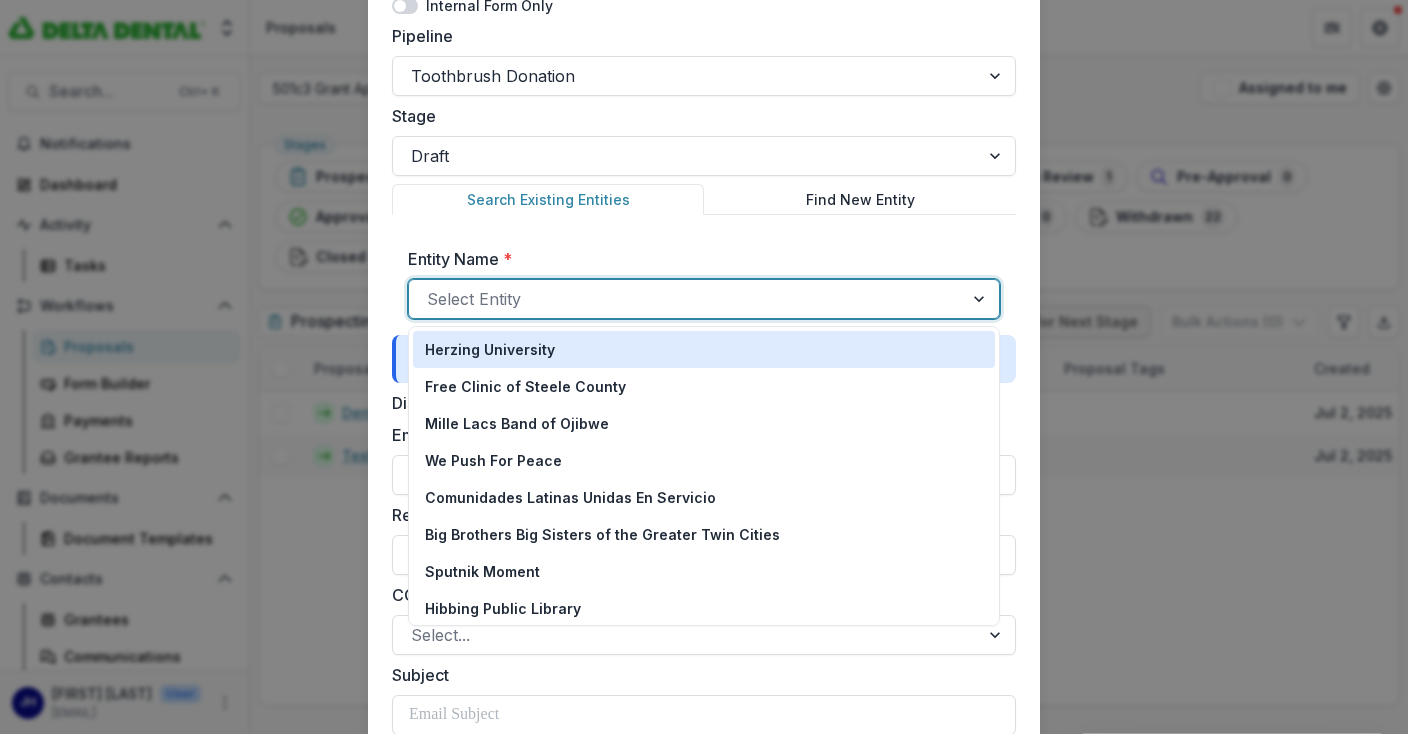 click at bounding box center (686, 299) 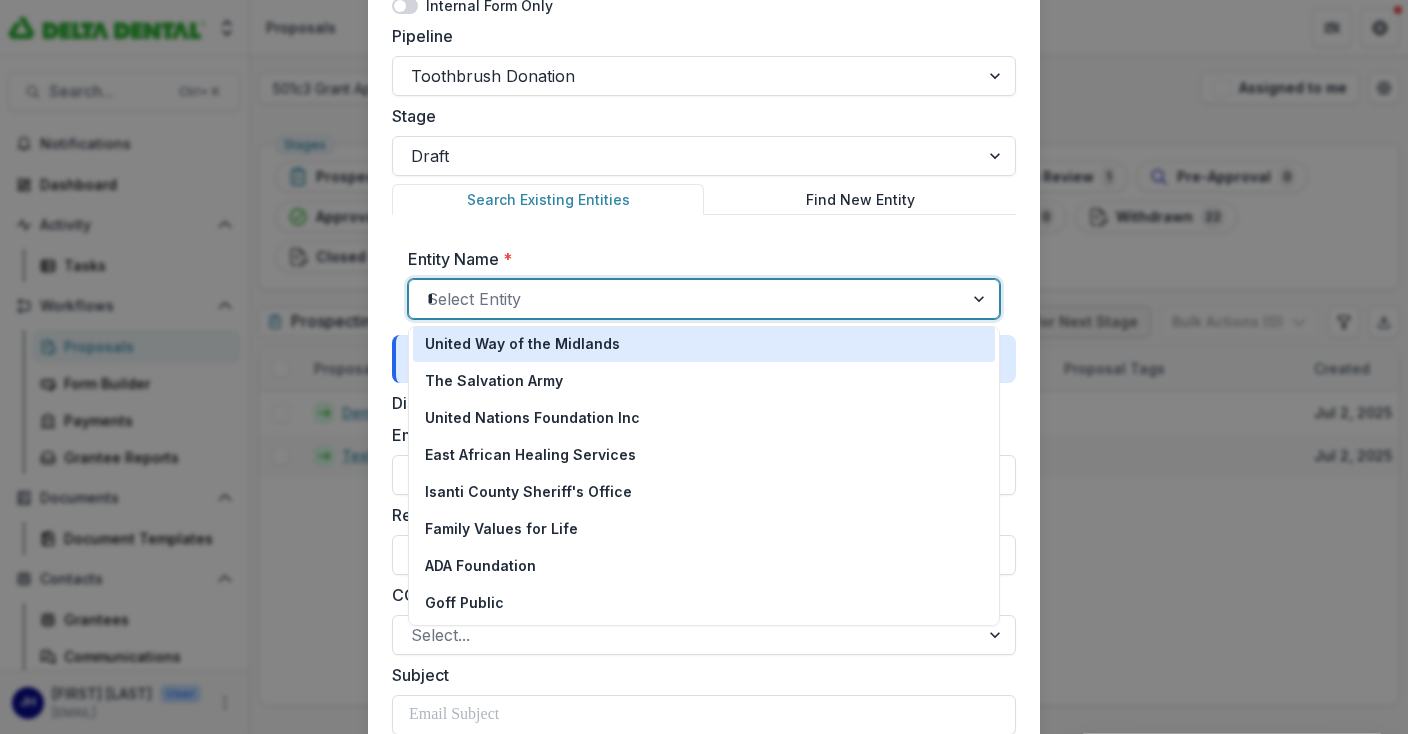 scroll, scrollTop: 0, scrollLeft: 0, axis: both 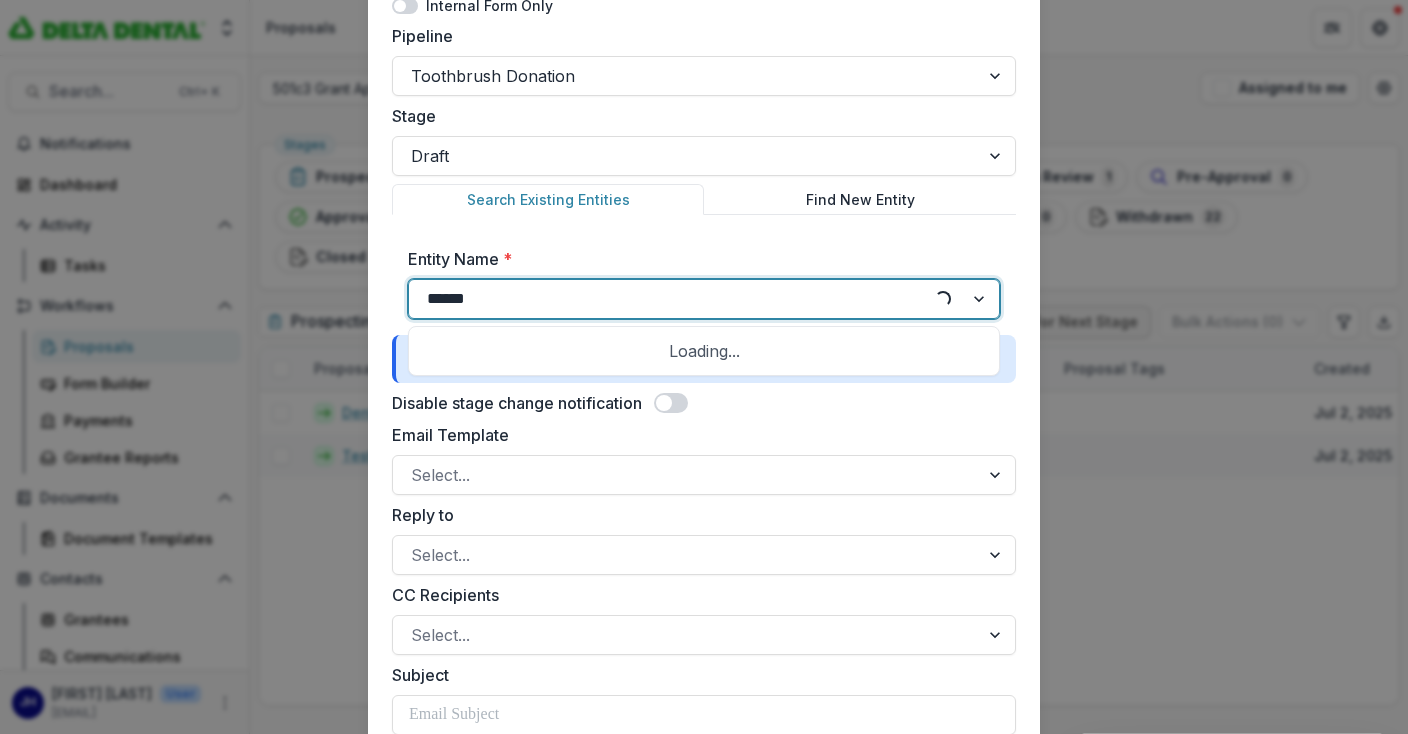 type on "*******" 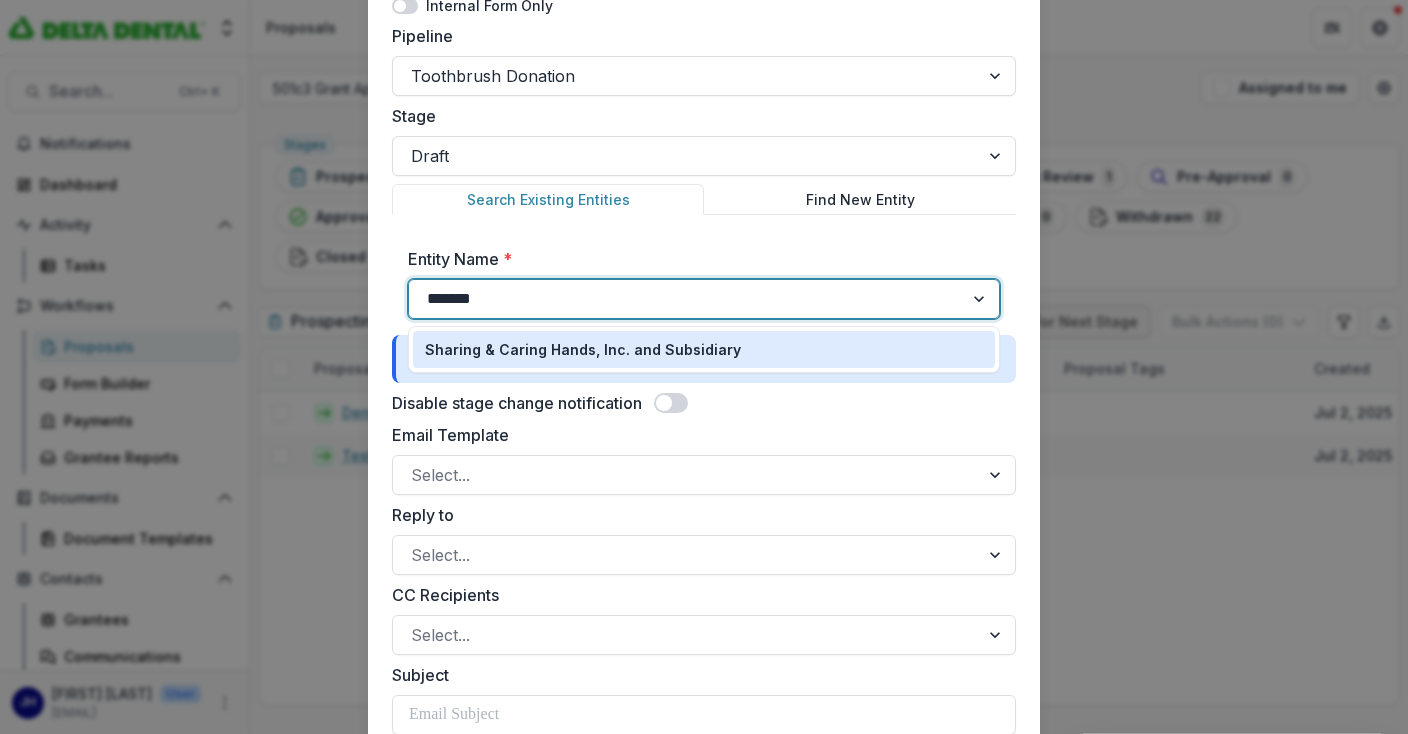 click on "Sharing & Caring Hands, Inc. and Subsidiary" at bounding box center [583, 349] 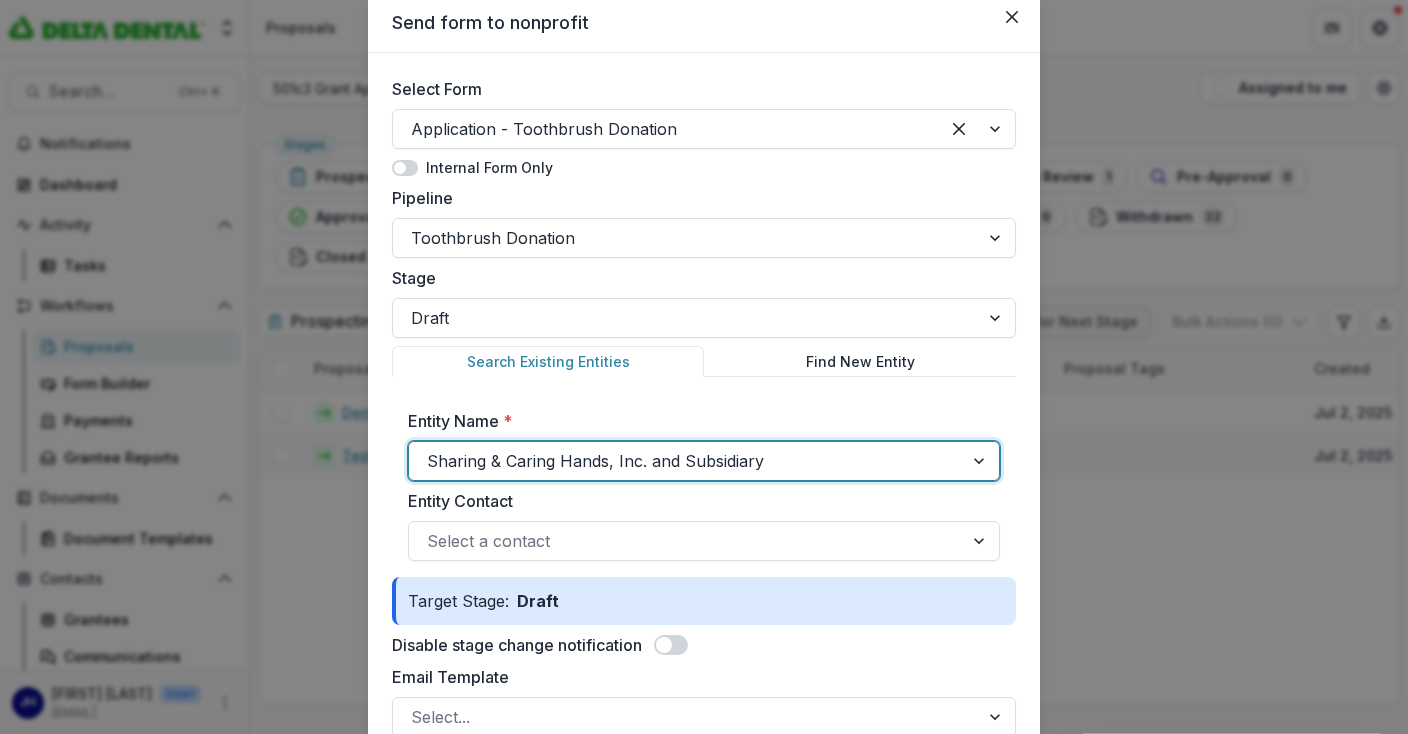 scroll, scrollTop: 0, scrollLeft: 0, axis: both 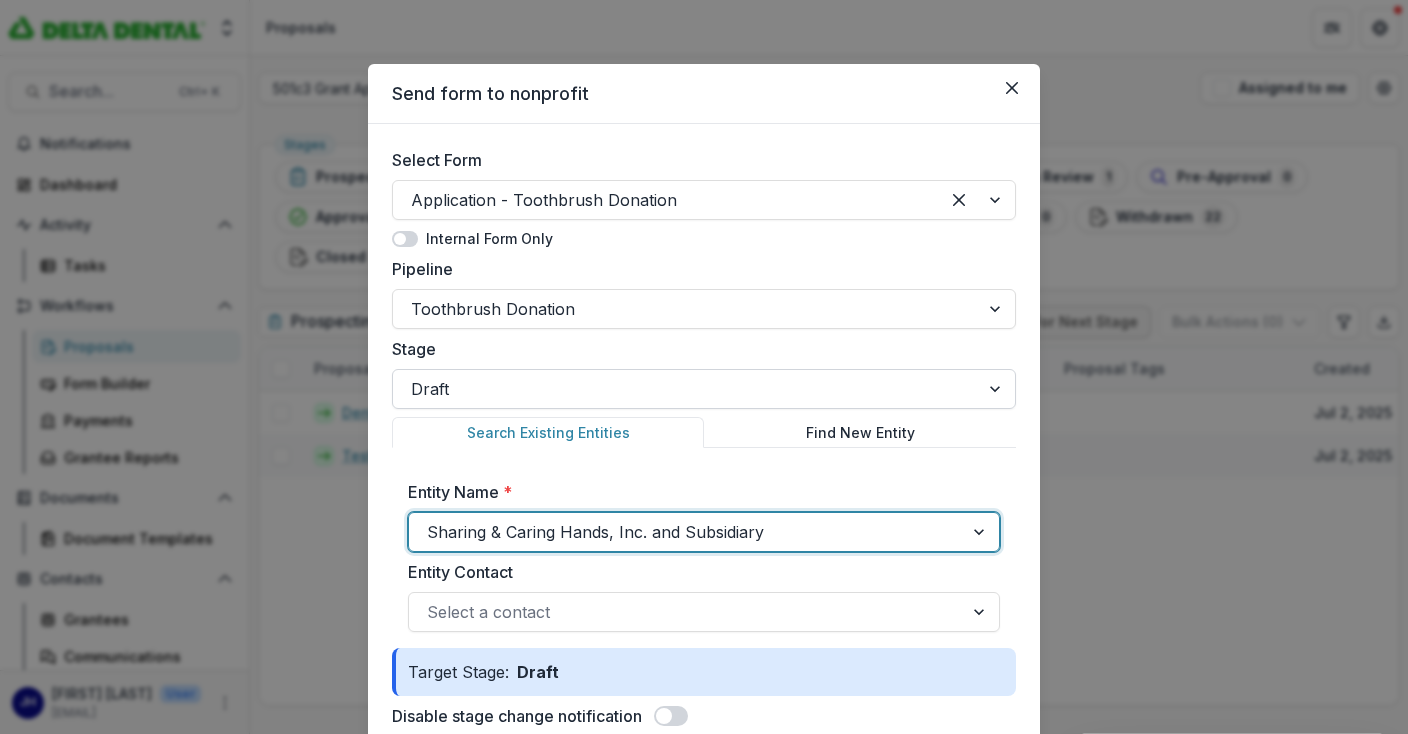 click at bounding box center [686, 389] 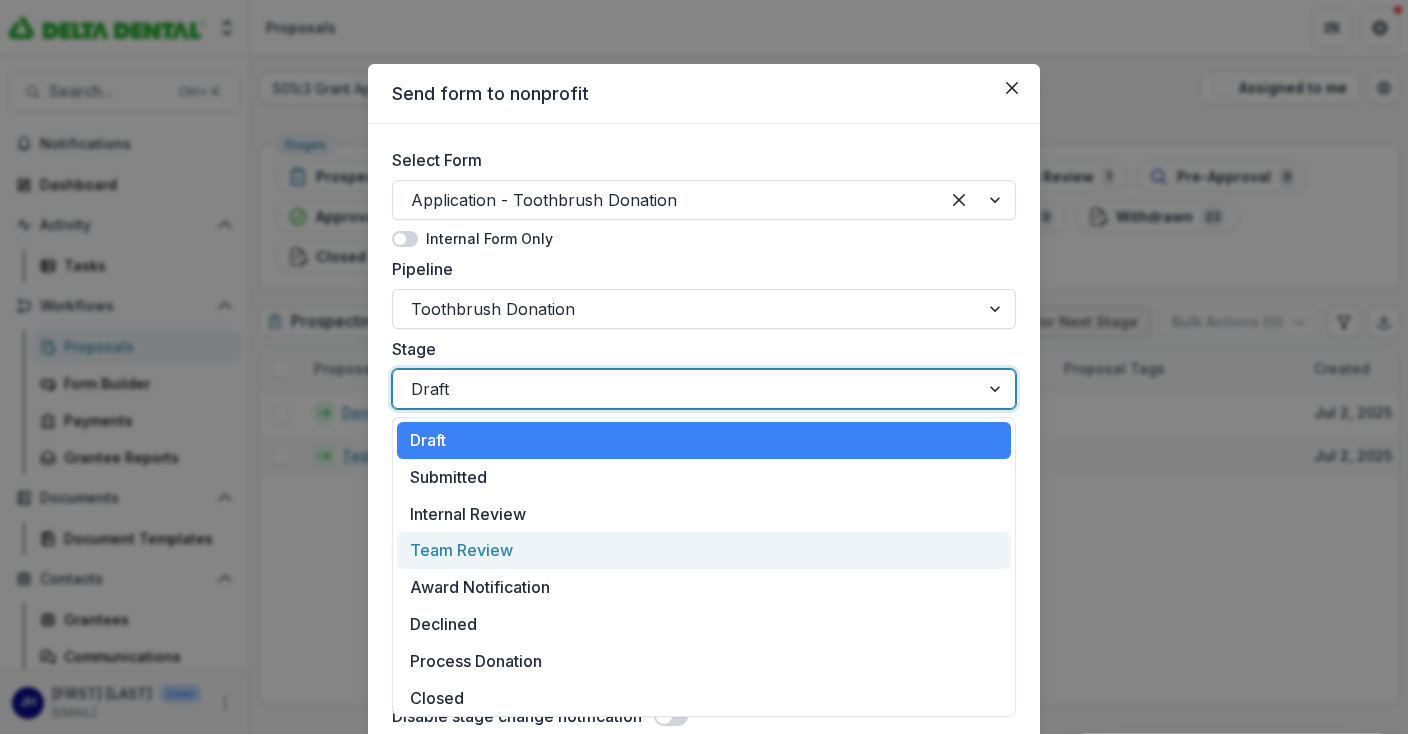 scroll, scrollTop: 41, scrollLeft: 0, axis: vertical 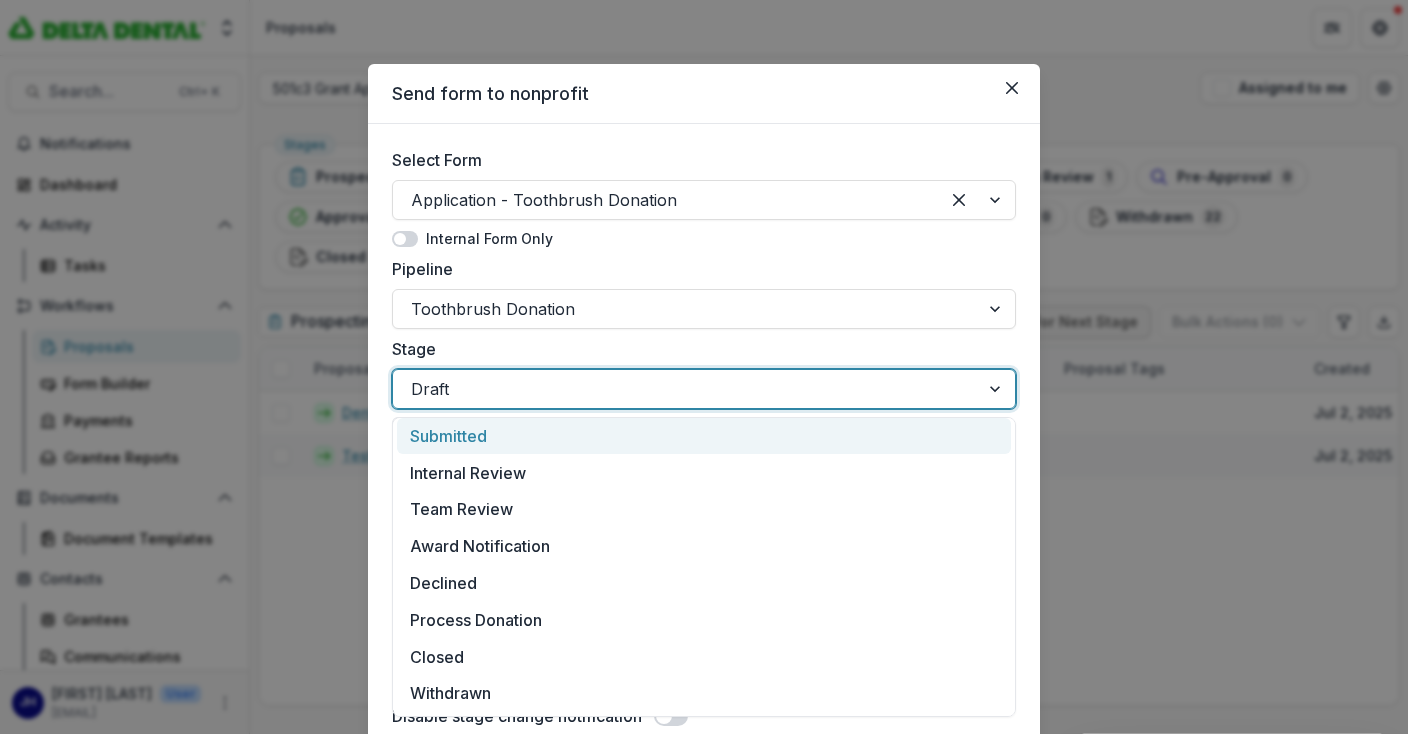 click on "Select Form Application - Toothbrush Donation Internal Form Only Pipeline Toothbrush Donation Stage 9 results available. Use Up and Down to choose options, press Enter to select the currently focused option, press Escape to exit the menu, press Tab to select the option and exit the menu. Draft Search Existing Entities Find New Entity Entity Name * Sharing & Caring Hands, Inc. and Subsidiary Entity Contact Select a contact Target Stage:   Draft Disable stage change notification Email Template Select... Reply to Select... CC Recipients Select... Subject  To access system variables, type   `{{`   and select the variable from the dropdown. Preview File Attachments:  None
To pick up a draggable item, press the space bar.
While dragging, use the arrow keys to move the item.
Press space again to drop the item in its new position, or press escape to cancel.
A link will be automatically added to the bottom of the email for the recipient" at bounding box center [704, 967] 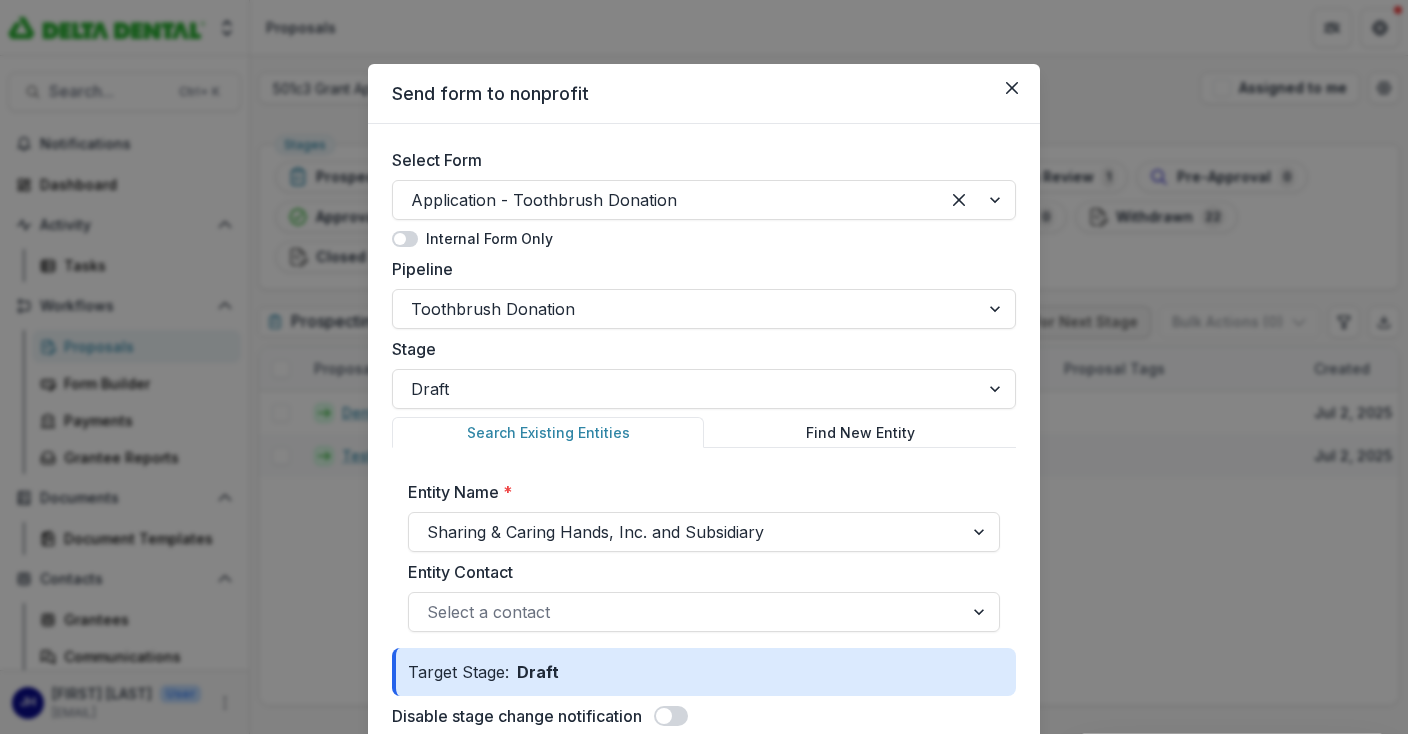 click on "Send form to nonprofit Select Form Application - Toothbrush Donation Internal Form Only Pipeline Toothbrush Donation Stage Draft Search Existing Entities Find New Entity Entity Name * Sharing & Caring Hands, Inc. and Subsidiary Entity Contact Select a contact Target Stage:   Draft Disable stage change notification Email Template Select... Reply to Select... CC Recipients Select... Subject  To access system variables, type   `{{`   and select the variable from the dropdown. Preview File Attachments:  None
To pick up a draggable item, press the space bar.
While dragging, use the arrow keys to move the item.
Press space again to drop the item in its new position, or press escape to cancel.
A link will be automatically added to the bottom of the email for the recipient Cancel Send" at bounding box center [704, 367] 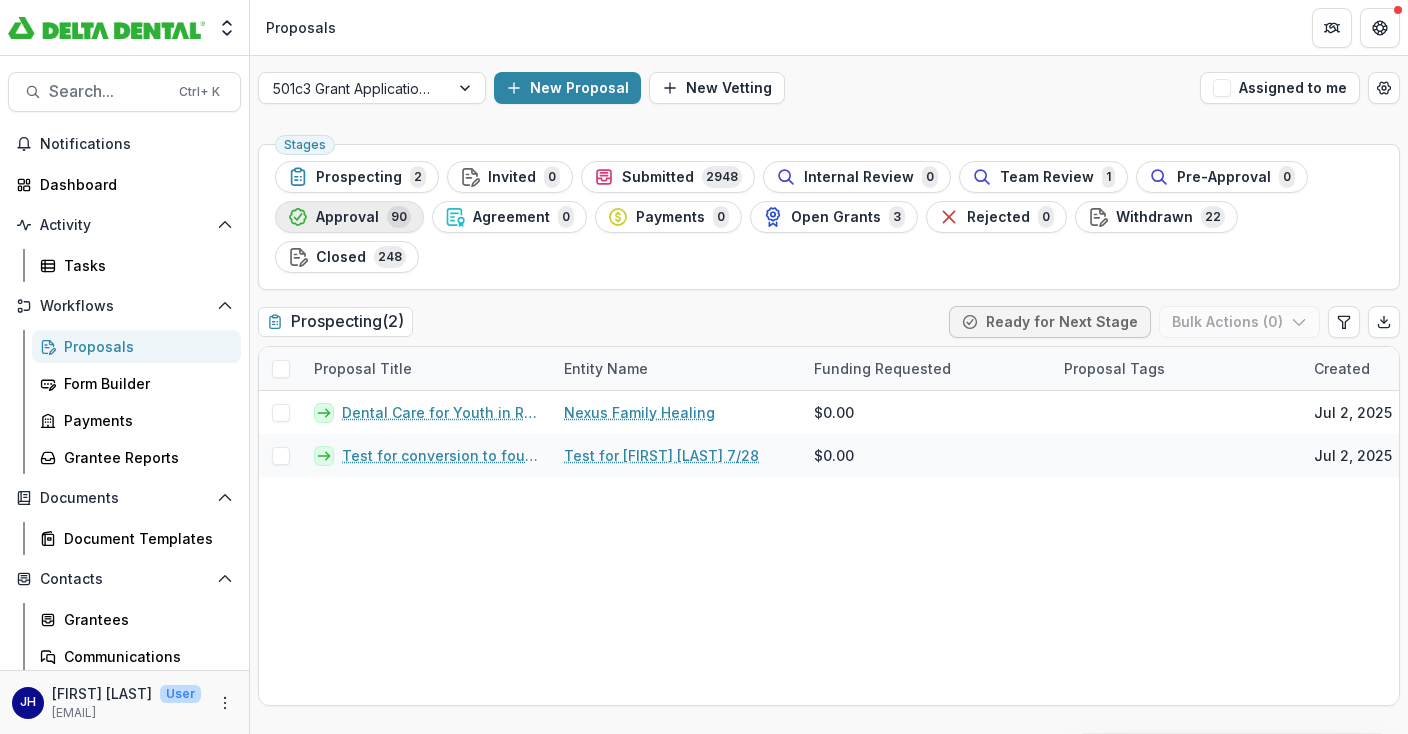 click on "Approval" at bounding box center [347, 217] 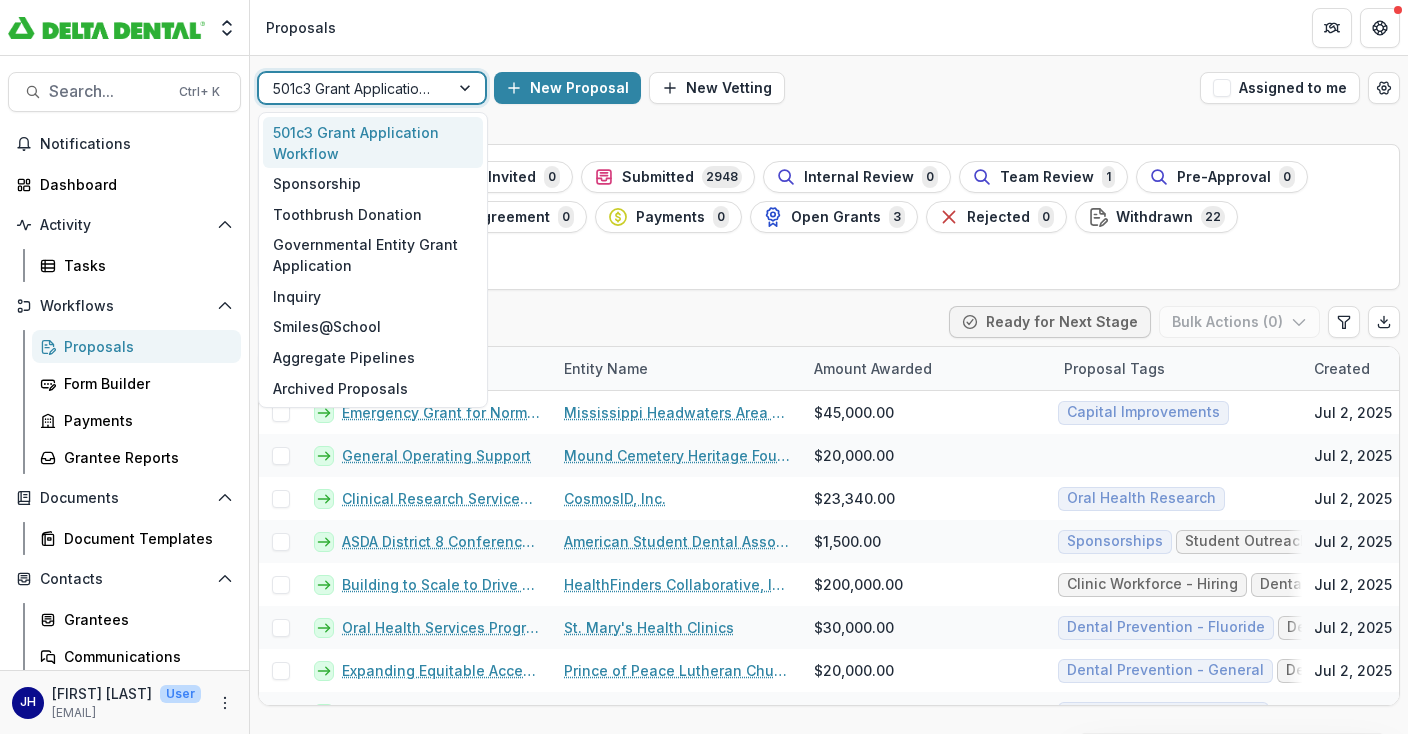 click on "501c3 Grant Application Workflow" at bounding box center [354, 88] 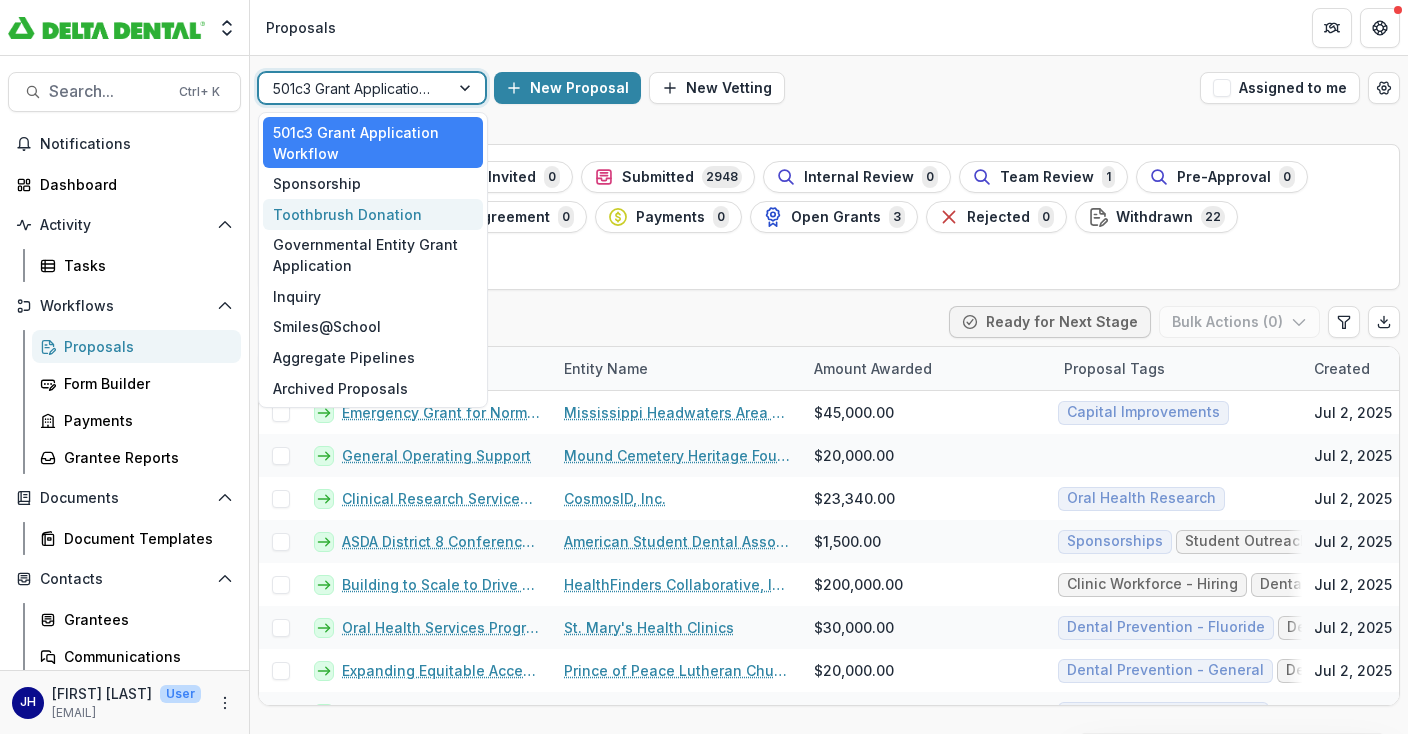 click on "Toothbrush Donation" at bounding box center [373, 214] 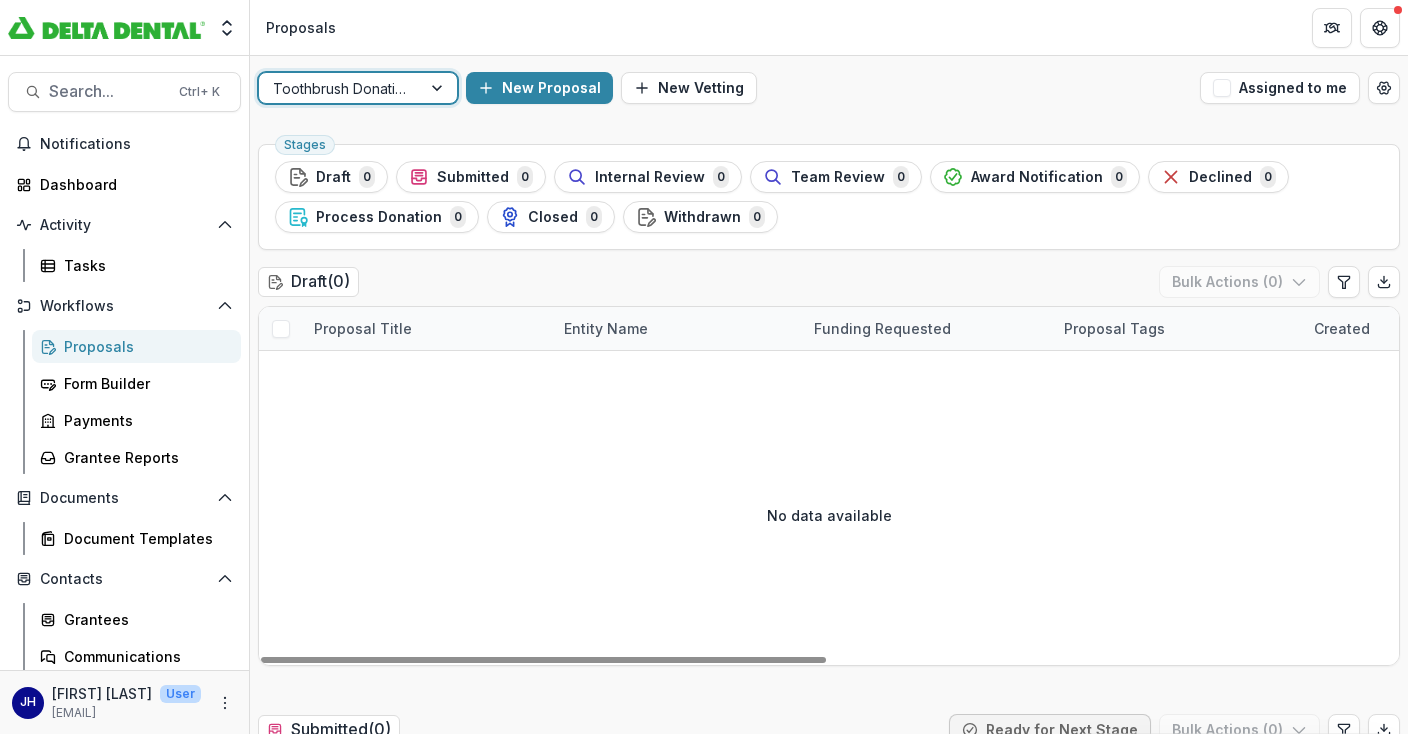 click at bounding box center [439, 88] 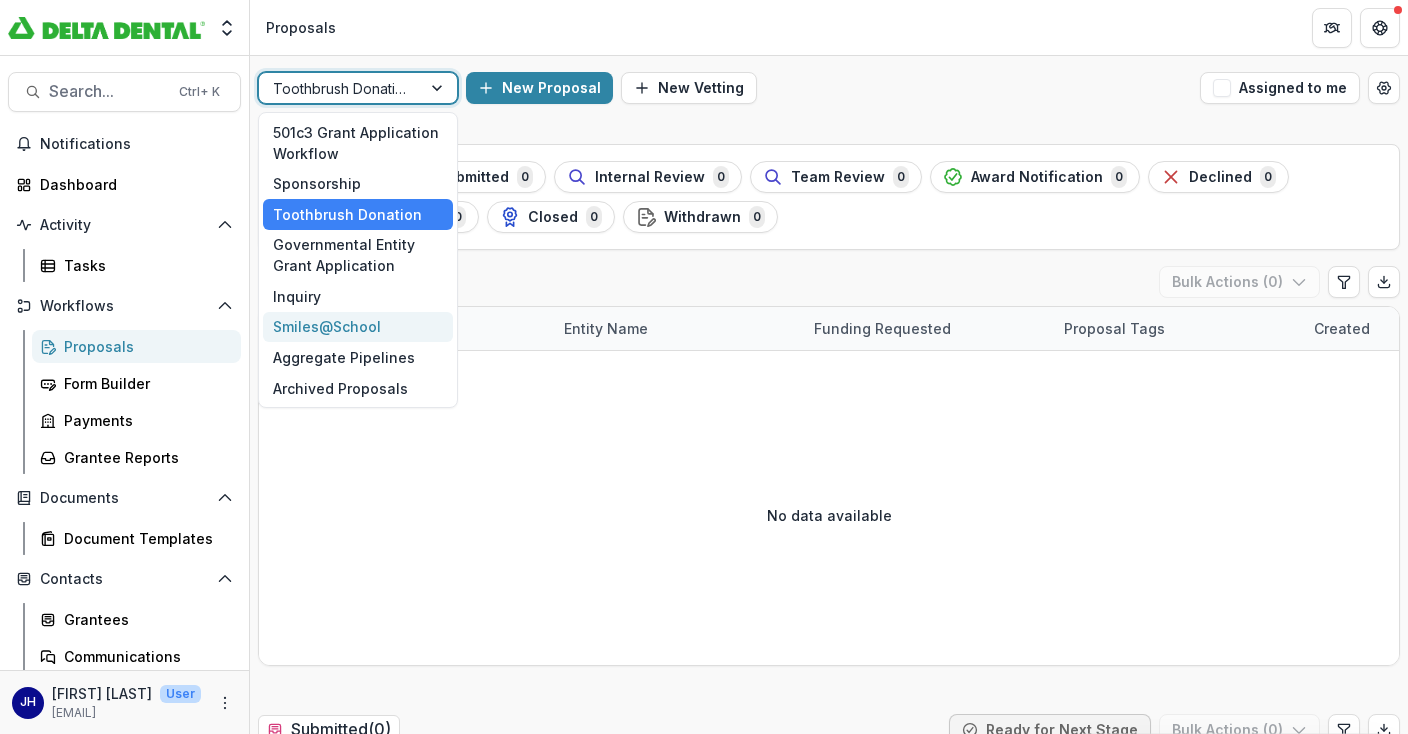 click on "Smiles@School" at bounding box center (358, 327) 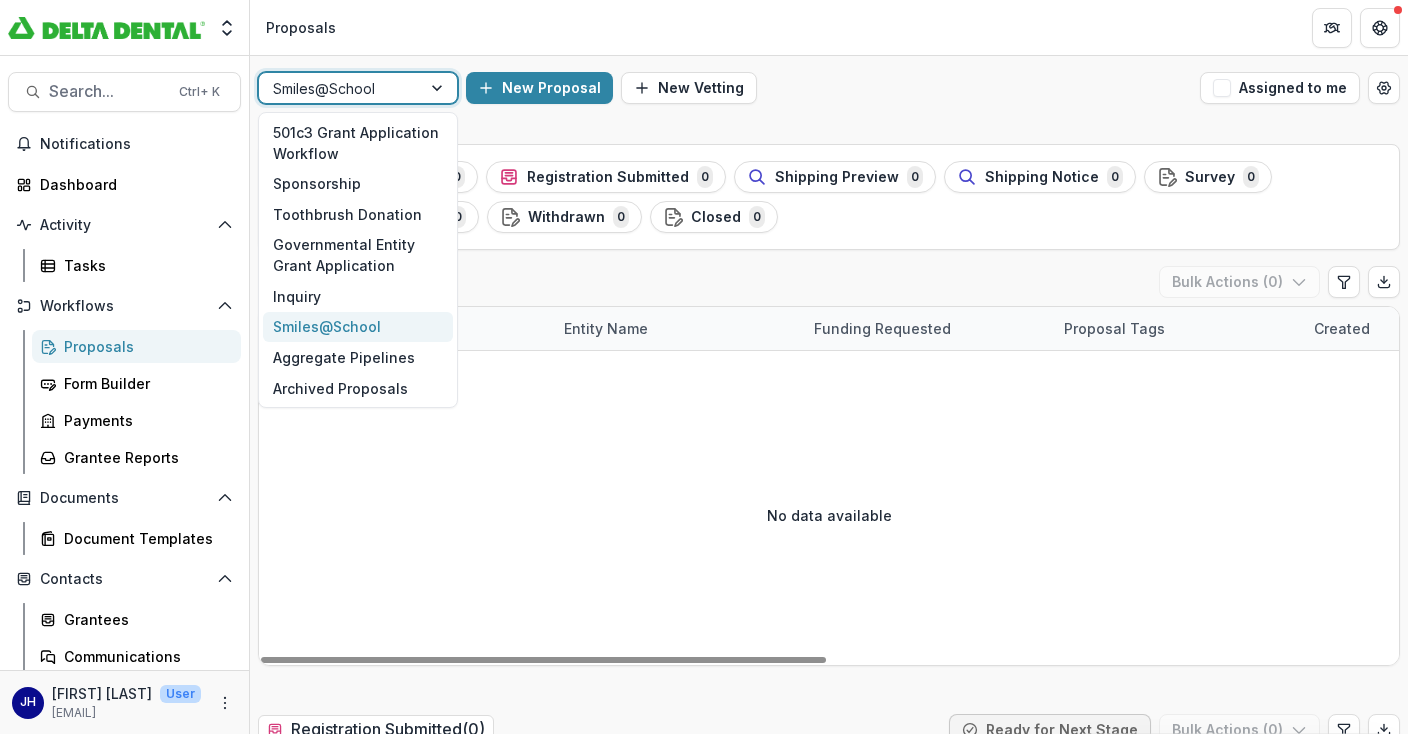 click at bounding box center [439, 88] 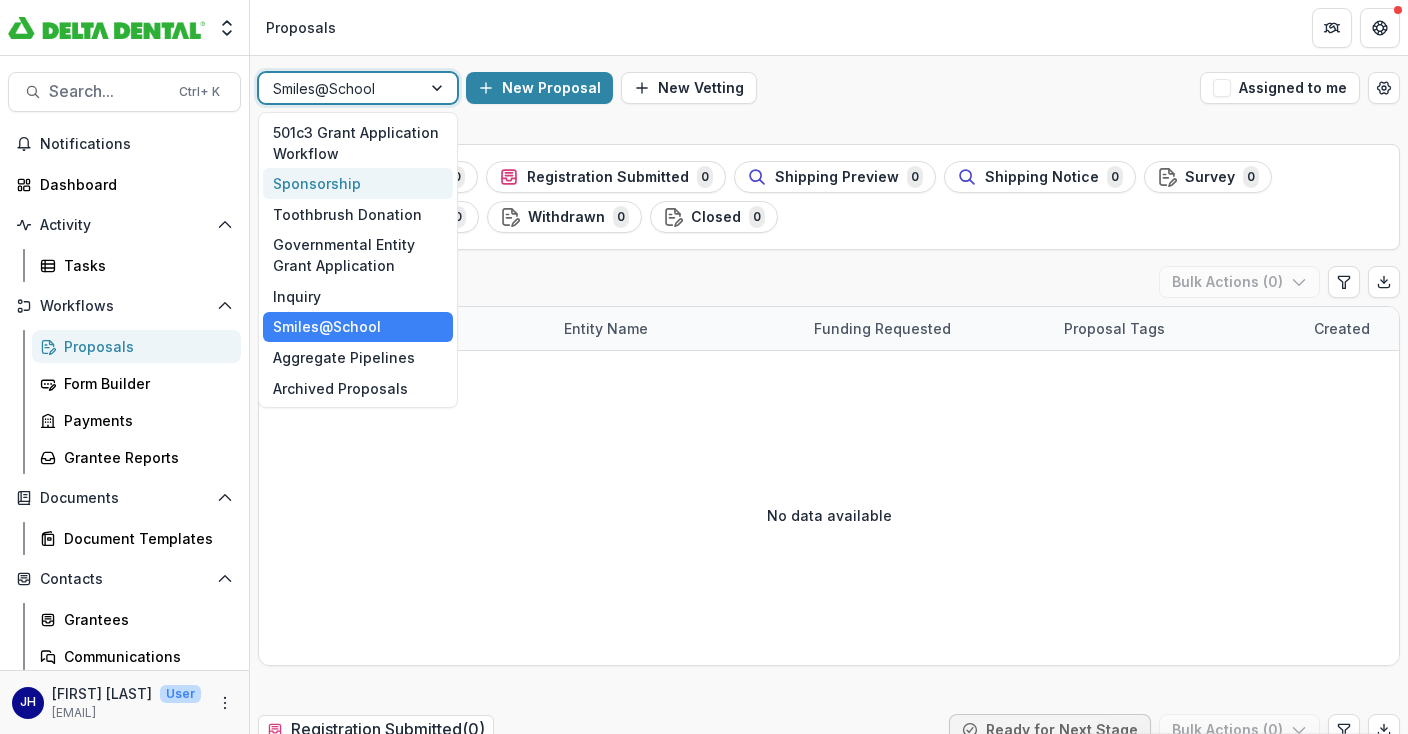click on "Sponsorship" at bounding box center [358, 183] 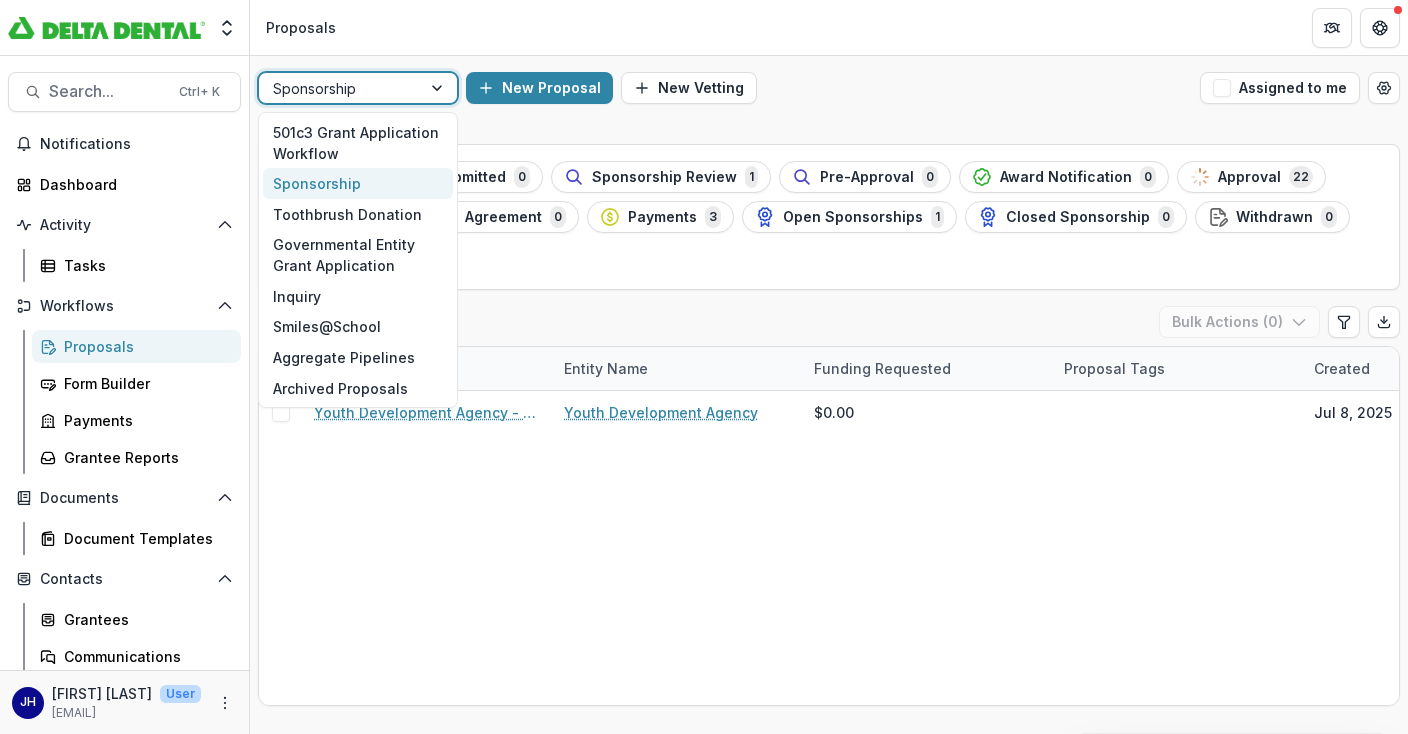 click at bounding box center (340, 88) 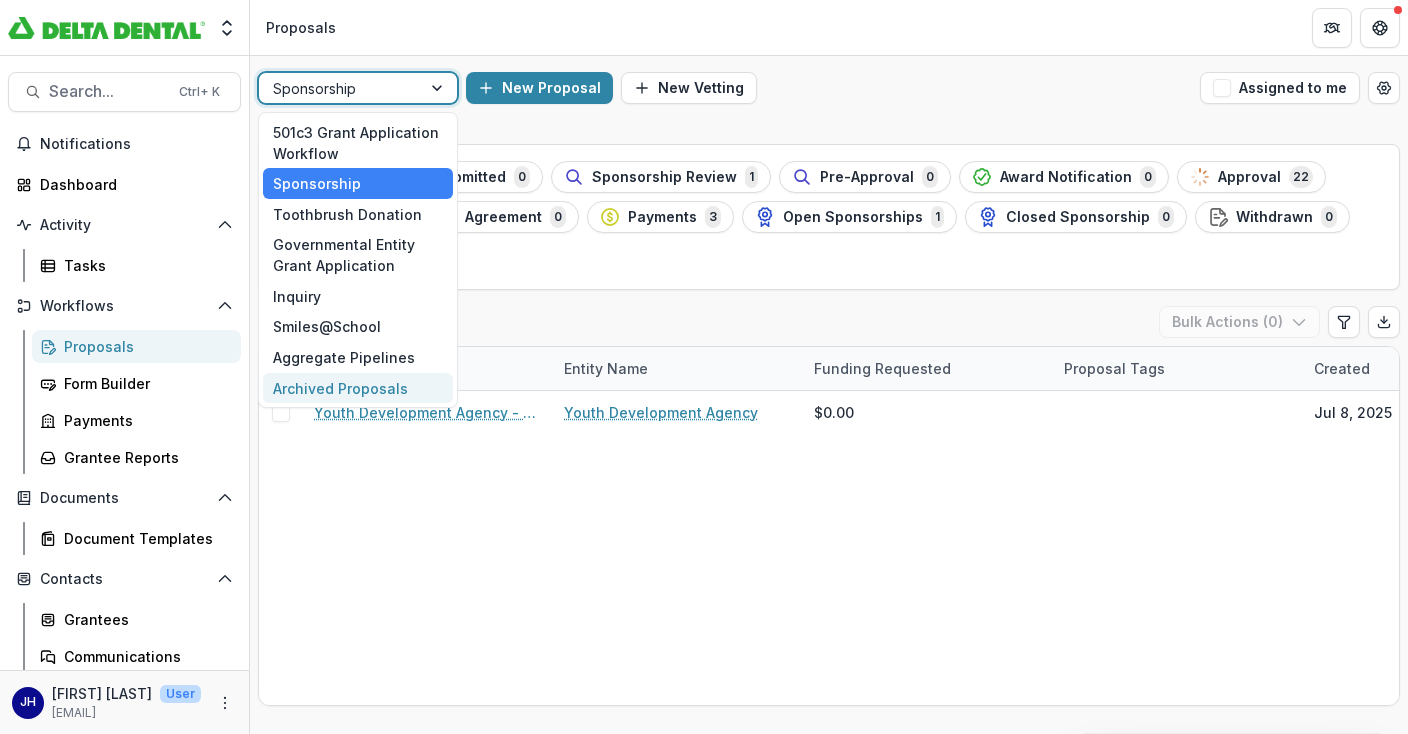 click on "Archived Proposals" at bounding box center [358, 388] 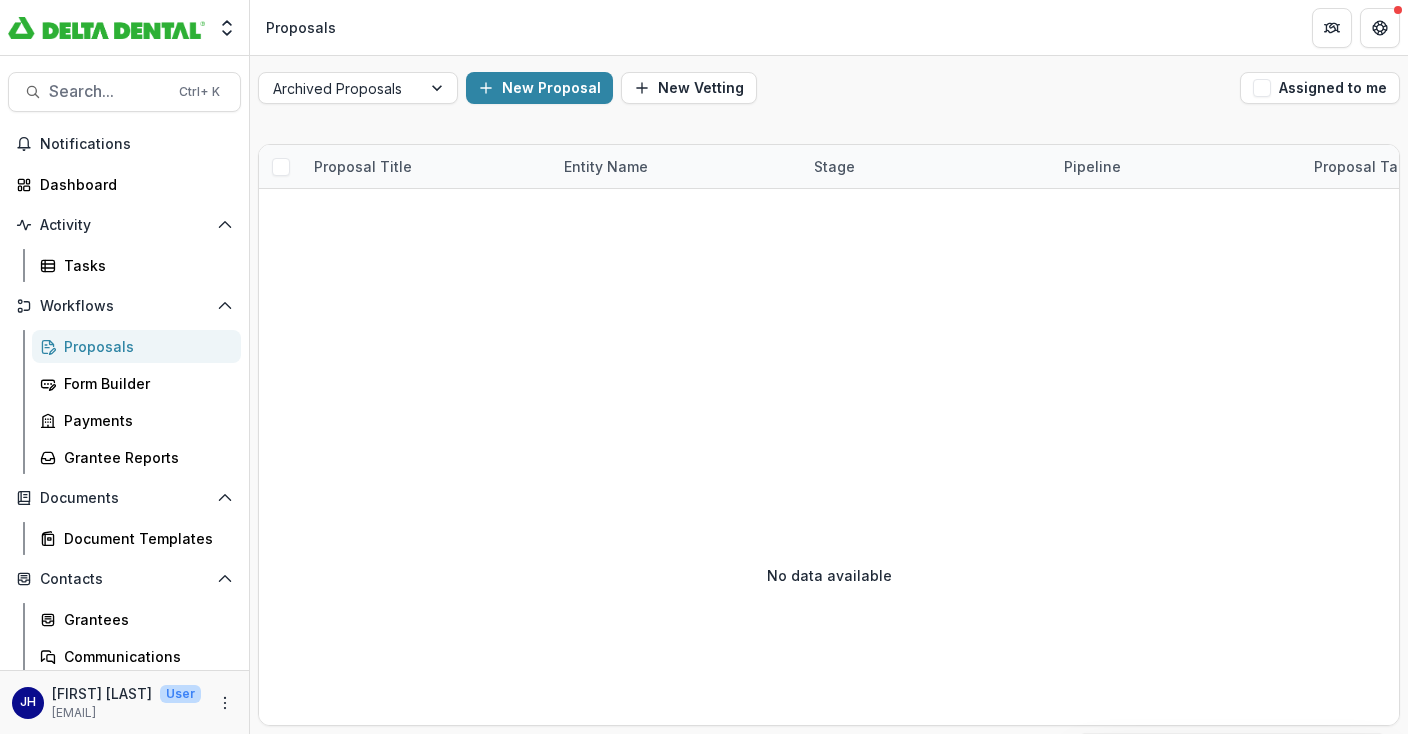 click on "Proposals" at bounding box center (144, 346) 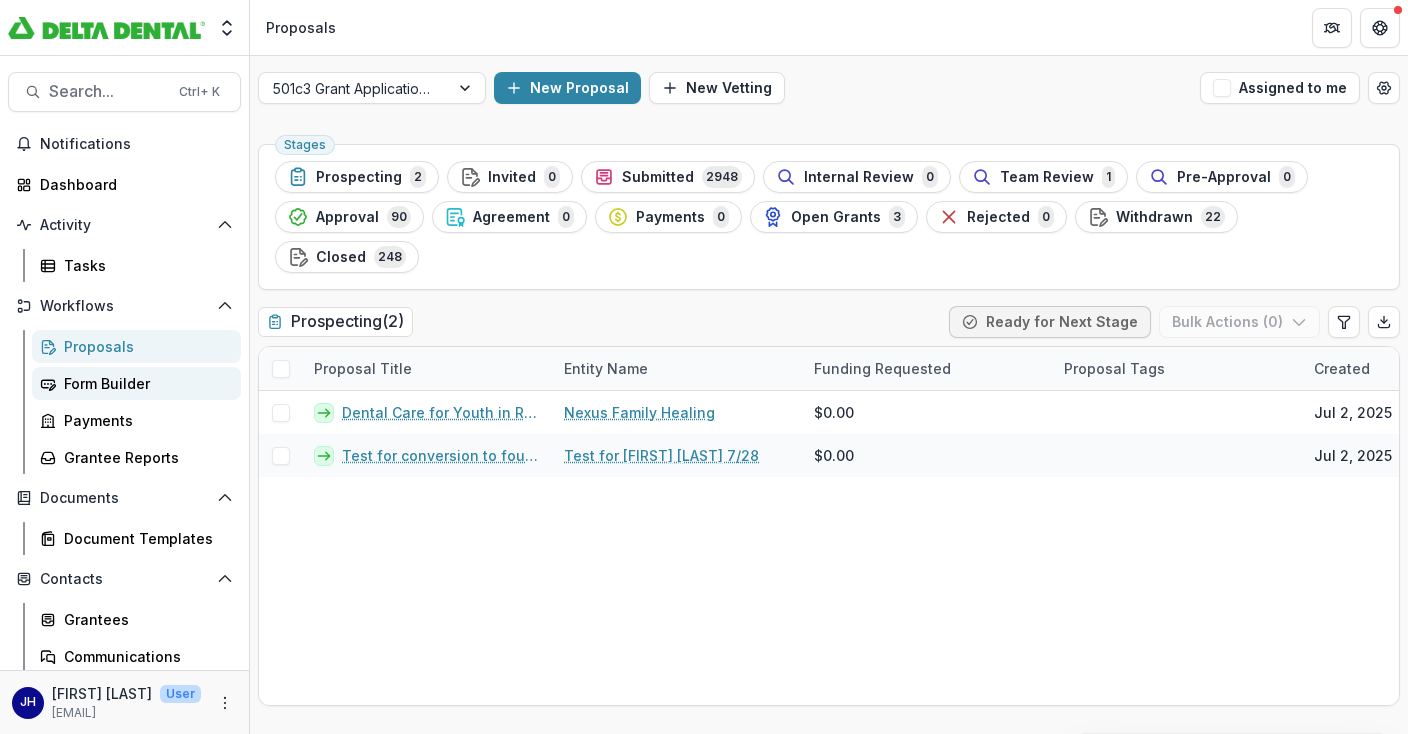 click on "Form Builder" at bounding box center (136, 383) 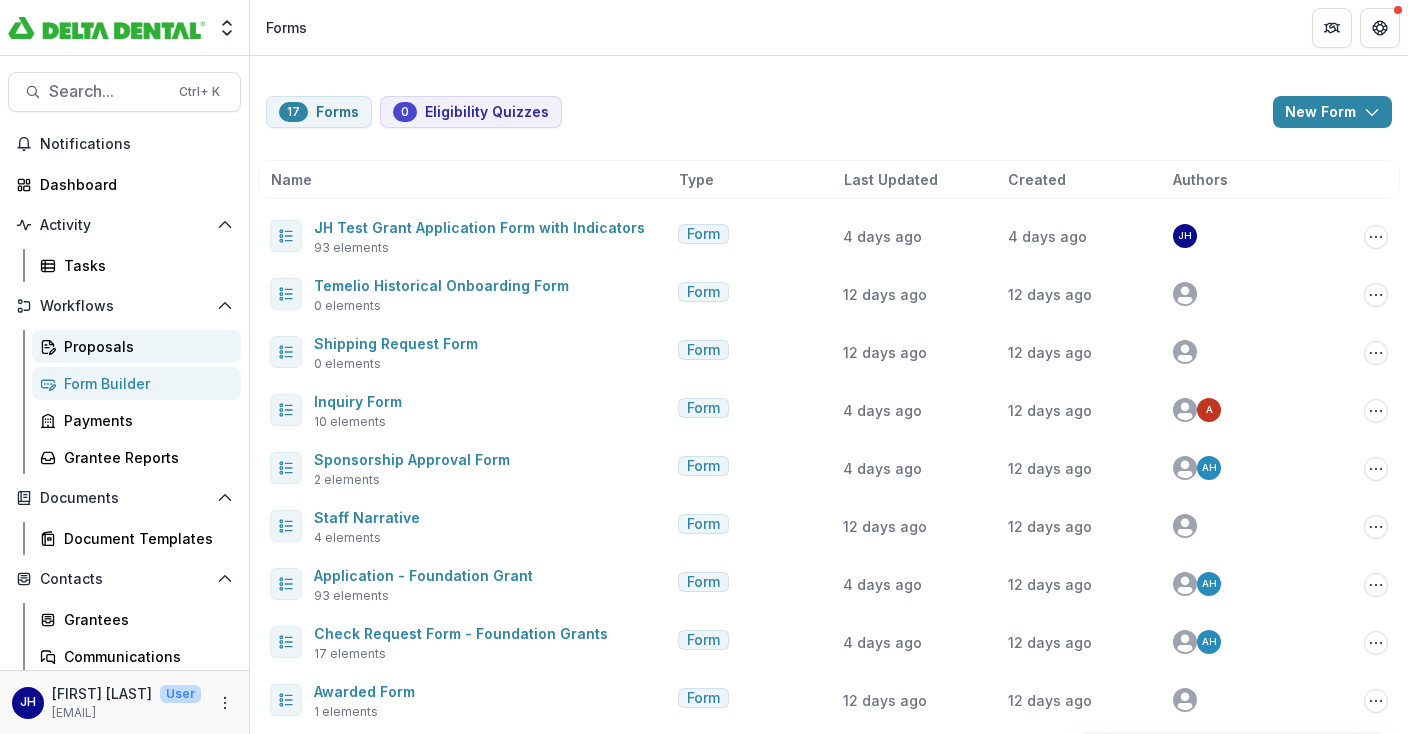click on "Proposals" at bounding box center [144, 346] 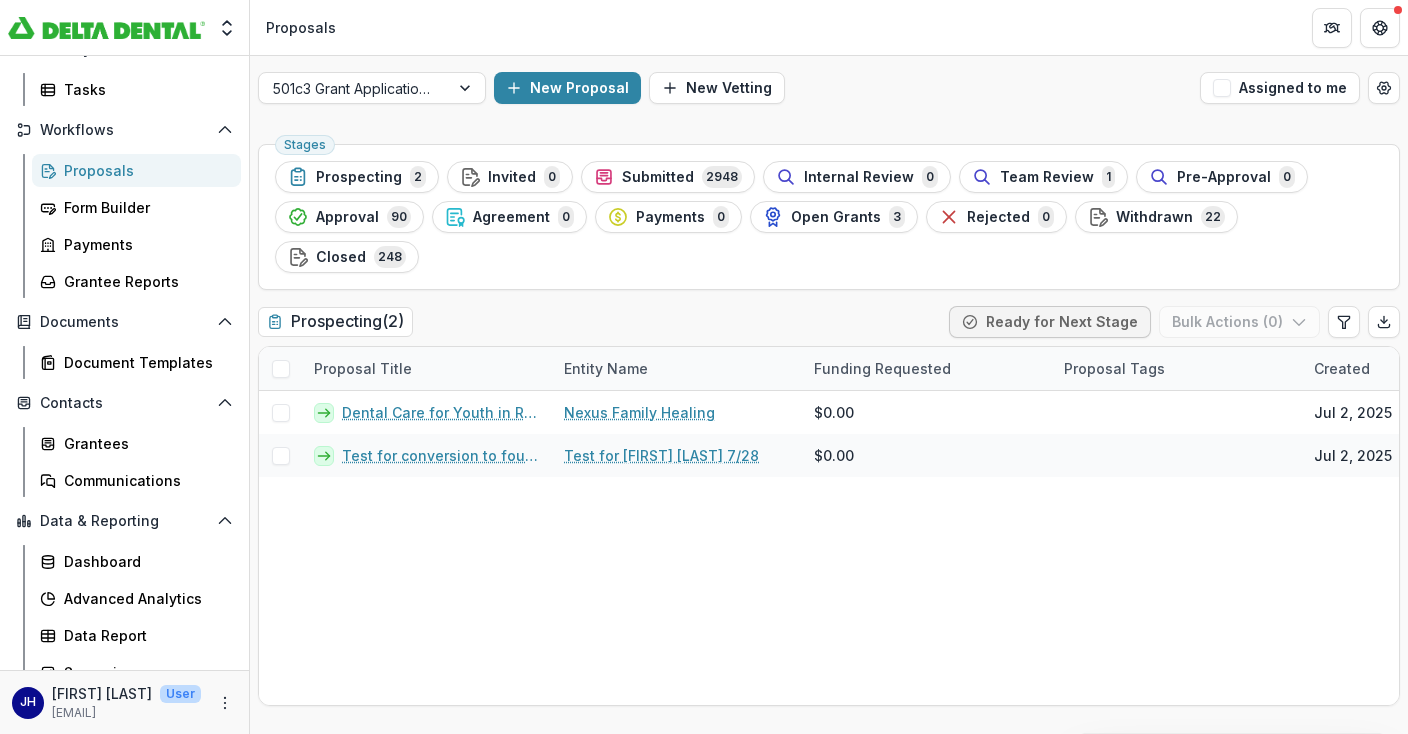 scroll, scrollTop: 194, scrollLeft: 0, axis: vertical 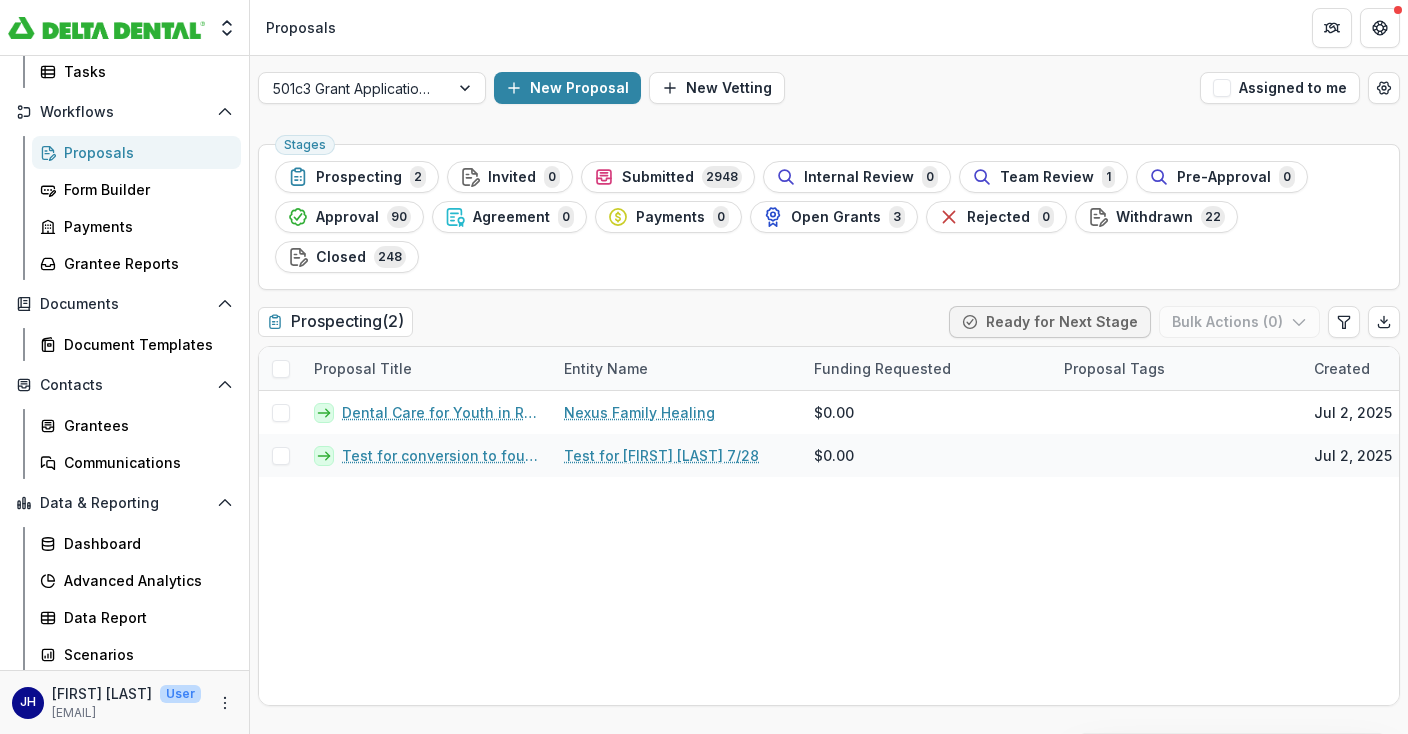 click on "Proposals" at bounding box center [144, 152] 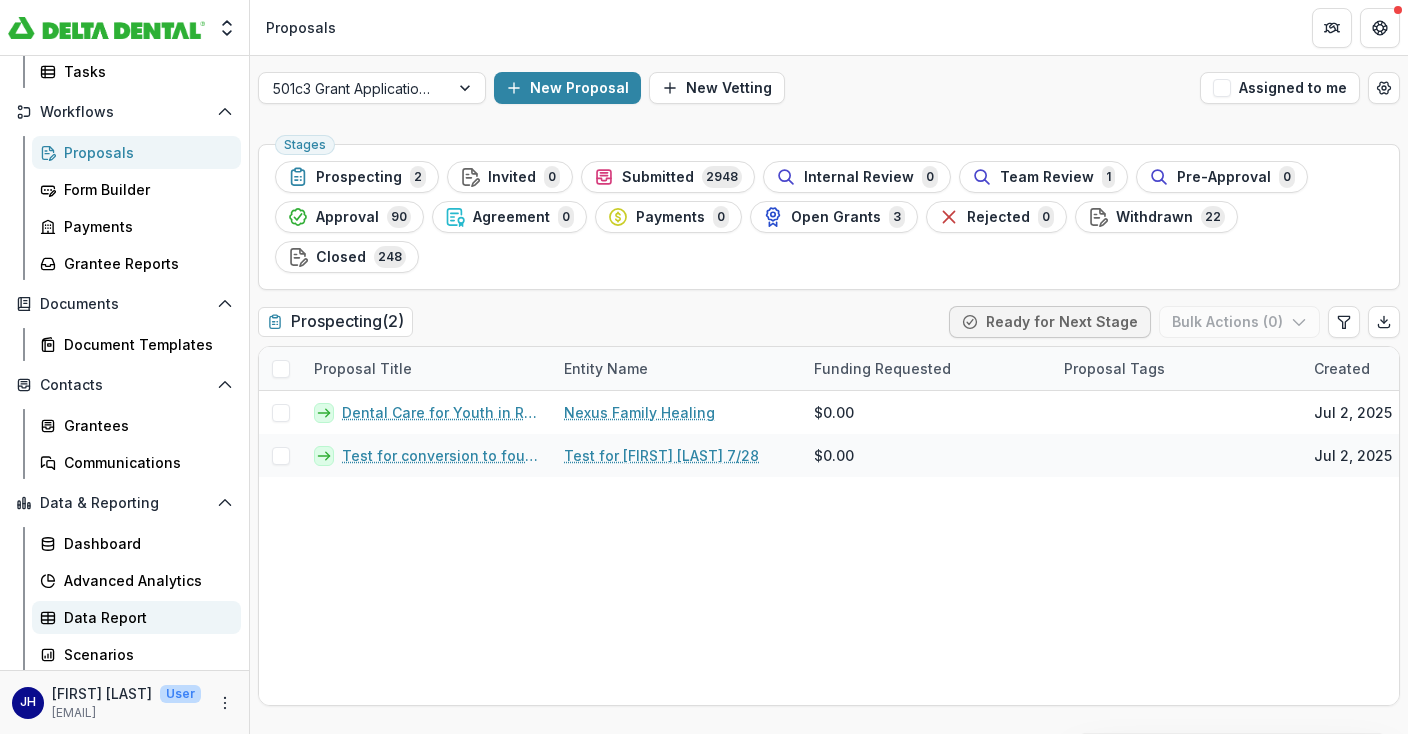 click on "Data Report" at bounding box center (144, 617) 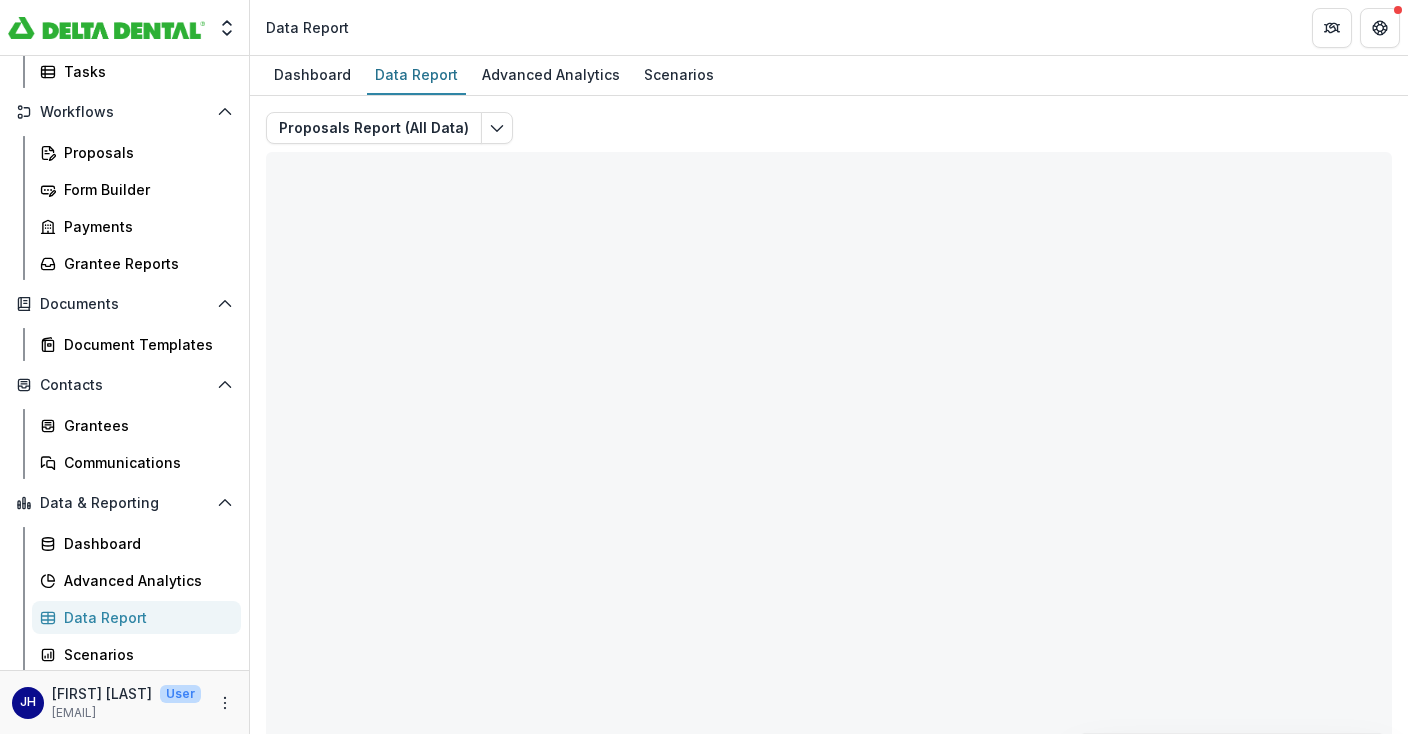 scroll, scrollTop: 0, scrollLeft: 0, axis: both 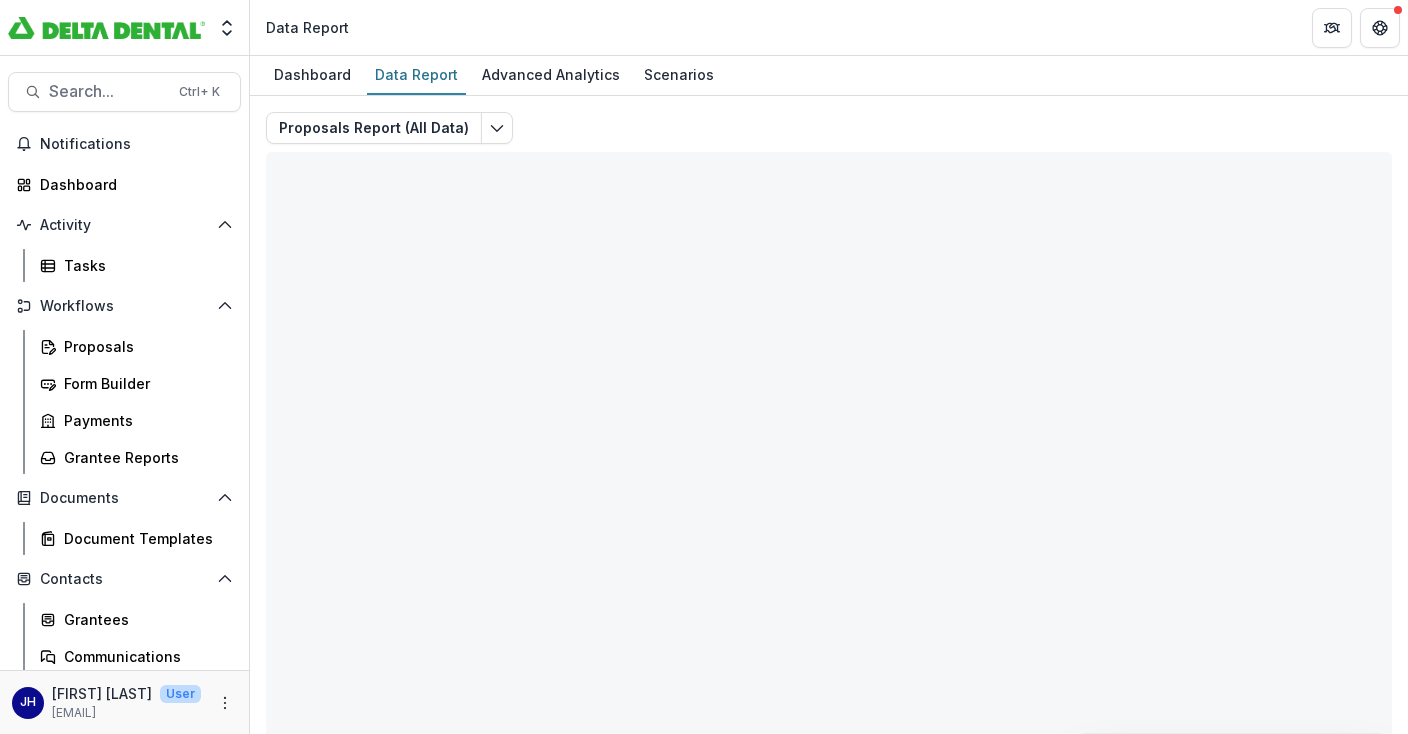 click at bounding box center [106, 28] 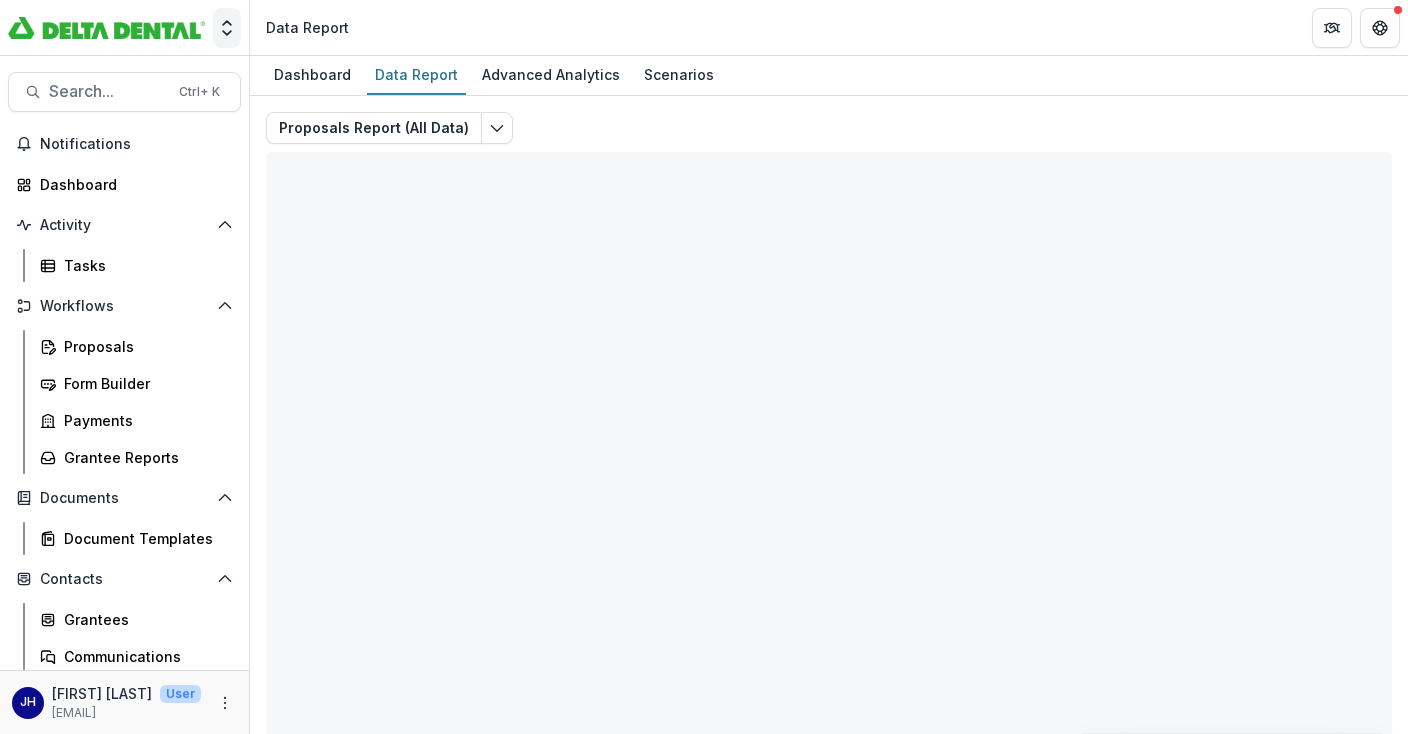 click 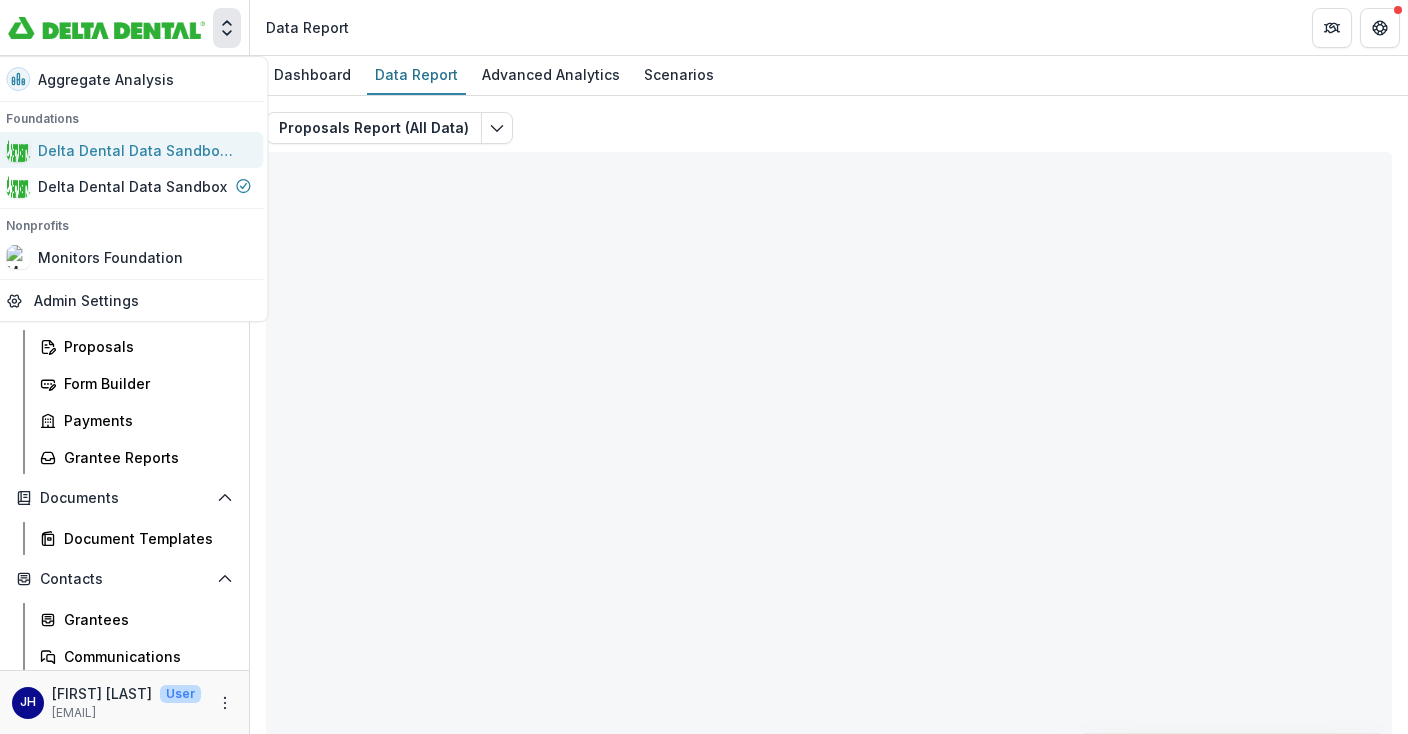 click on "Delta Dental Data Sandbox OLD2" at bounding box center (138, 150) 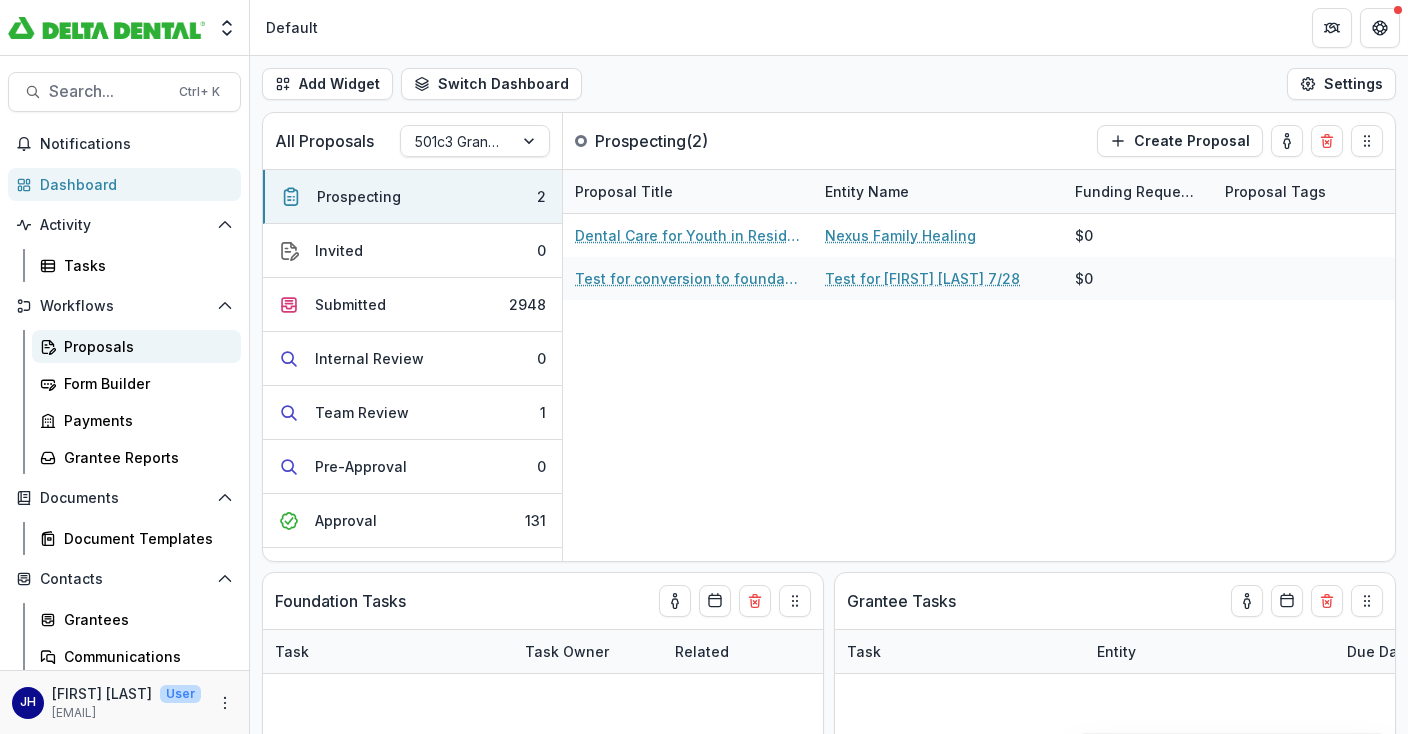 click on "Proposals" at bounding box center [144, 346] 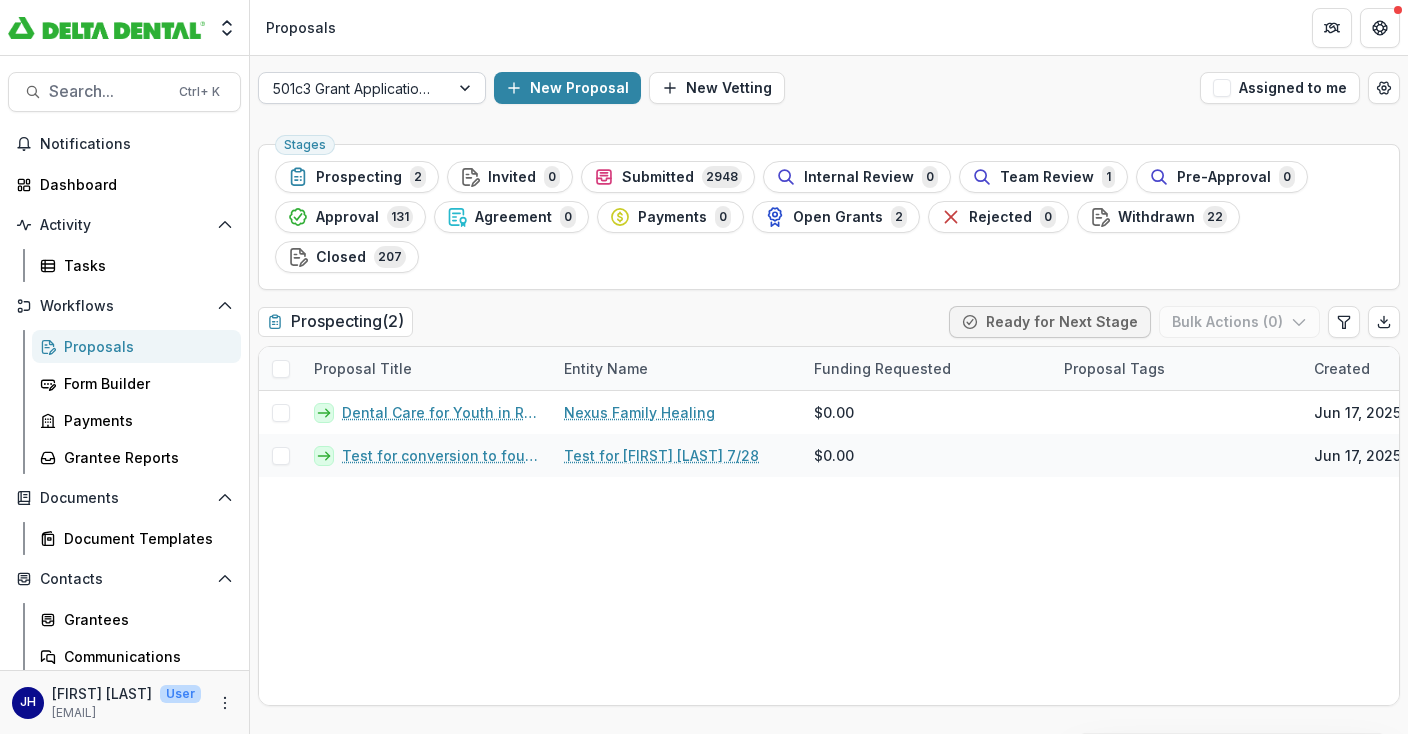 click at bounding box center [467, 88] 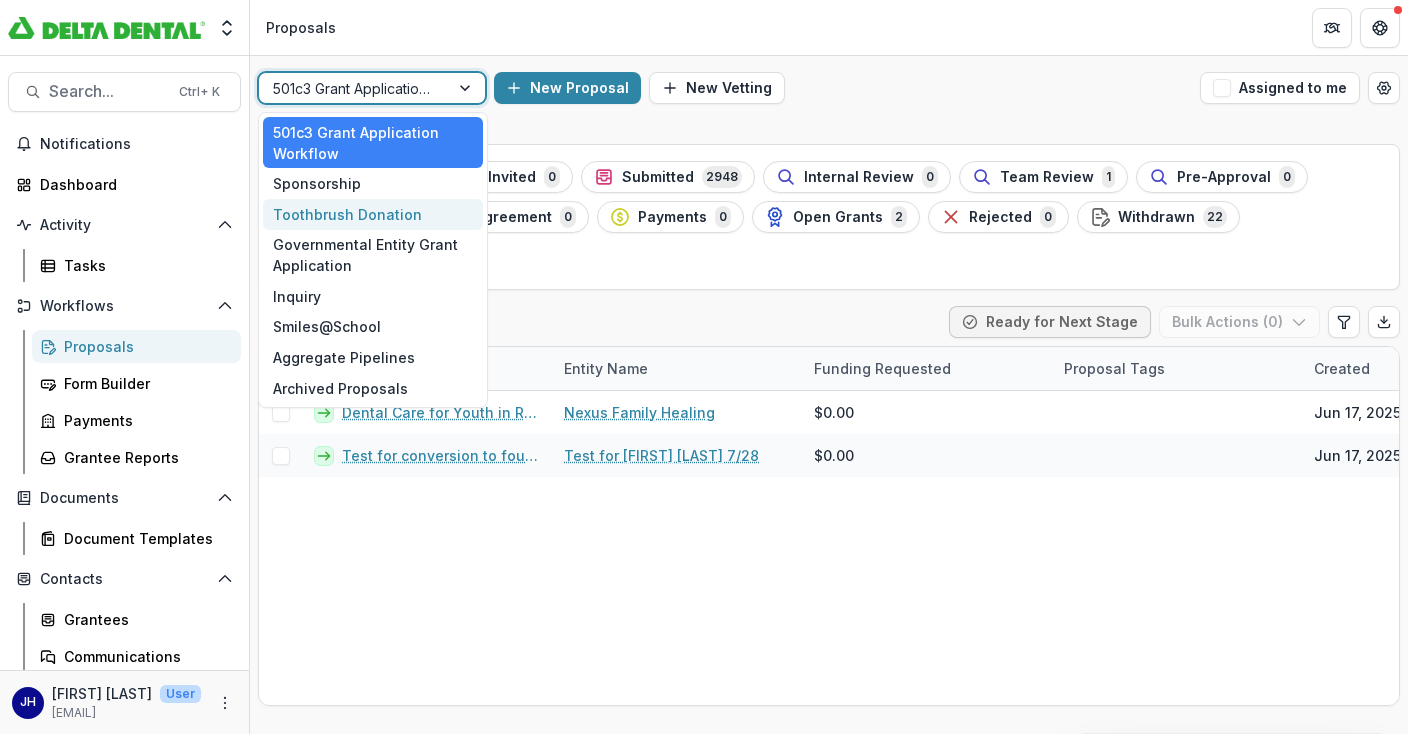 click on "Toothbrush Donation" at bounding box center [373, 214] 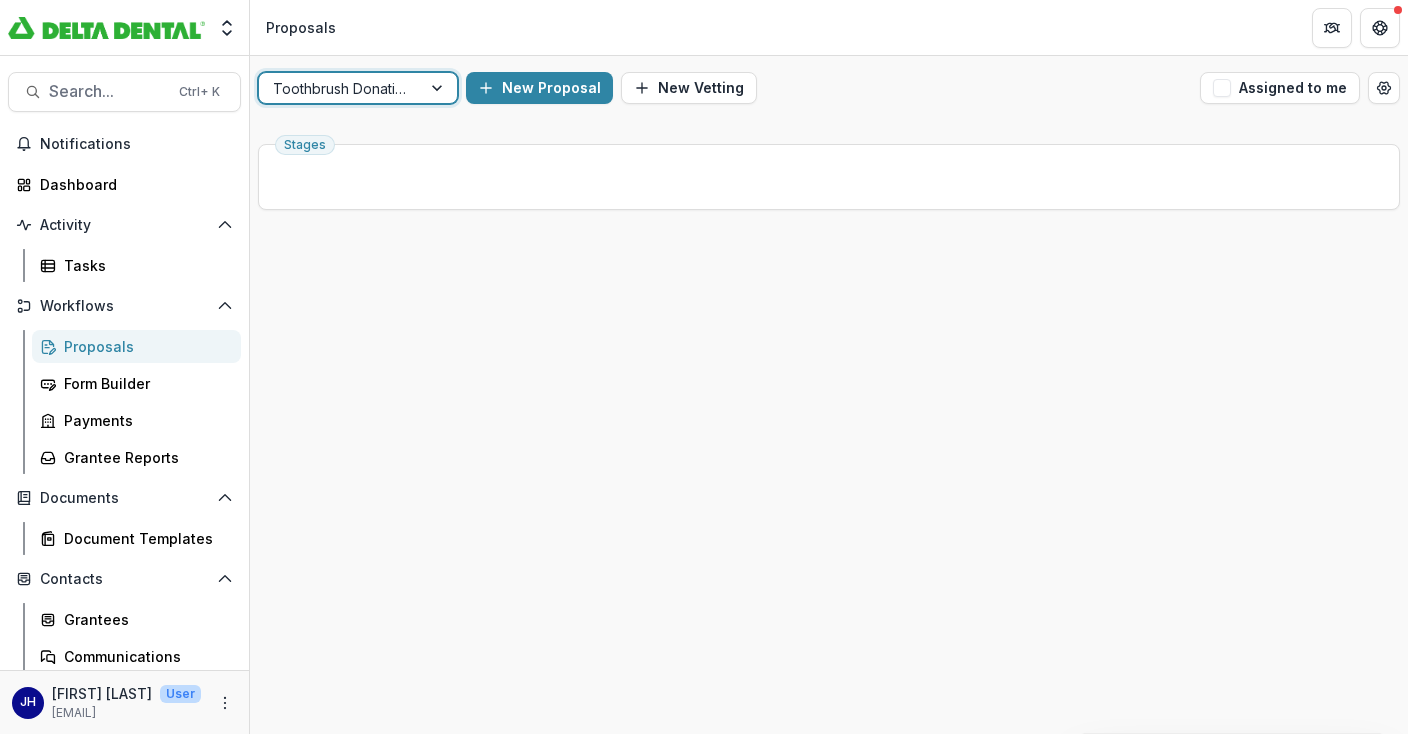click on "Stages" at bounding box center (829, 435) 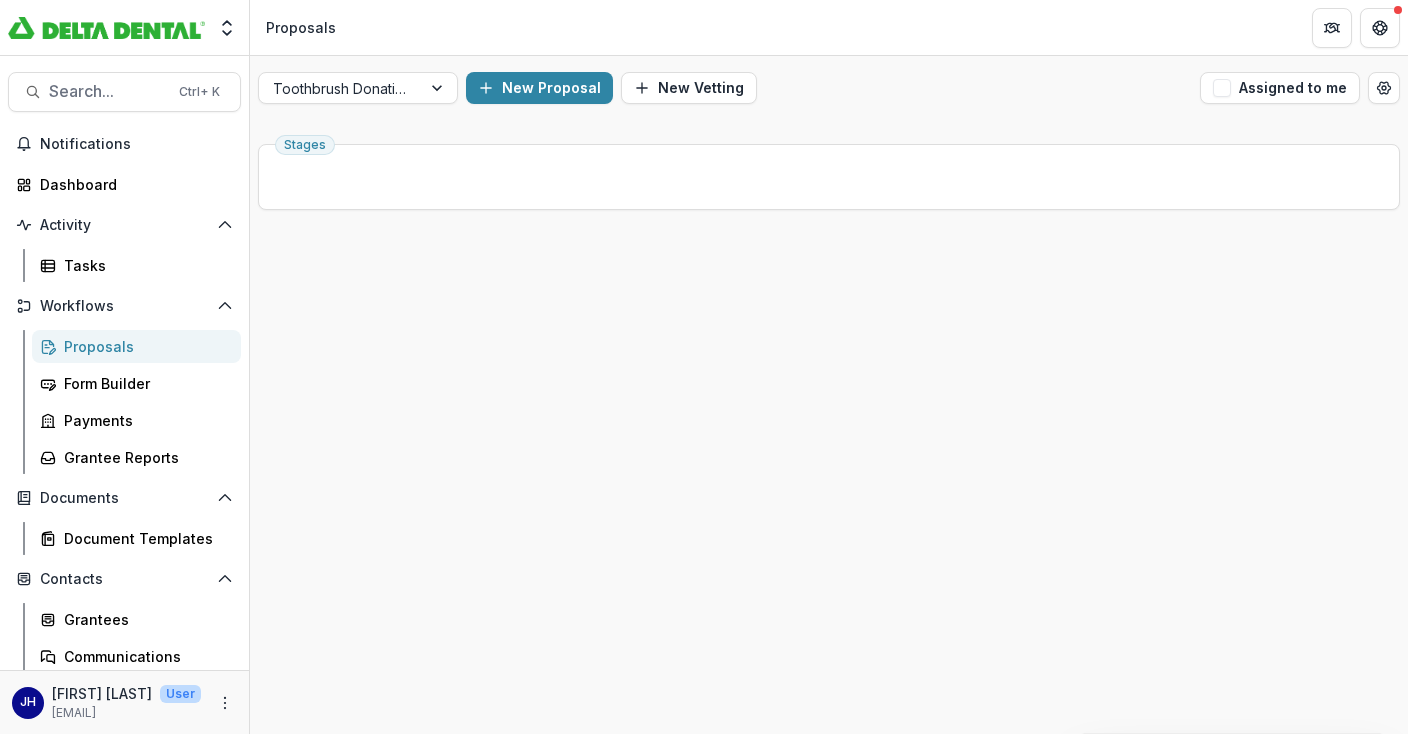 click on "Proposals" at bounding box center (144, 346) 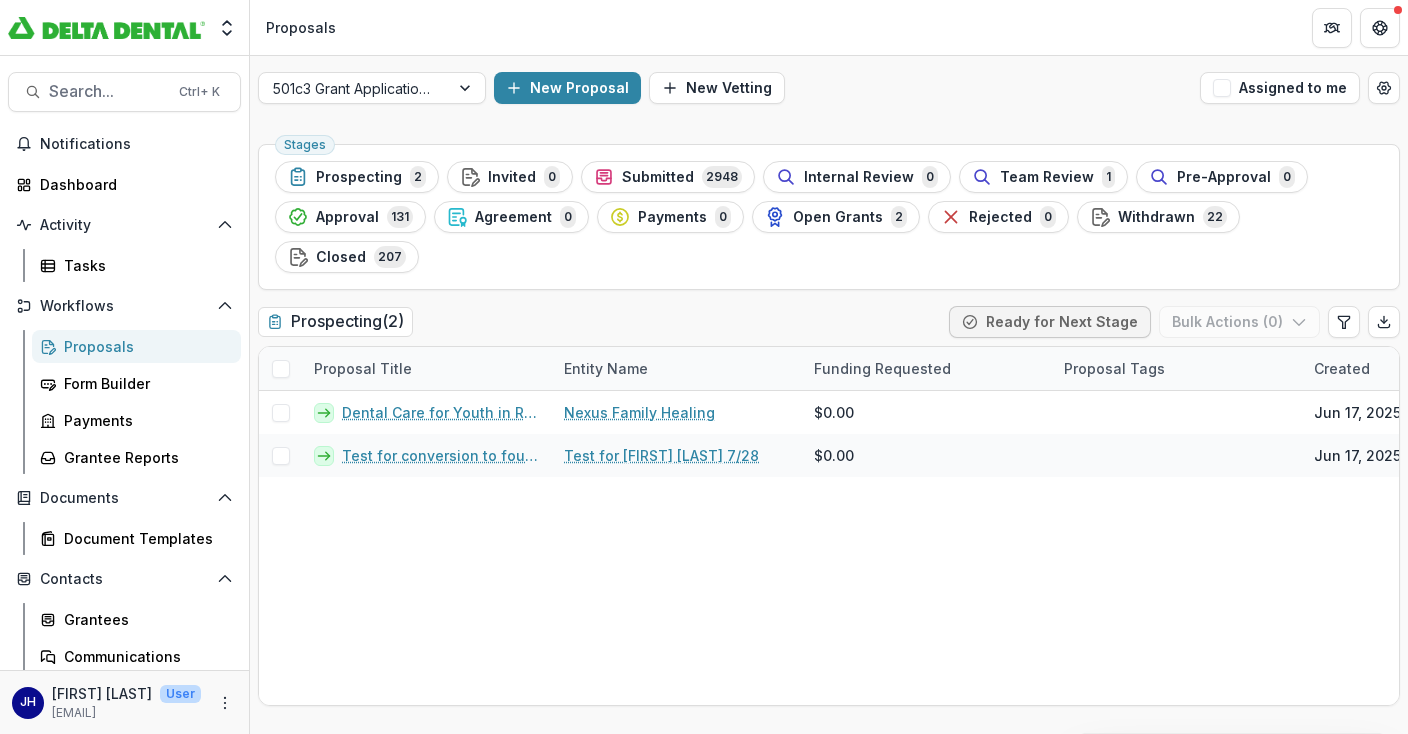 click on "Proposals" at bounding box center [144, 346] 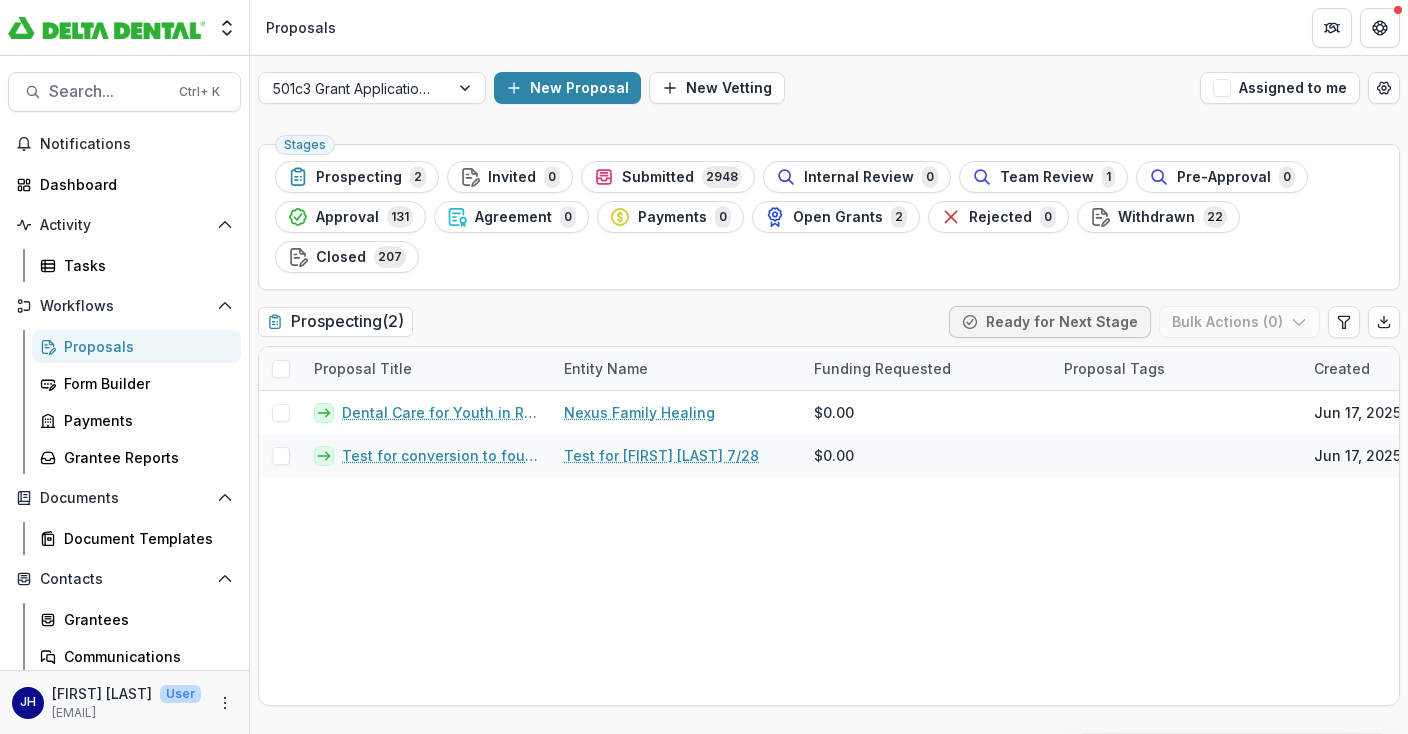 click on "Proposals" at bounding box center [144, 346] 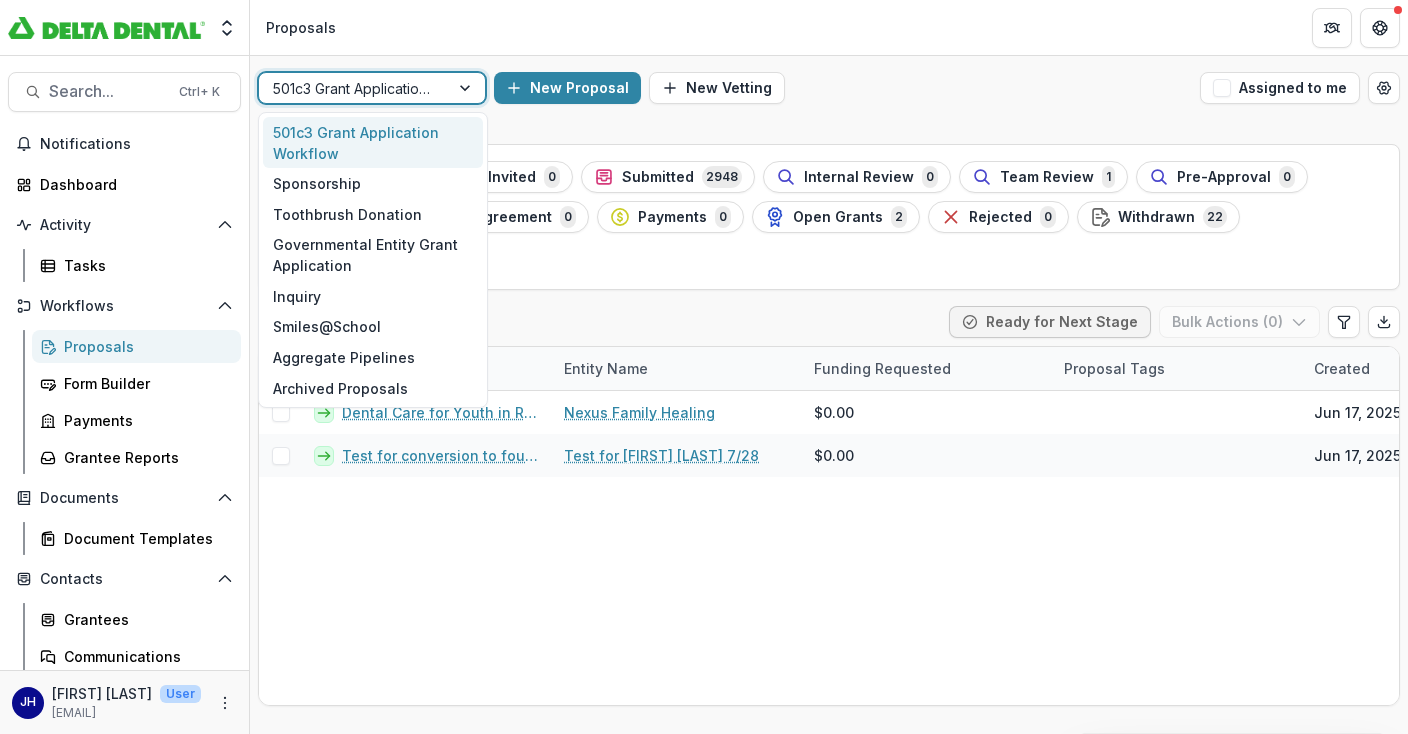 click at bounding box center (467, 88) 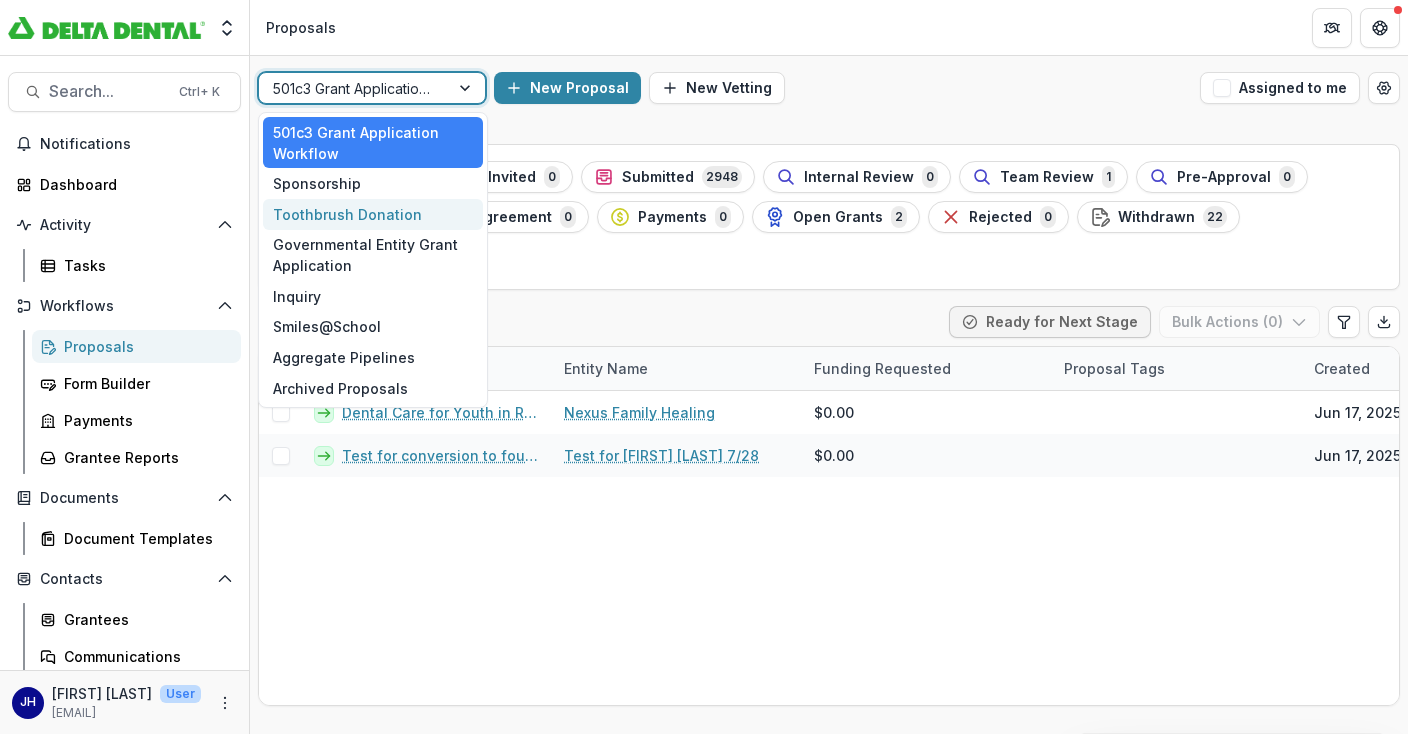 click on "Toothbrush Donation" at bounding box center [373, 214] 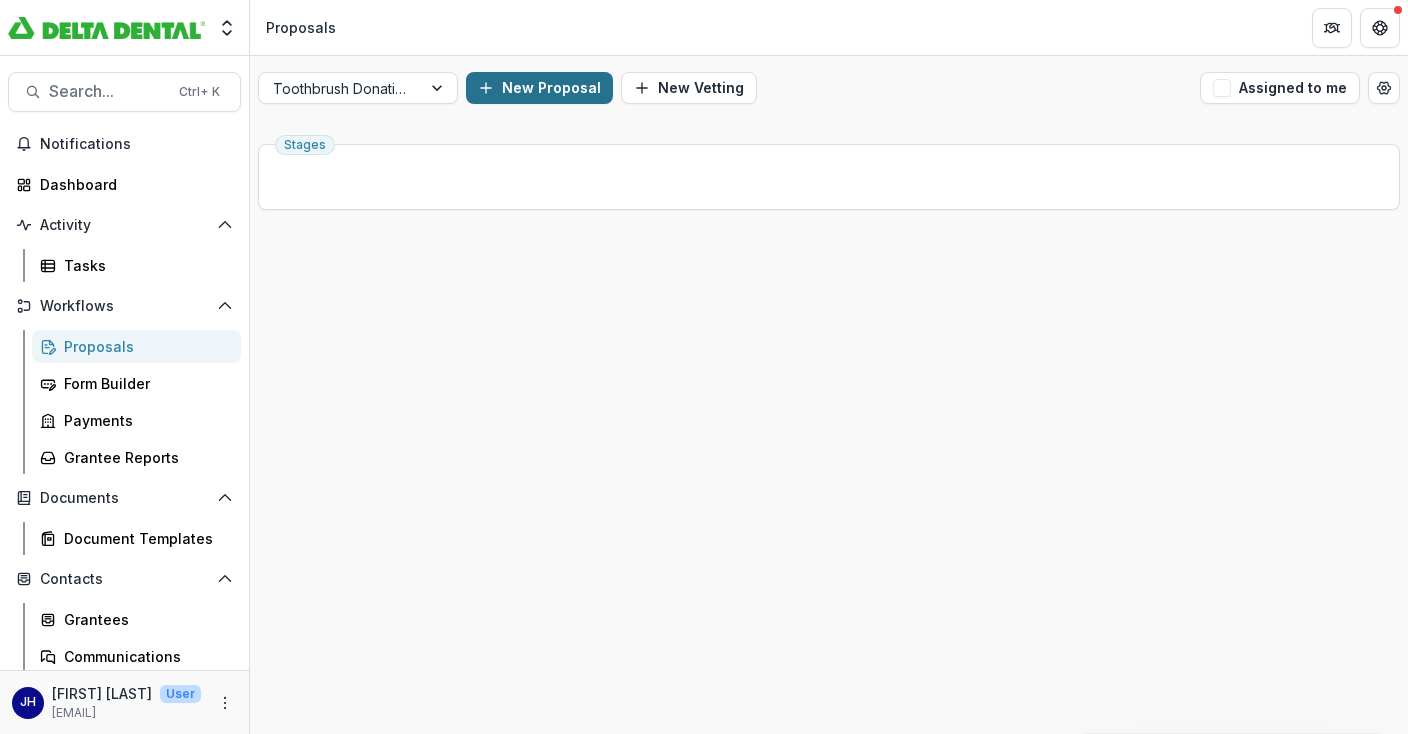 click on "New Proposal" at bounding box center [539, 88] 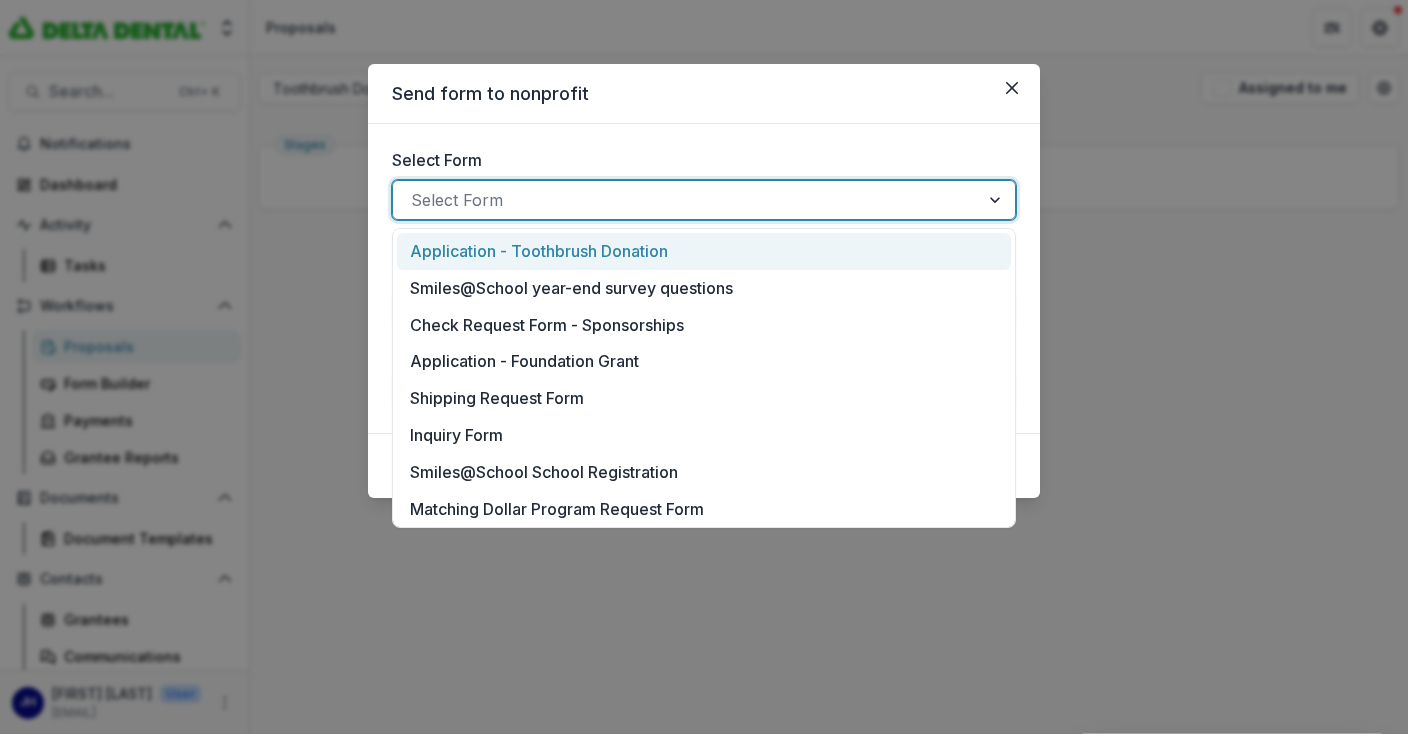 click at bounding box center (686, 200) 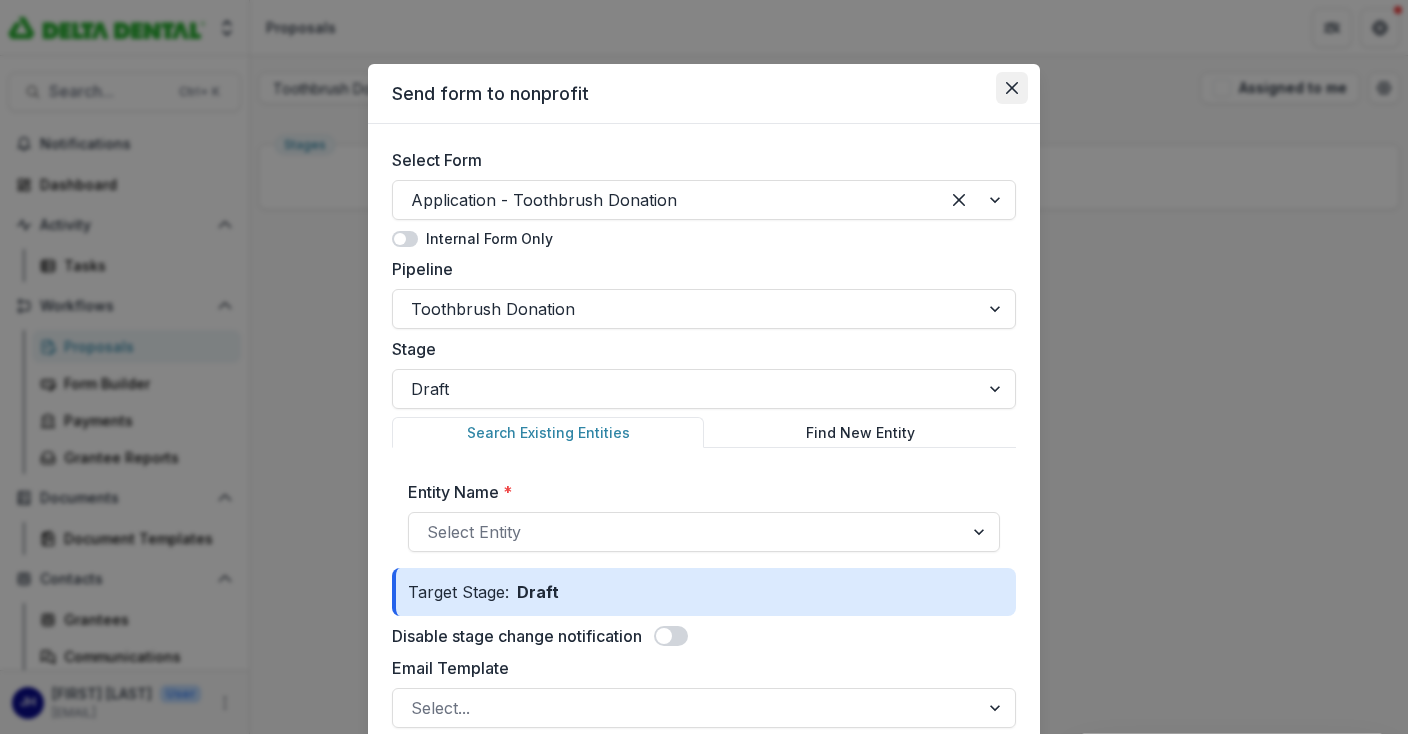 click 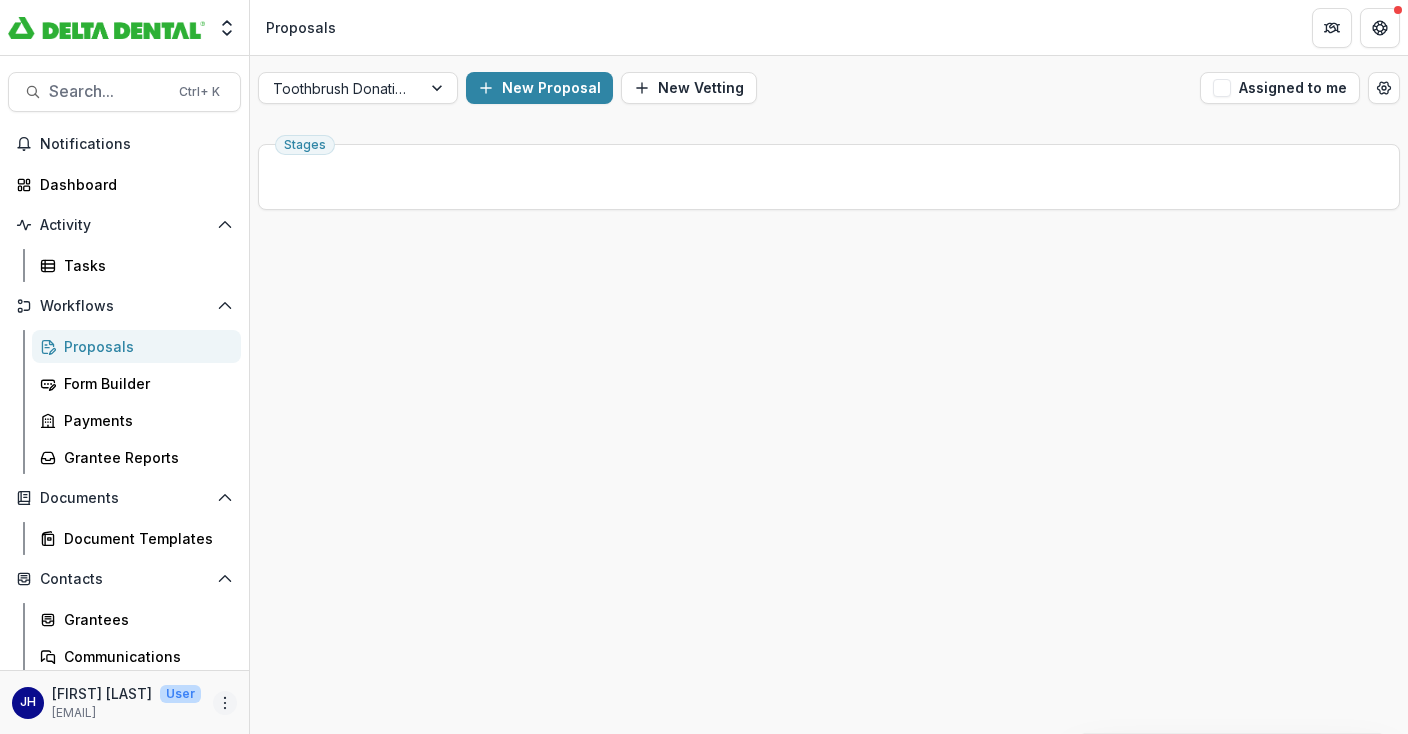 click at bounding box center (225, 703) 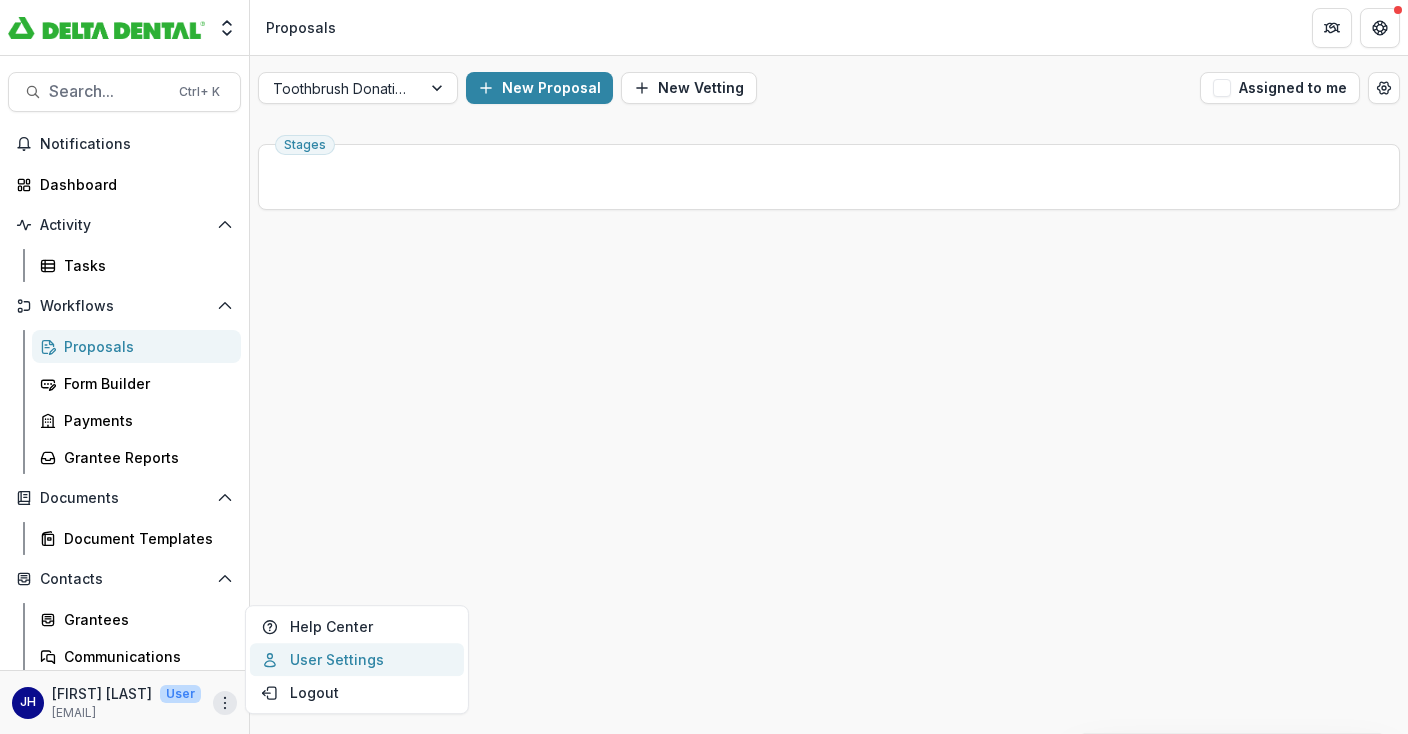 click on "User Settings" at bounding box center [357, 659] 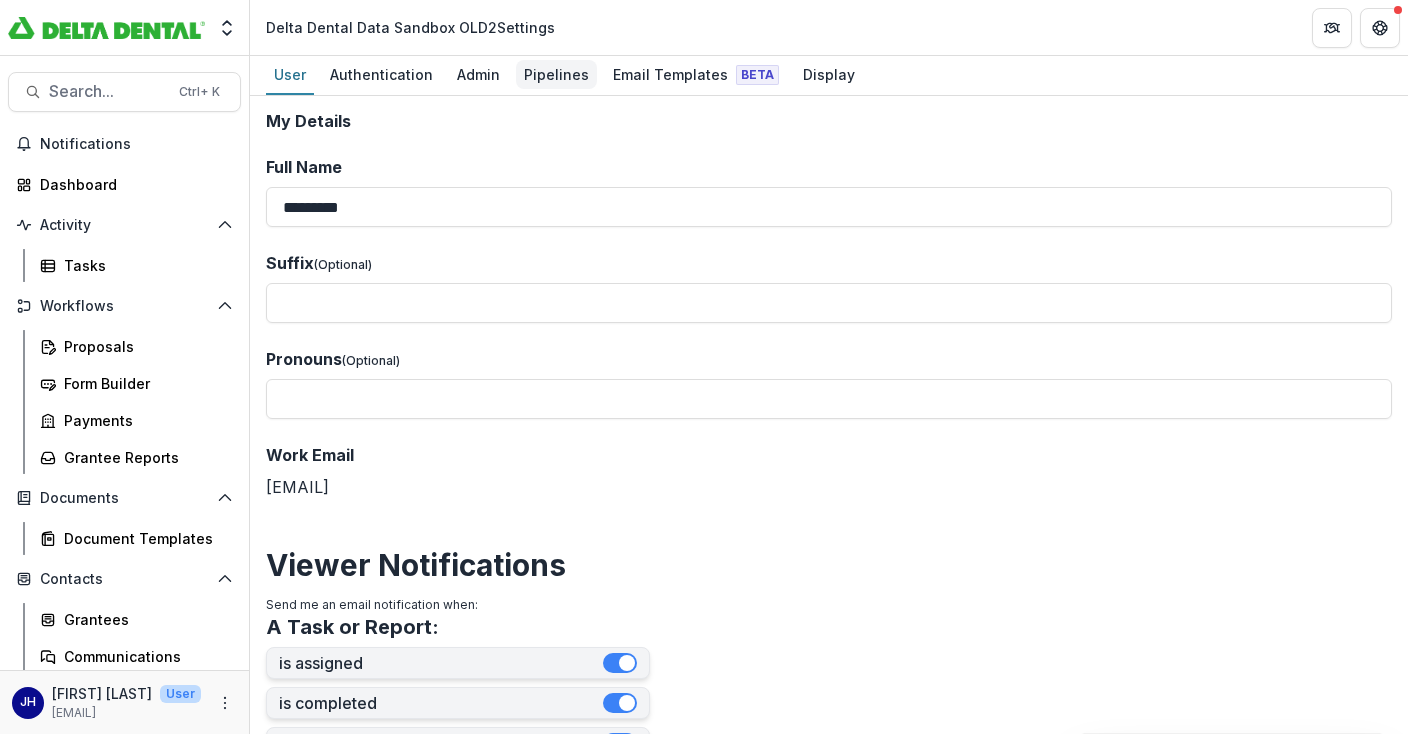 click on "Pipelines" at bounding box center [556, 74] 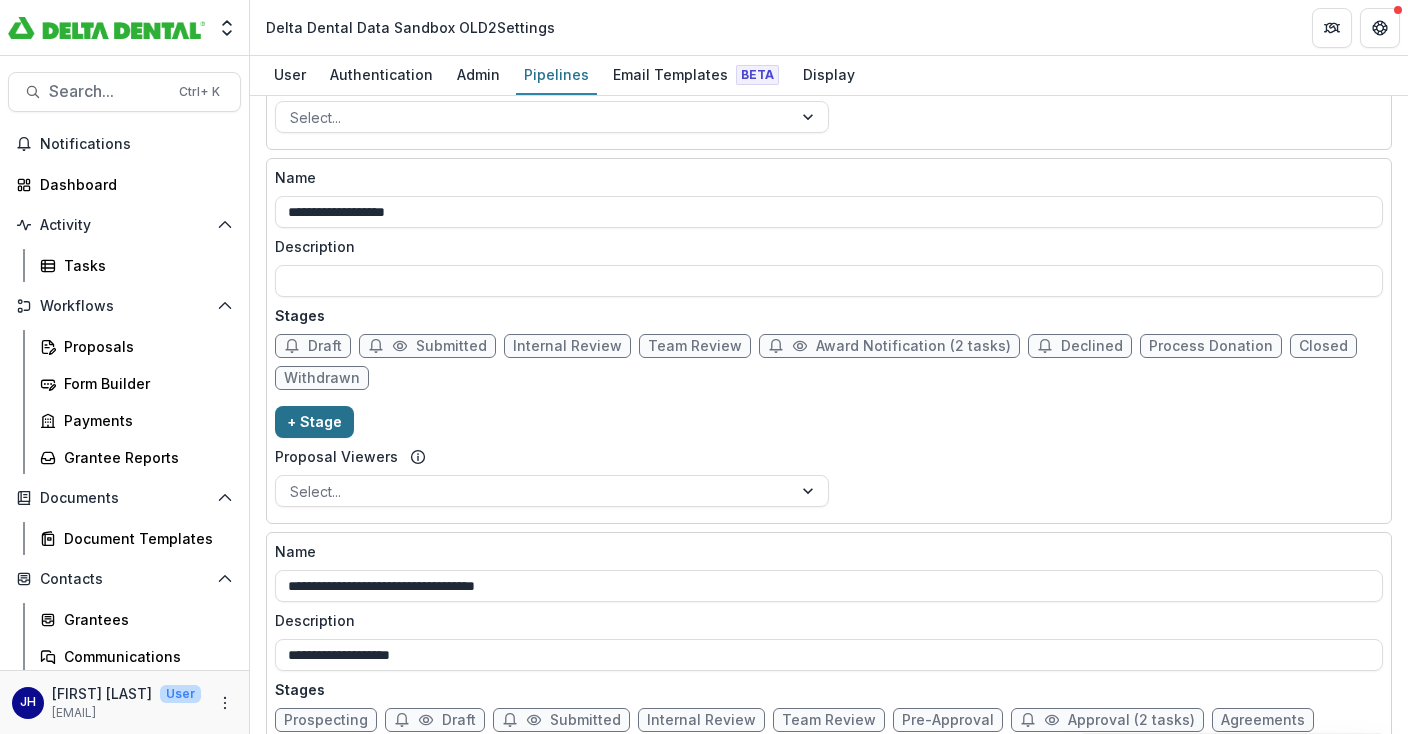 scroll, scrollTop: 686, scrollLeft: 0, axis: vertical 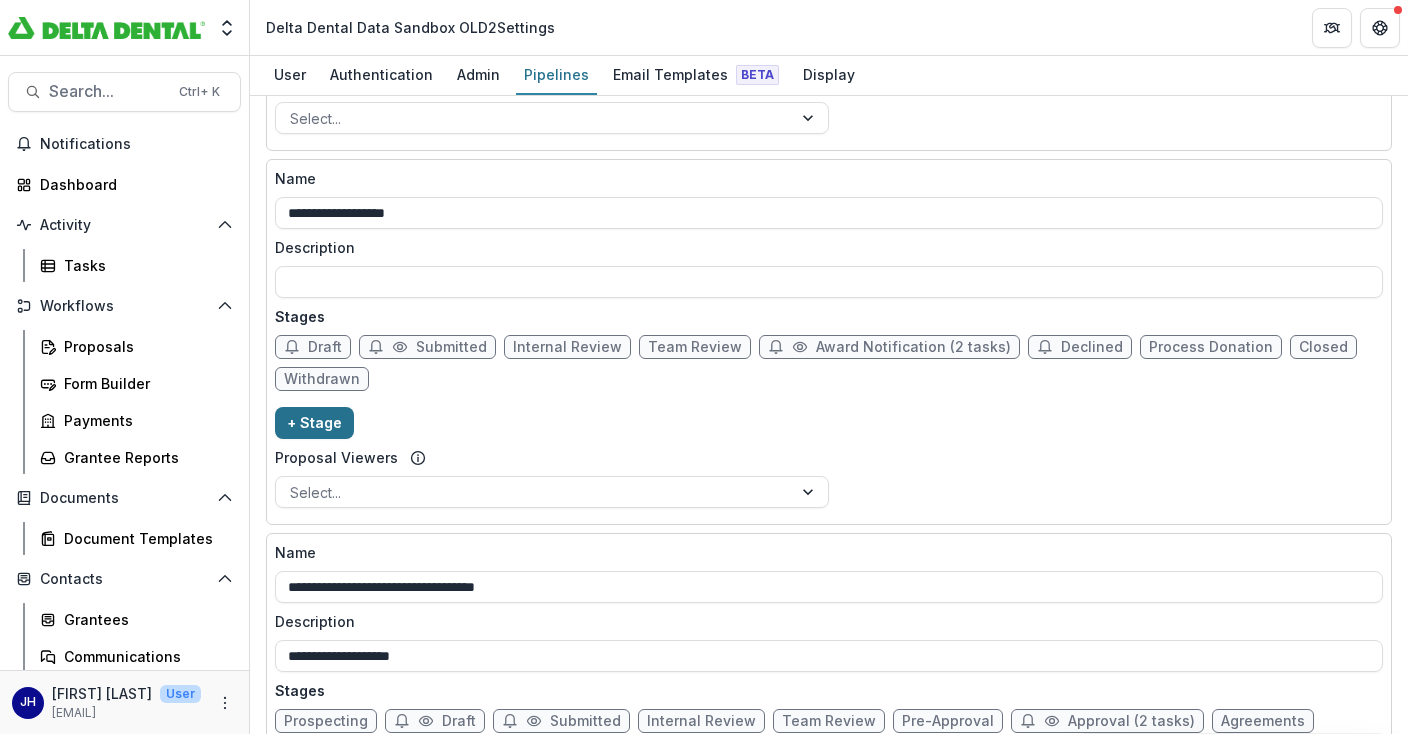 click on "+ Stage" at bounding box center [314, 423] 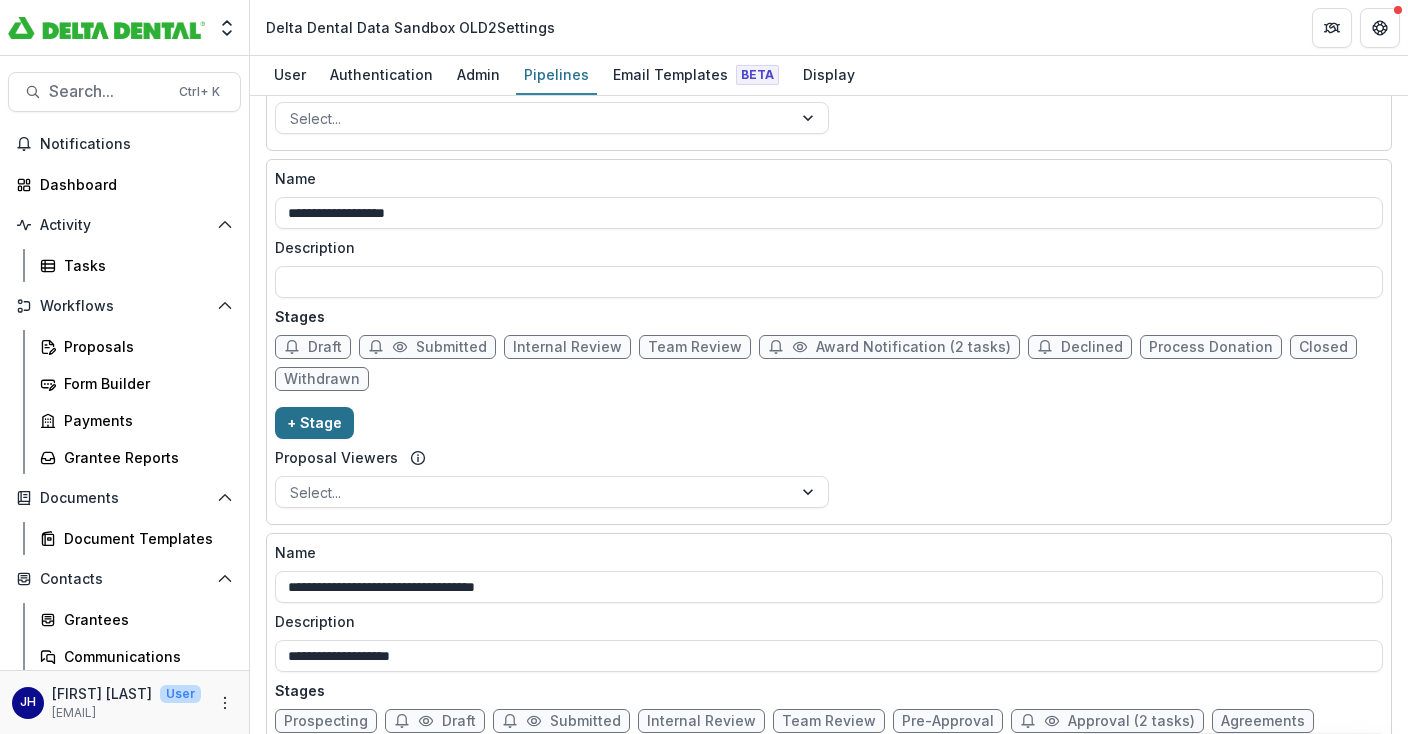 select on "*****" 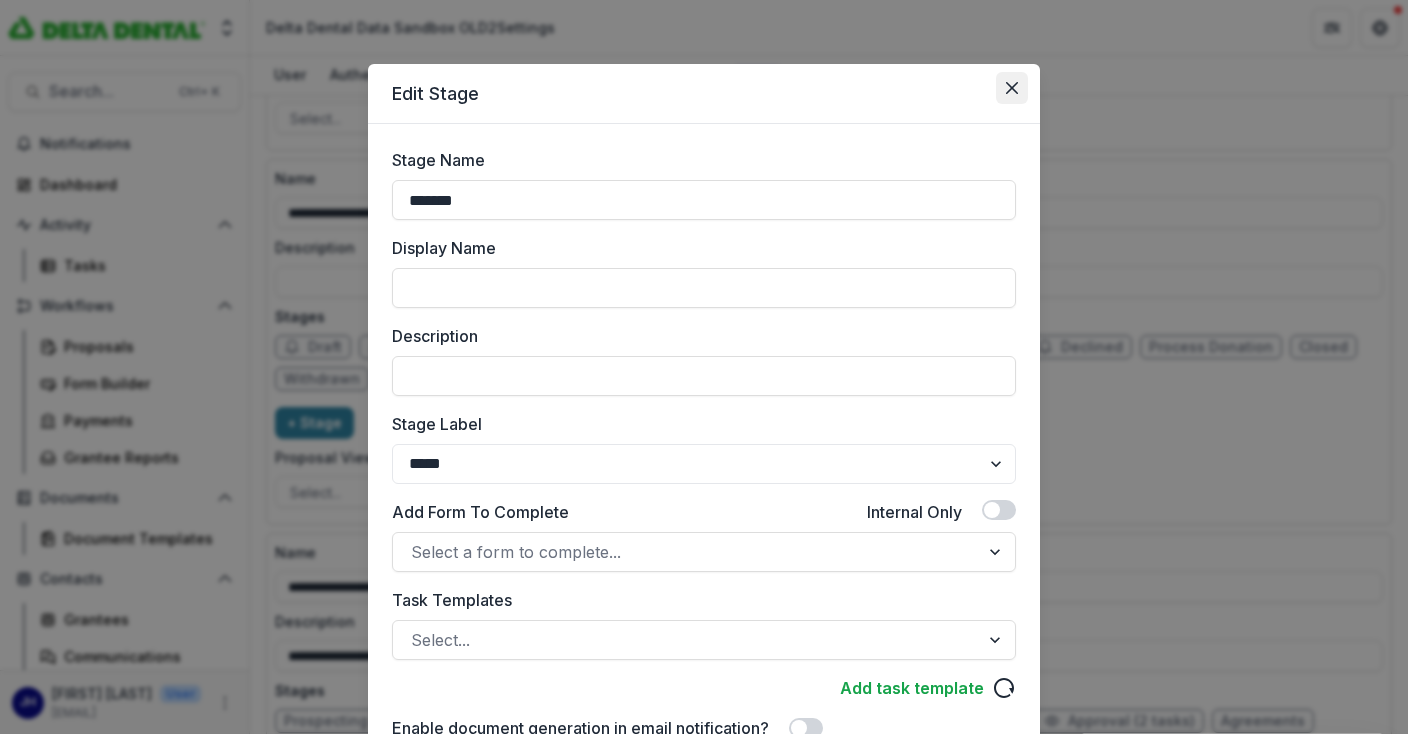 click at bounding box center (1012, 88) 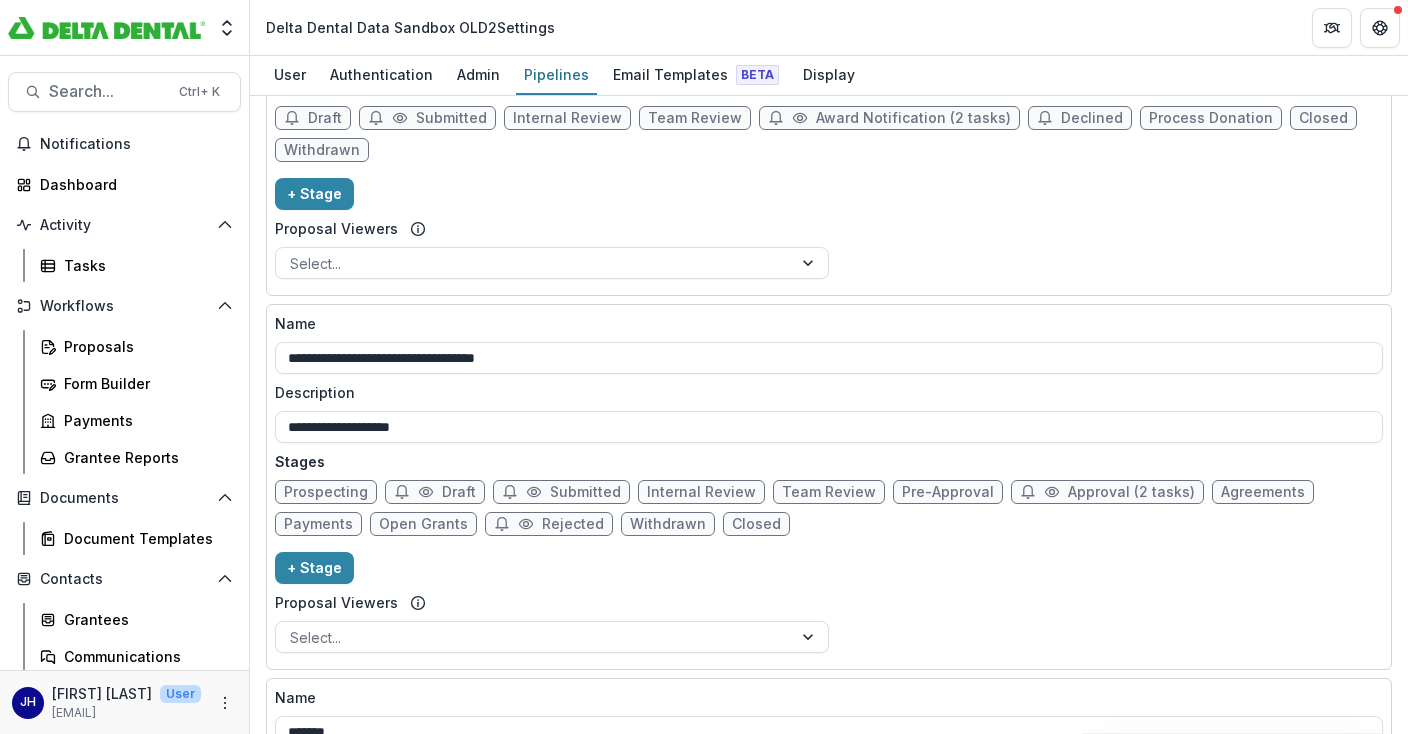 scroll, scrollTop: 0, scrollLeft: 0, axis: both 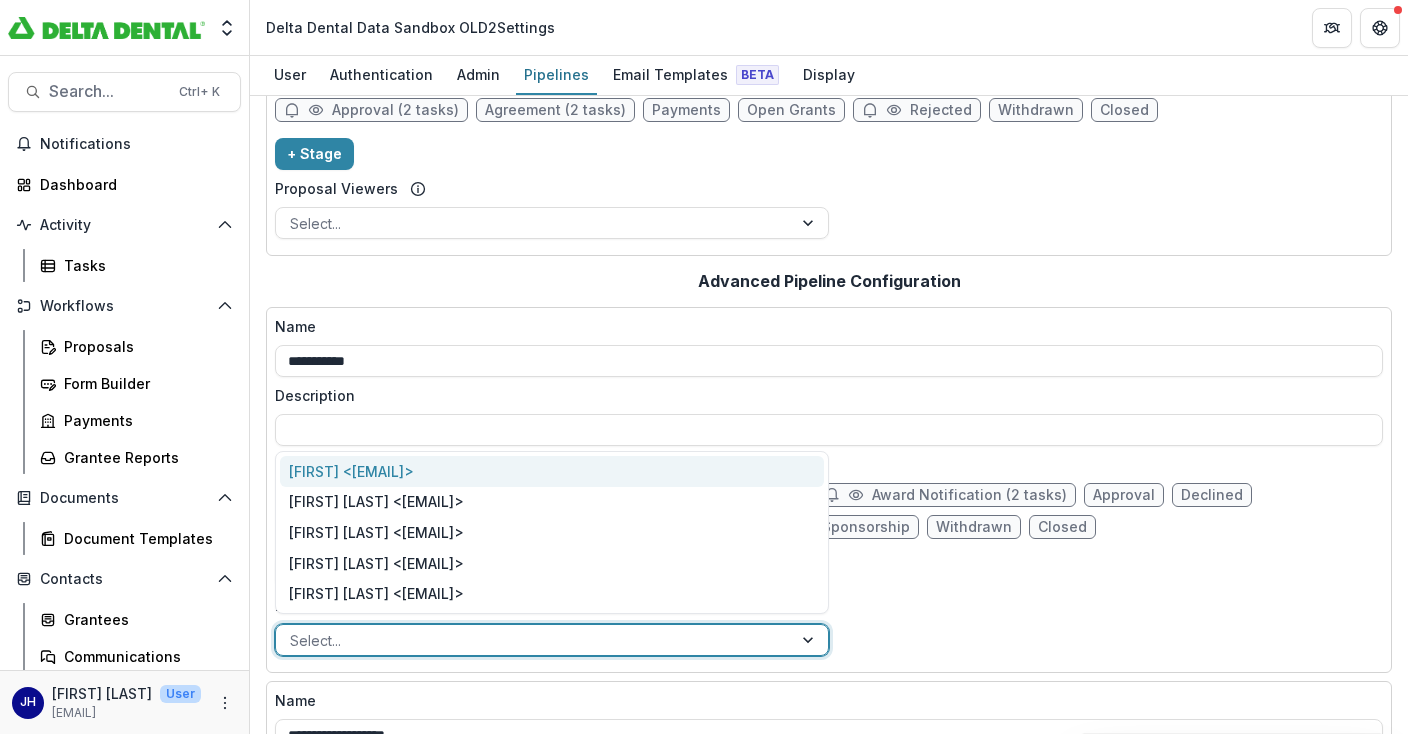 click at bounding box center [810, 640] 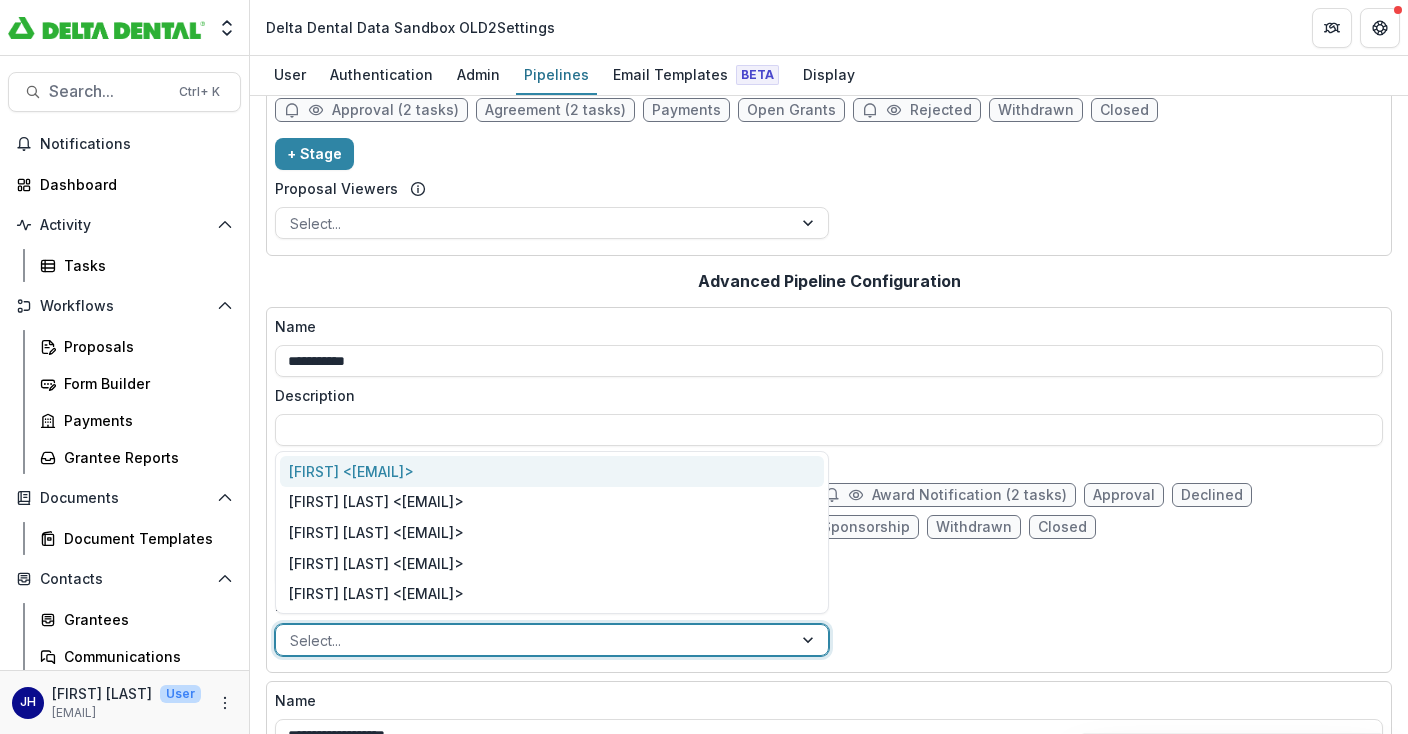 click on "**********" at bounding box center (829, 490) 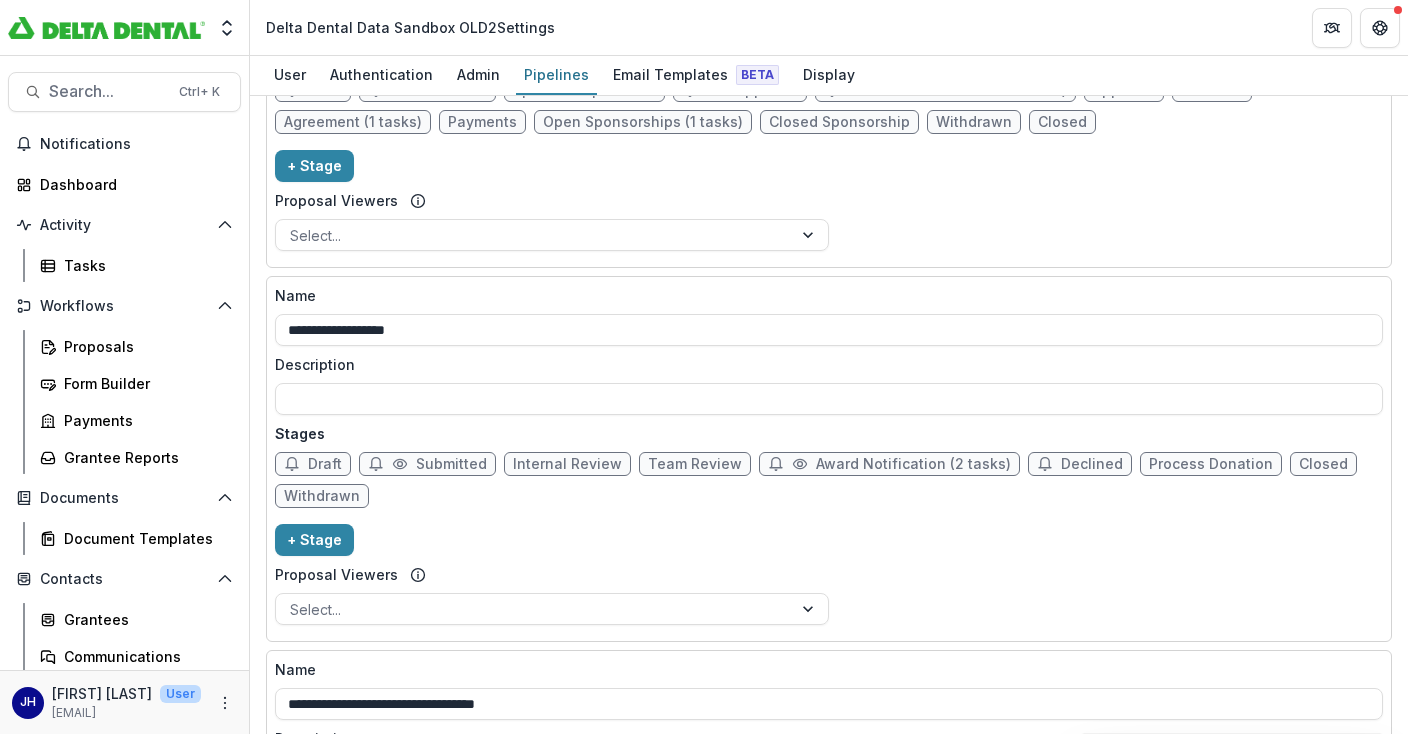scroll, scrollTop: 575, scrollLeft: 0, axis: vertical 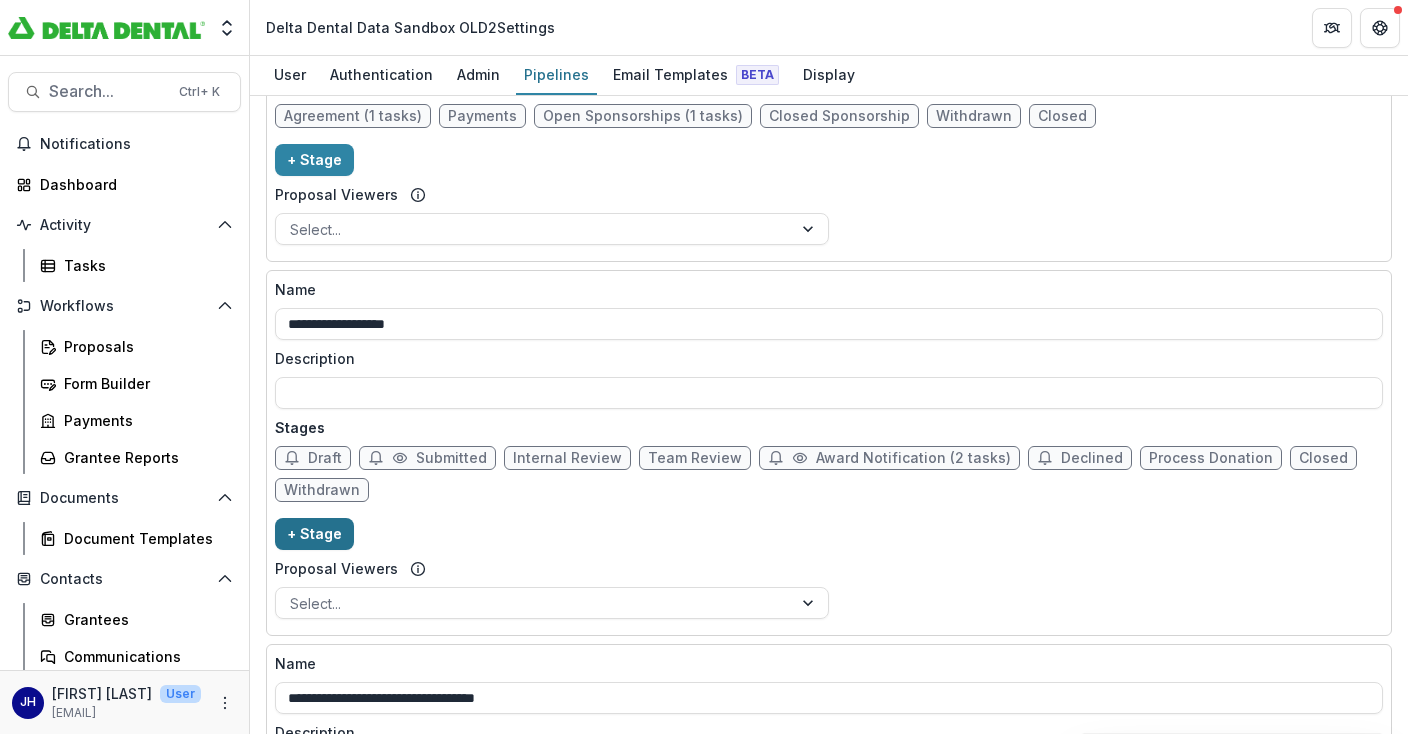 click on "+ Stage" at bounding box center [314, 534] 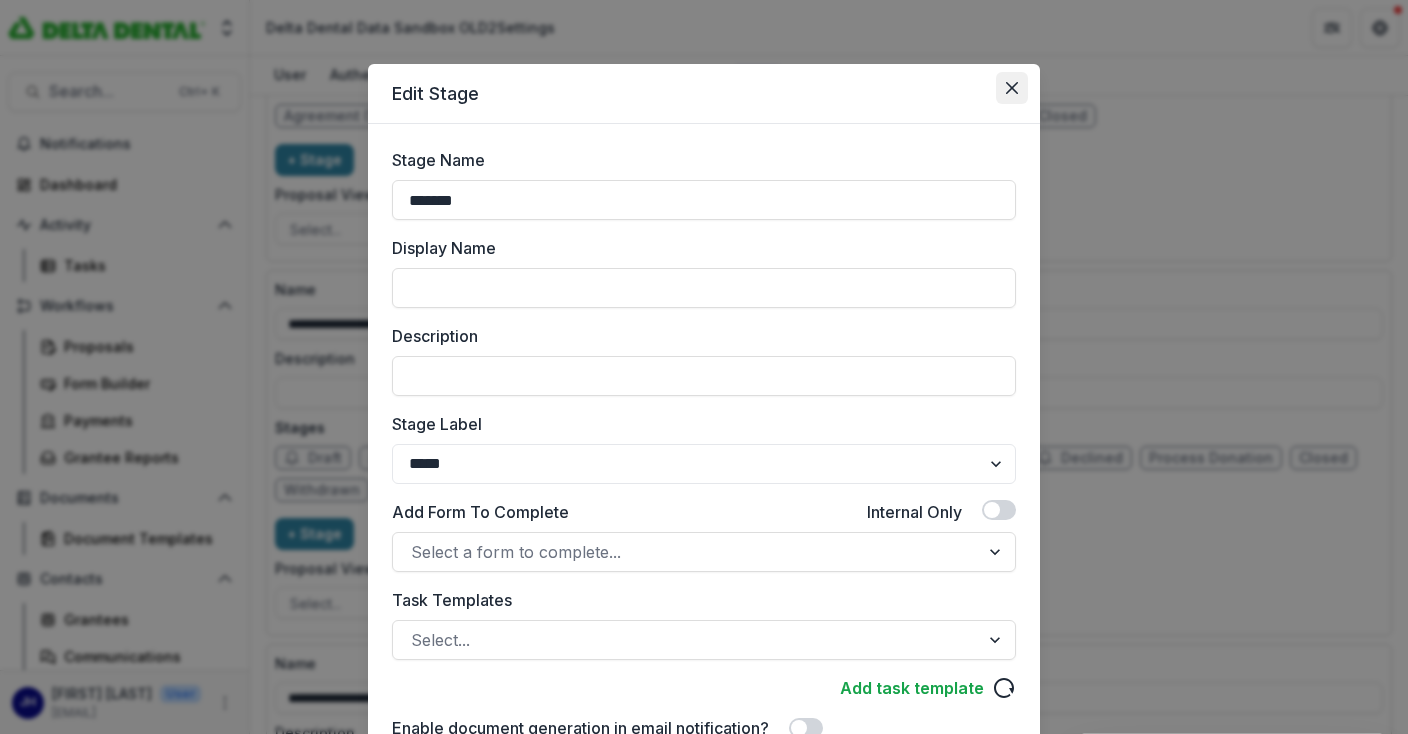 click at bounding box center [1012, 88] 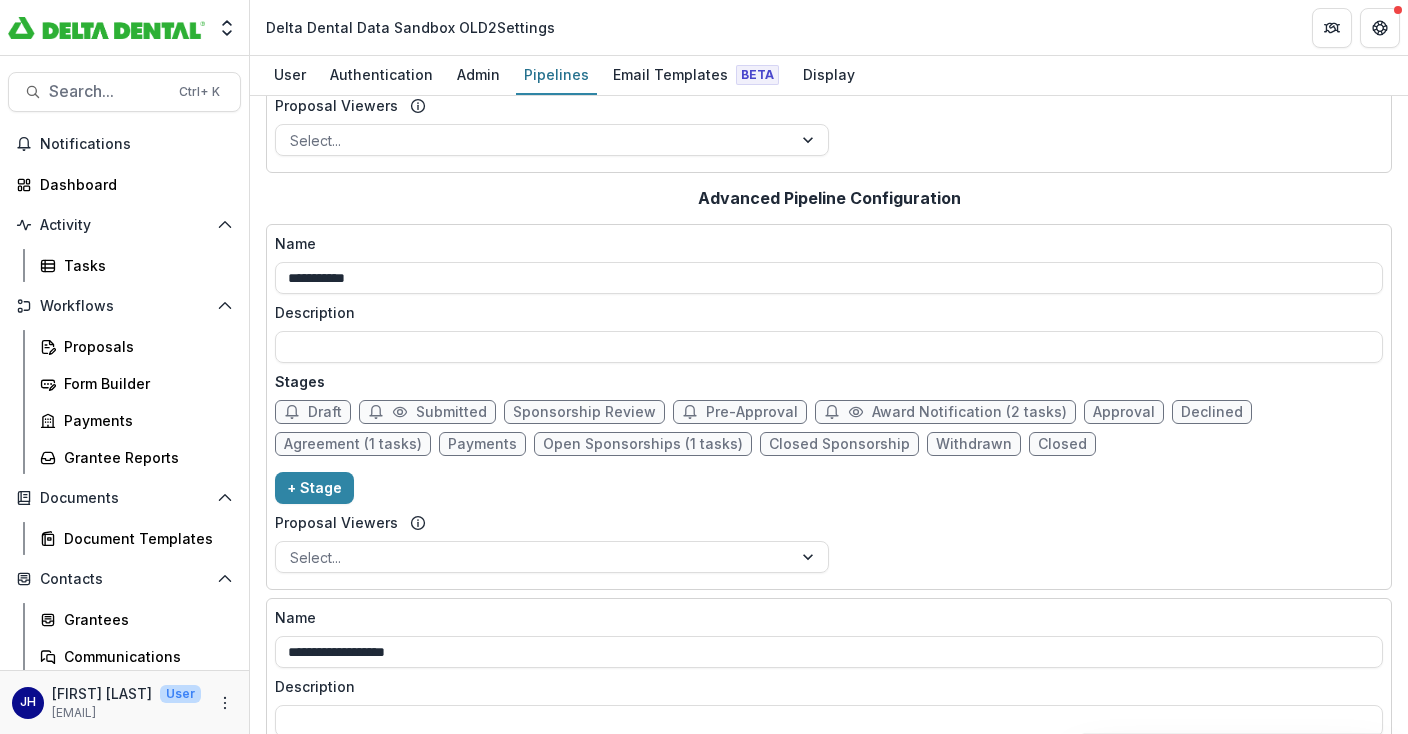 scroll, scrollTop: 0, scrollLeft: 0, axis: both 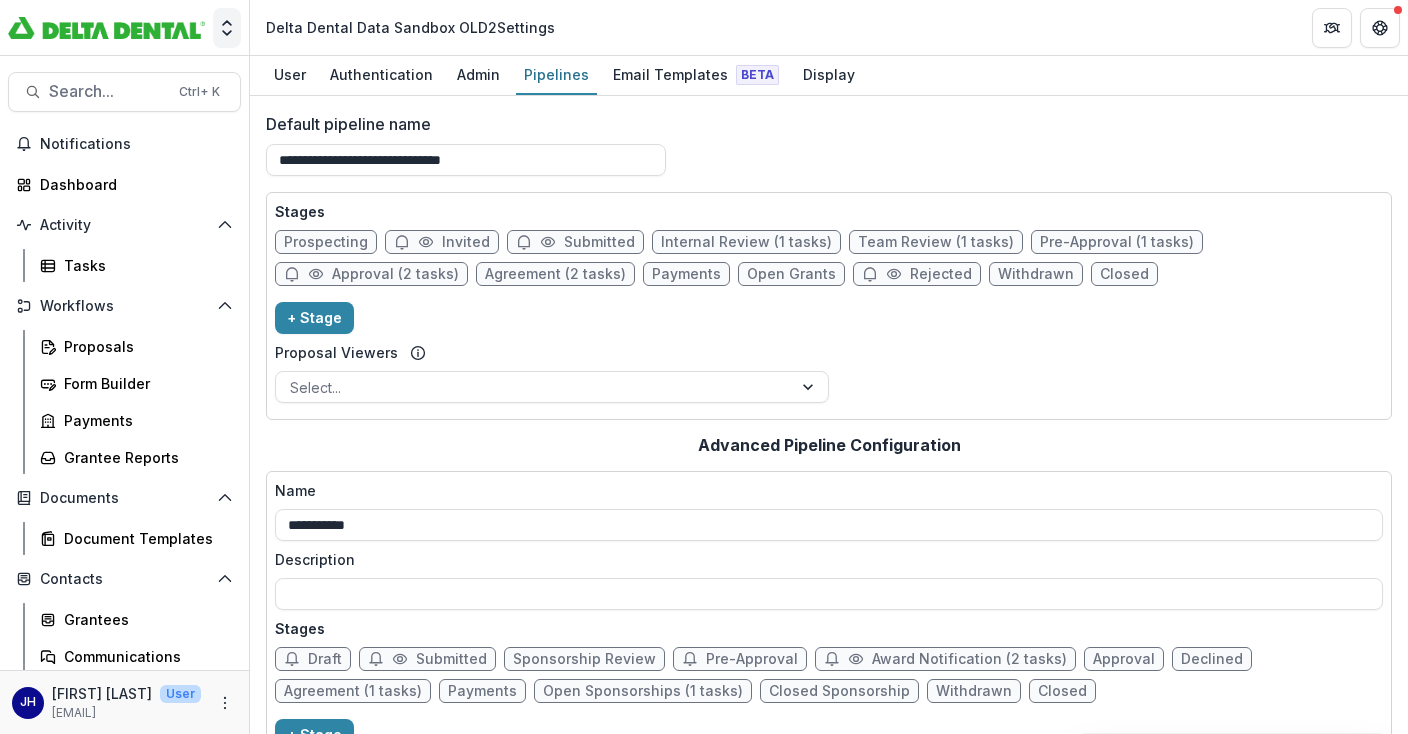 click 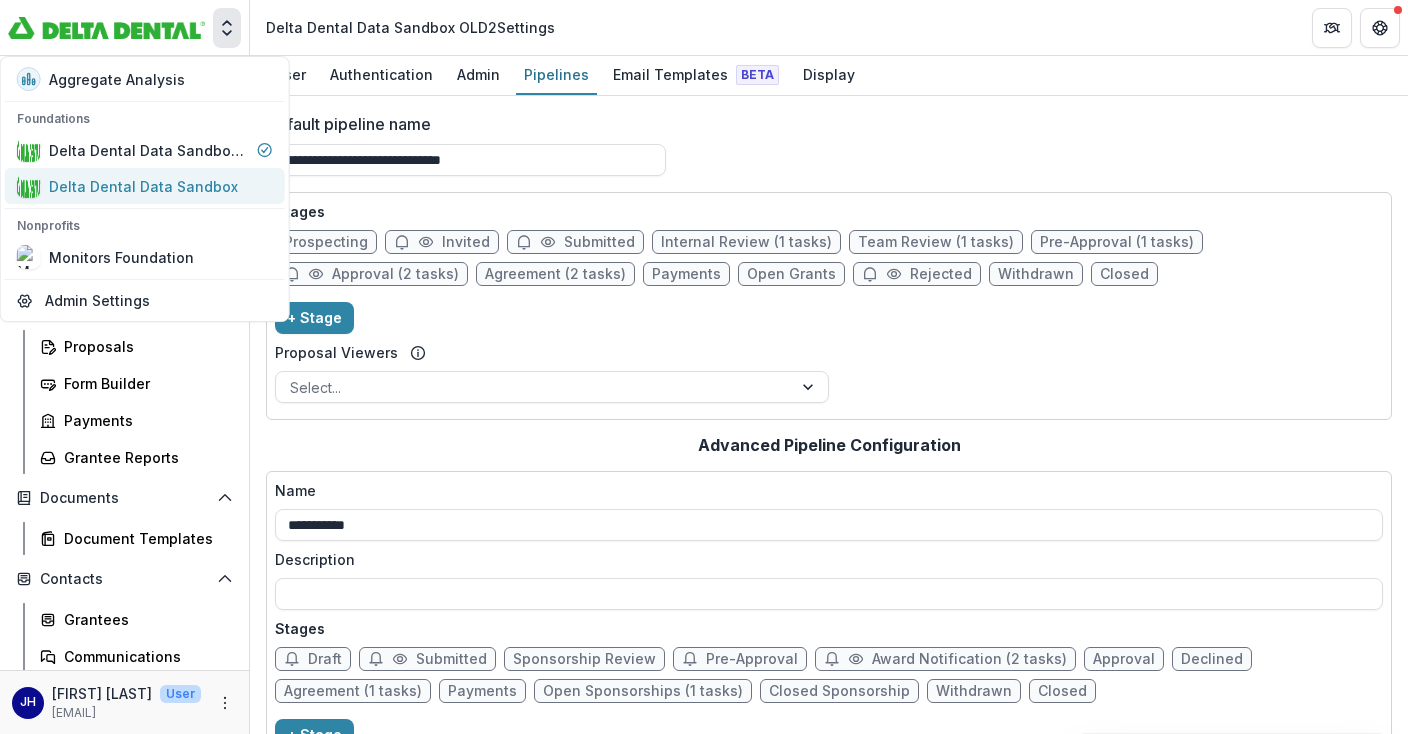 click on "Delta Dental Data Sandbox" at bounding box center (143, 186) 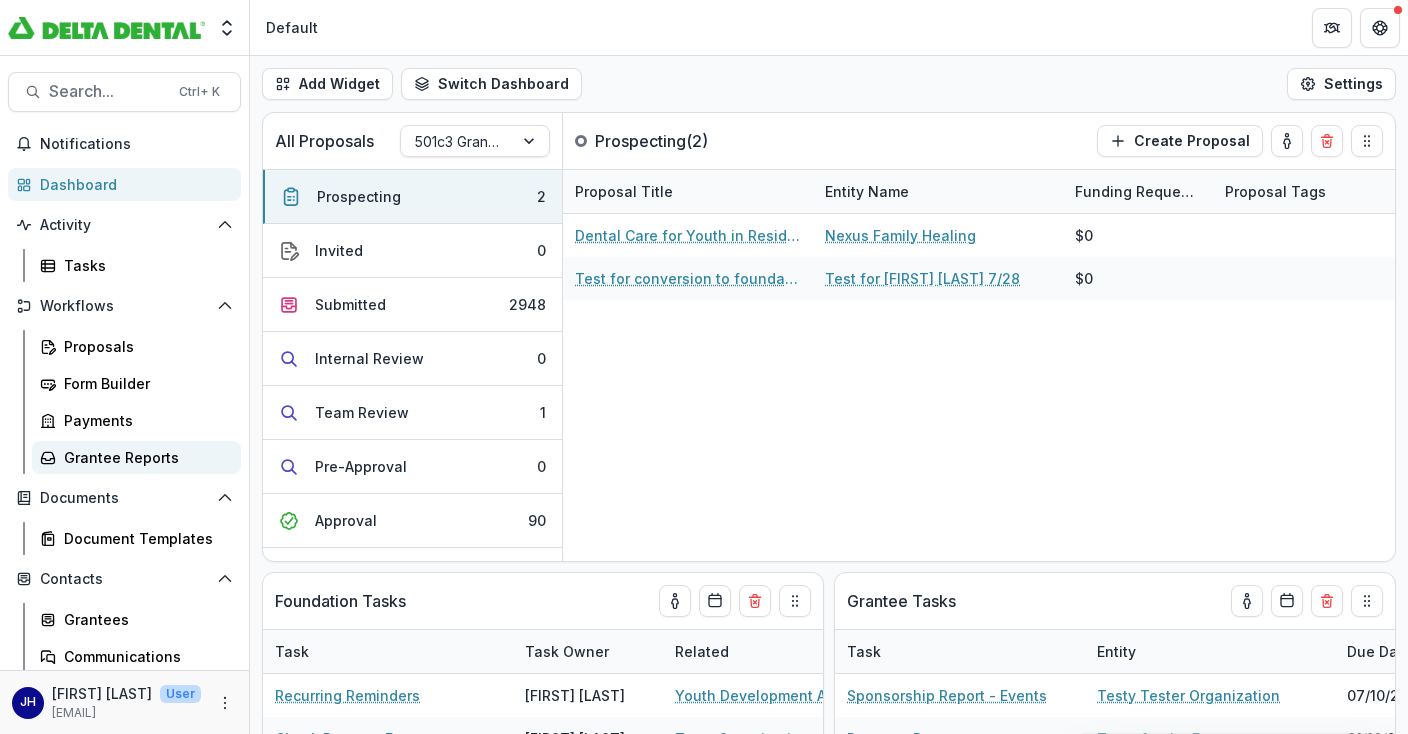 scroll, scrollTop: 194, scrollLeft: 0, axis: vertical 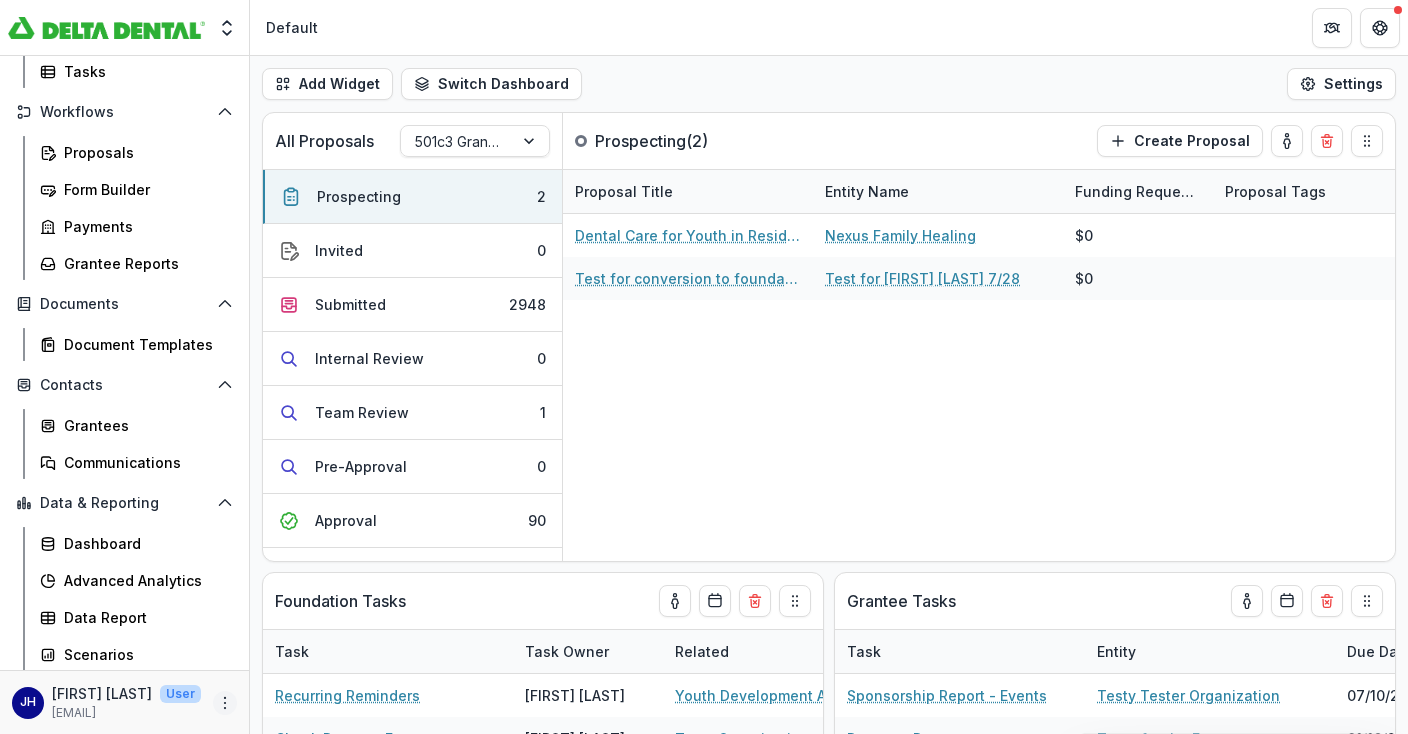 click 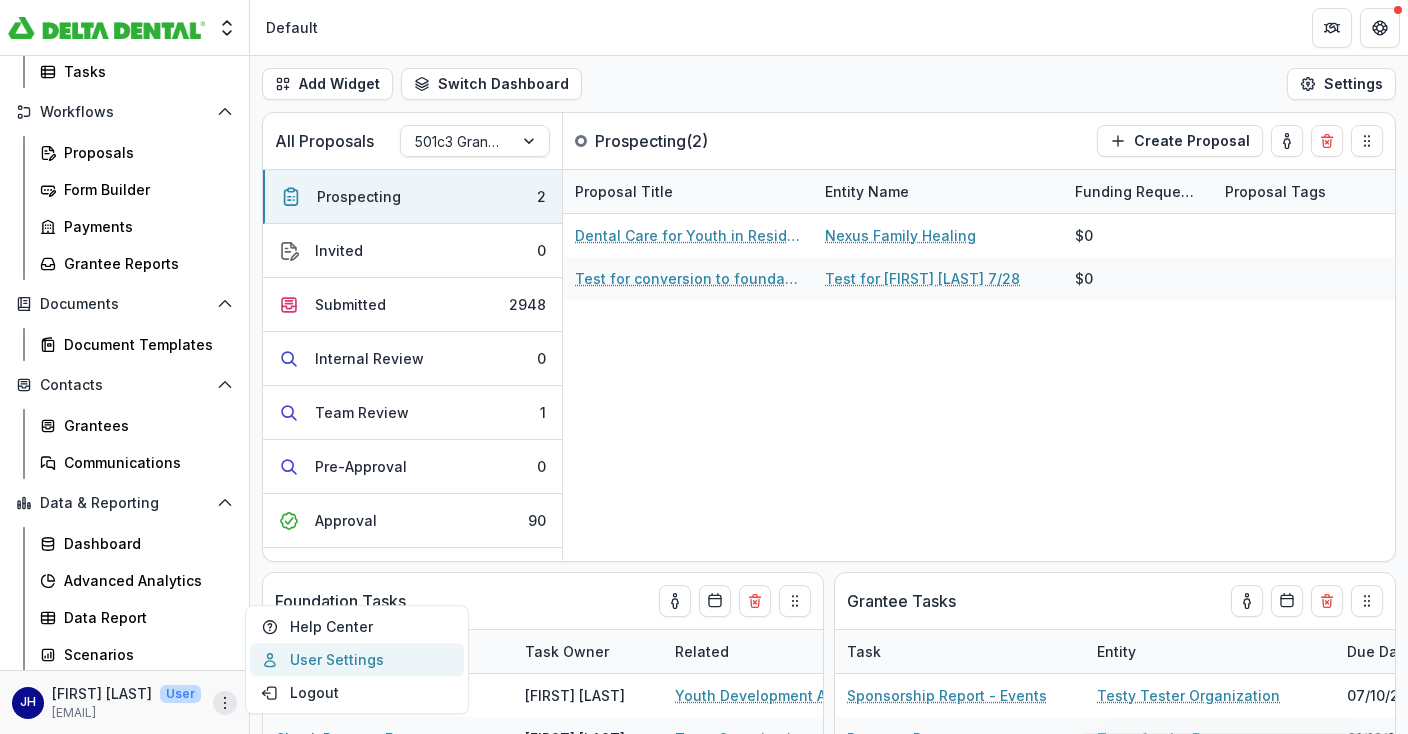 click on "User Settings" at bounding box center (357, 659) 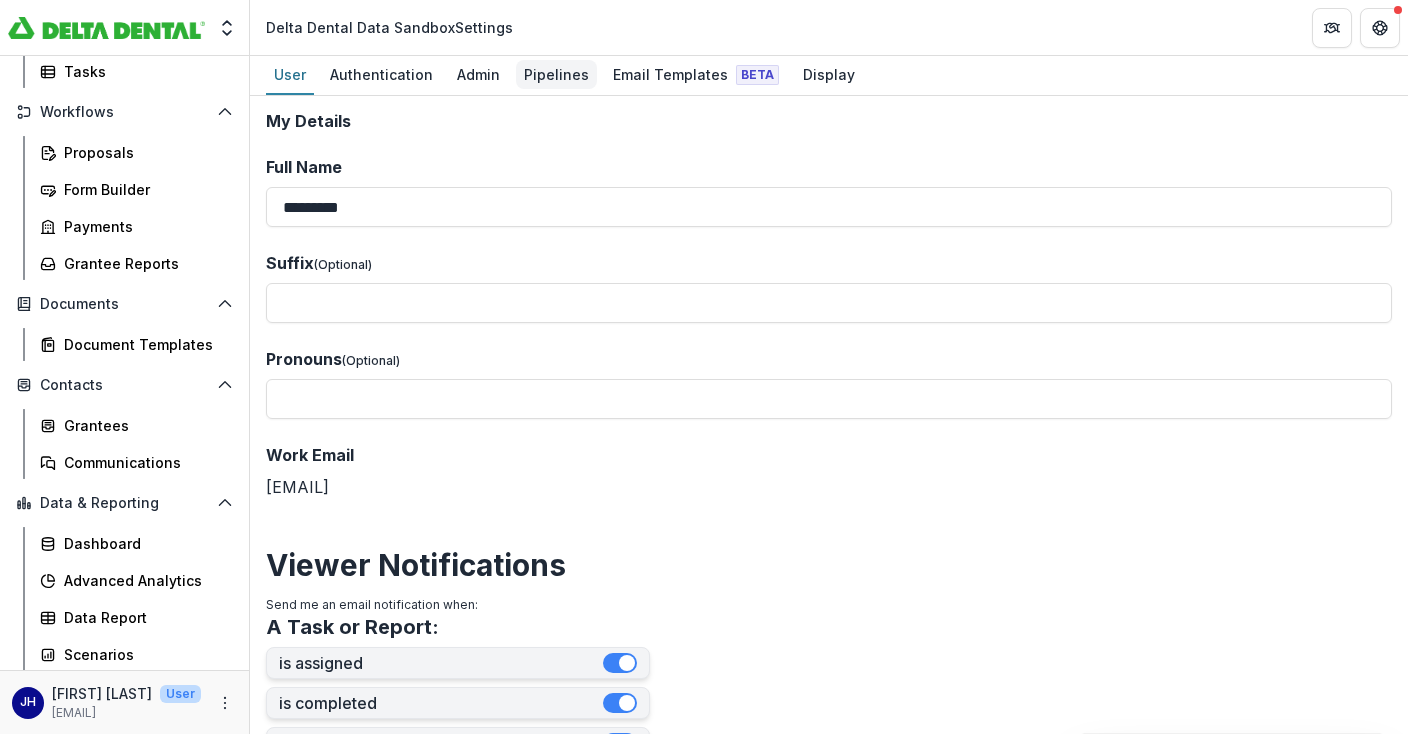click on "Pipelines" at bounding box center (556, 74) 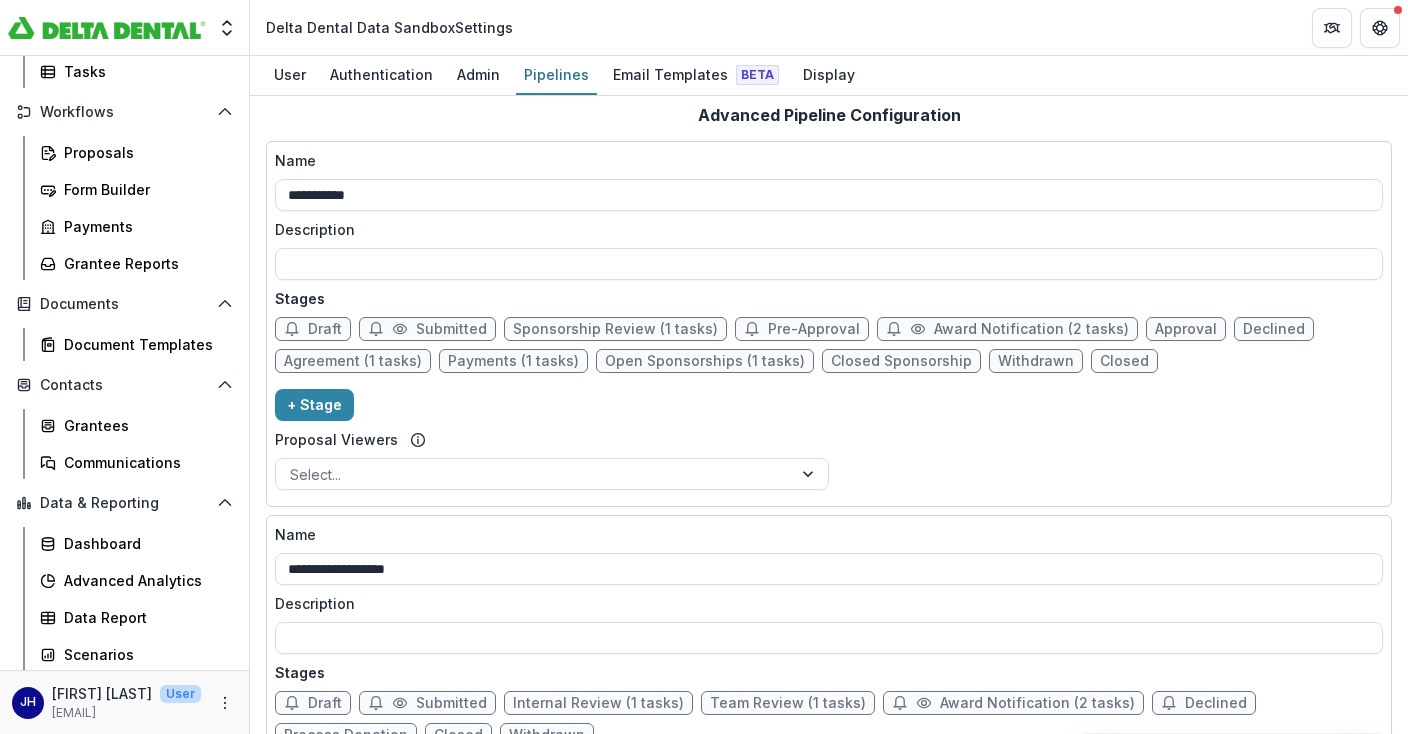 scroll, scrollTop: 0, scrollLeft: 0, axis: both 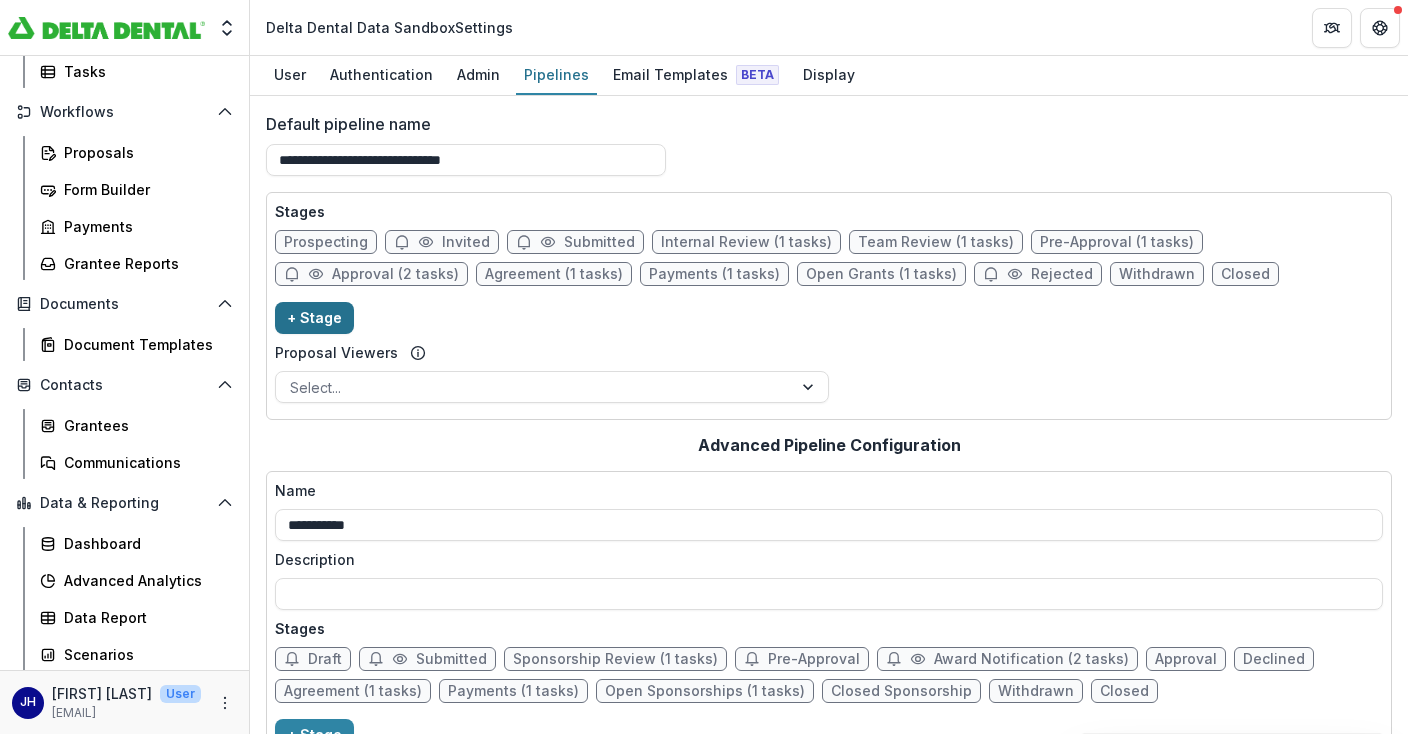 click on "+ Stage" at bounding box center (314, 318) 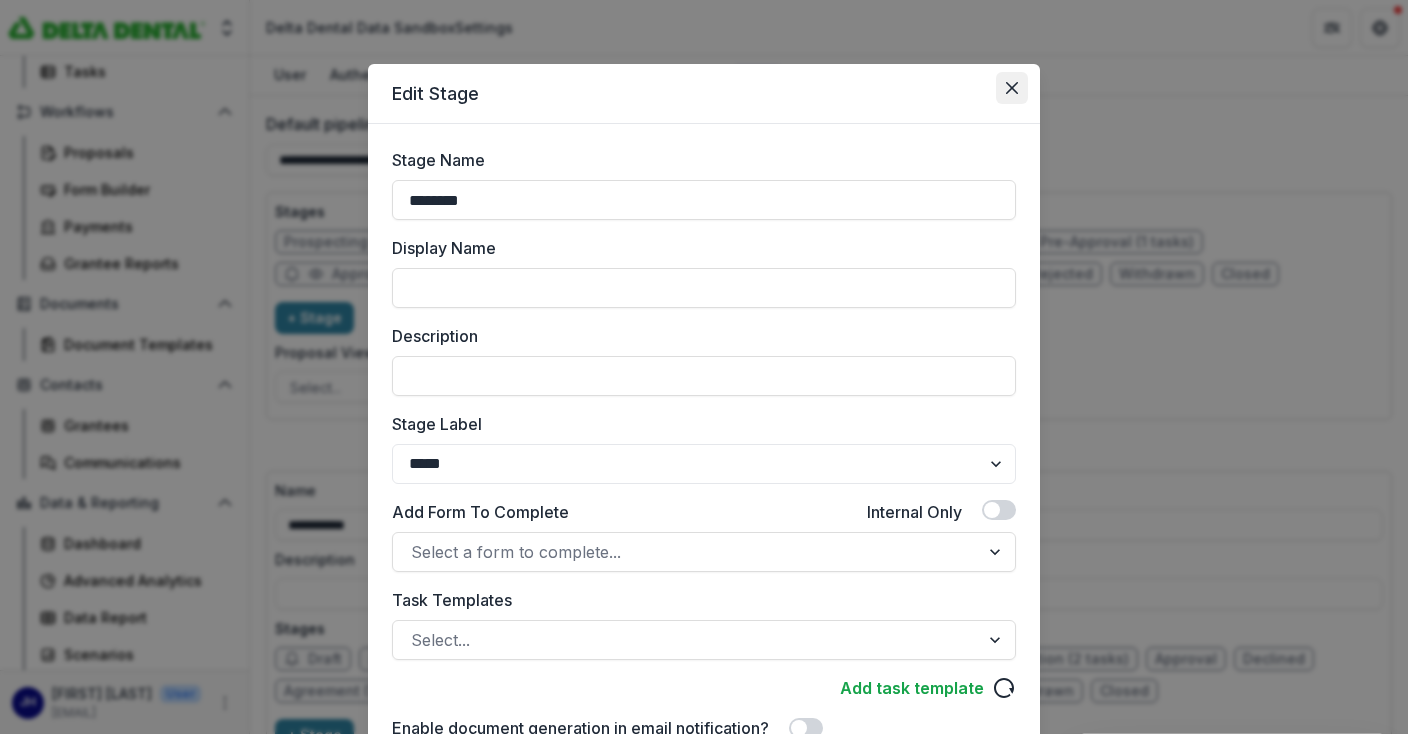 click 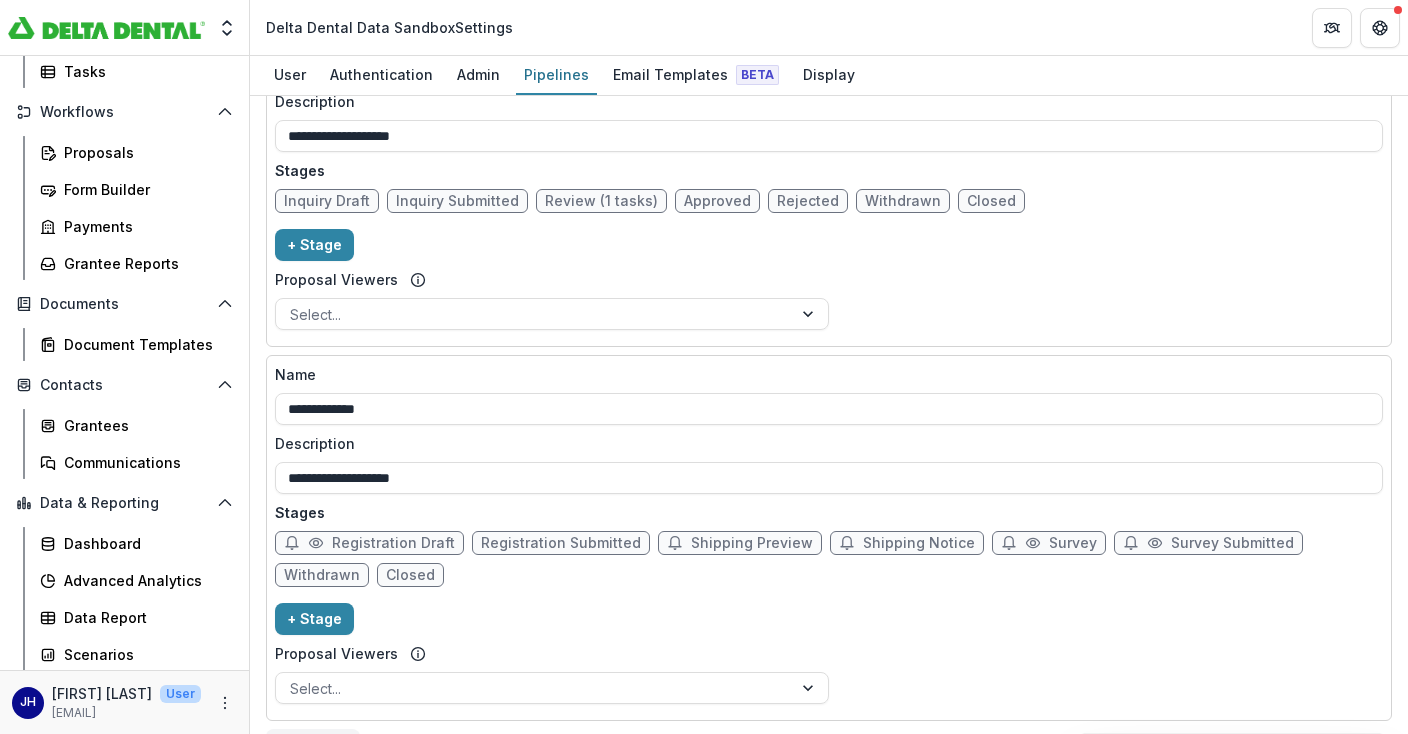 scroll, scrollTop: 1619, scrollLeft: 0, axis: vertical 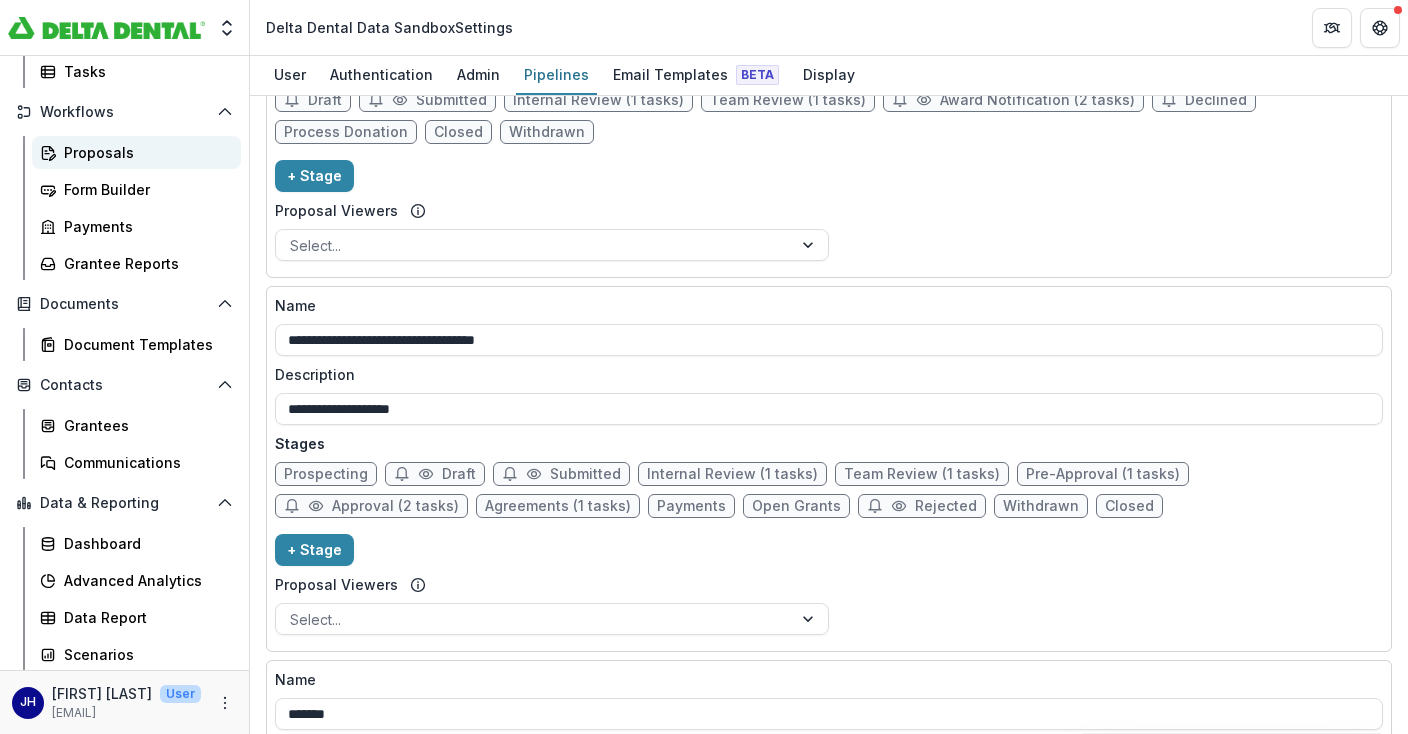 click on "Proposals" at bounding box center [144, 152] 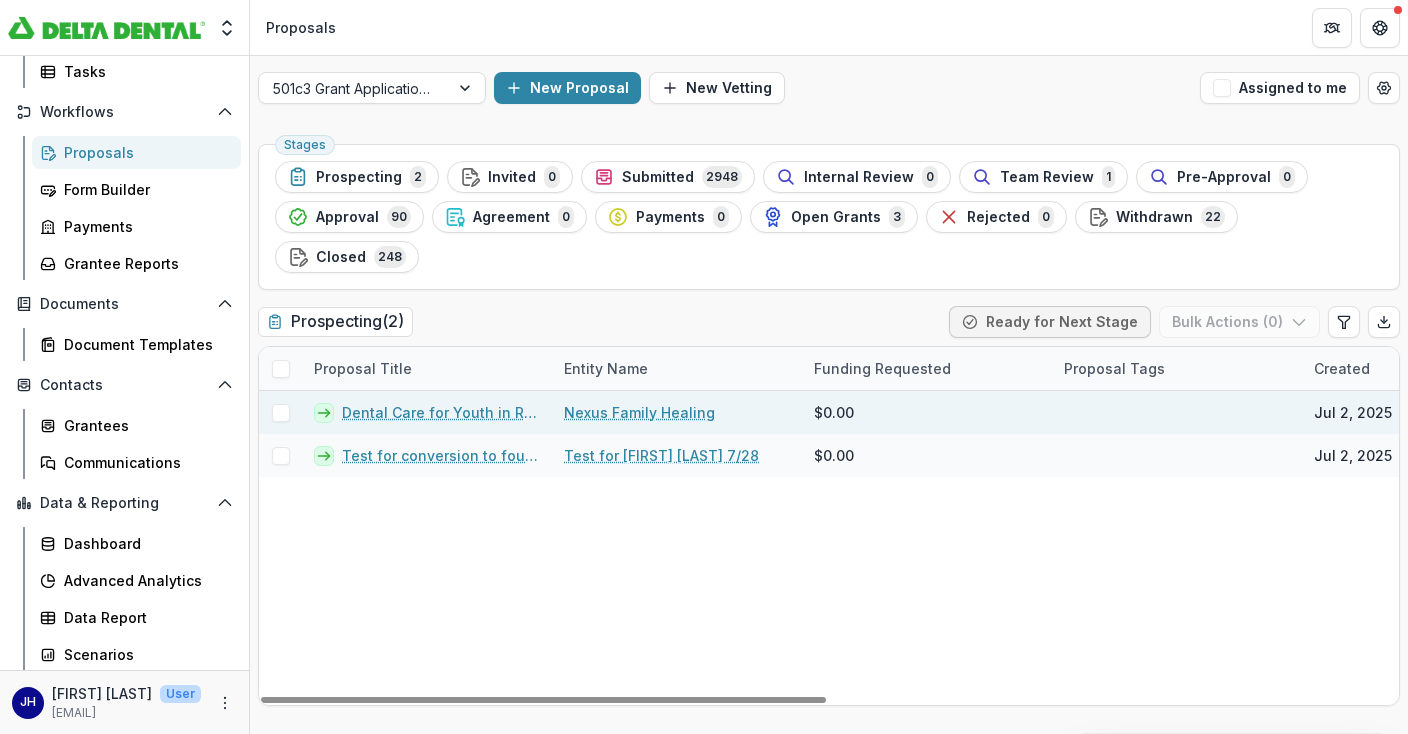 click 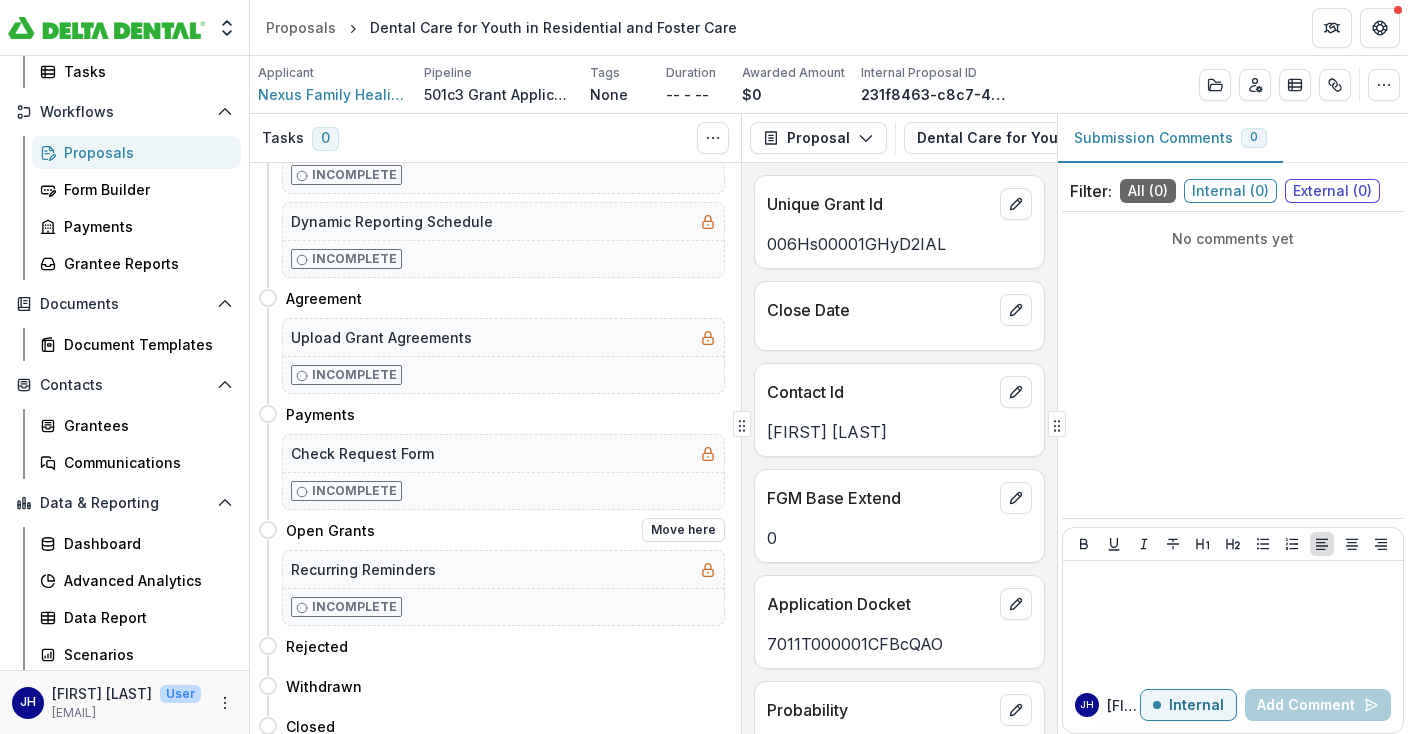 scroll, scrollTop: 0, scrollLeft: 0, axis: both 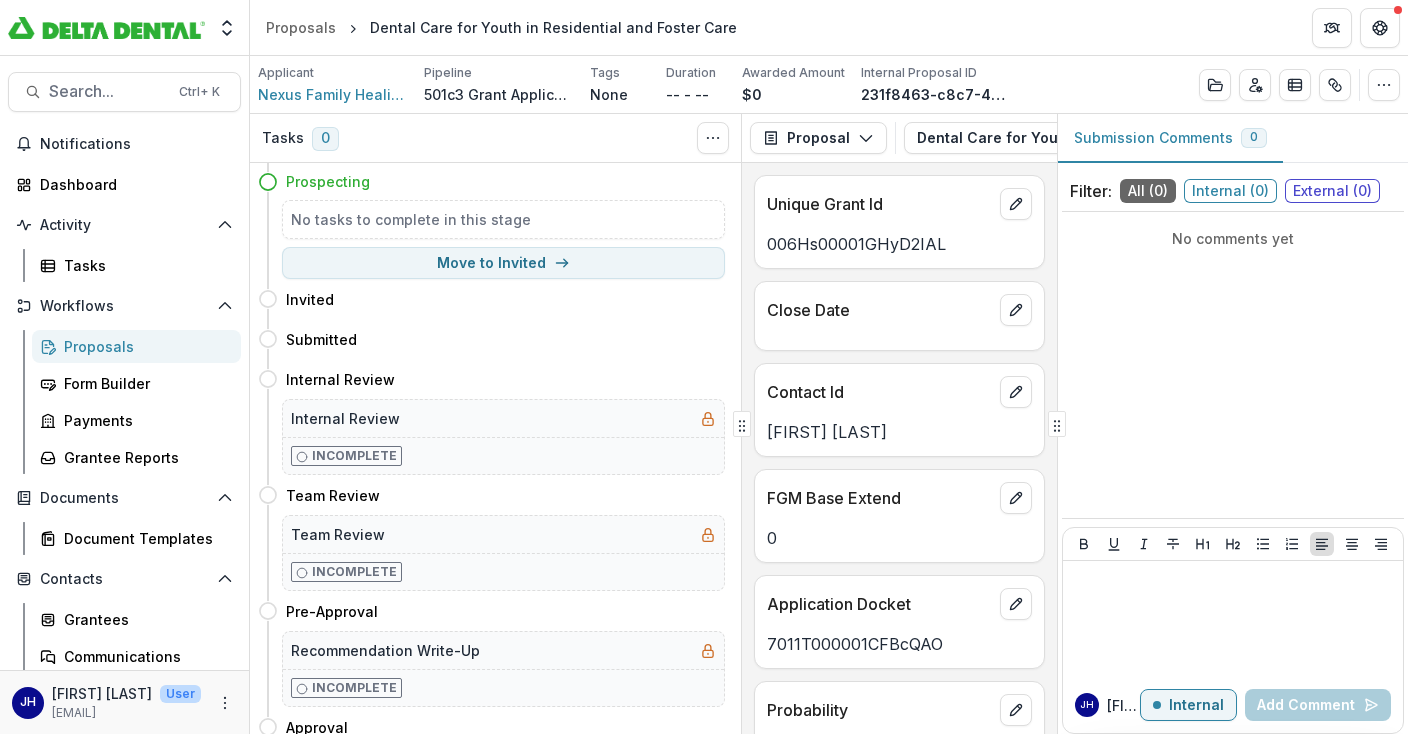 click on "Proposals" at bounding box center [144, 346] 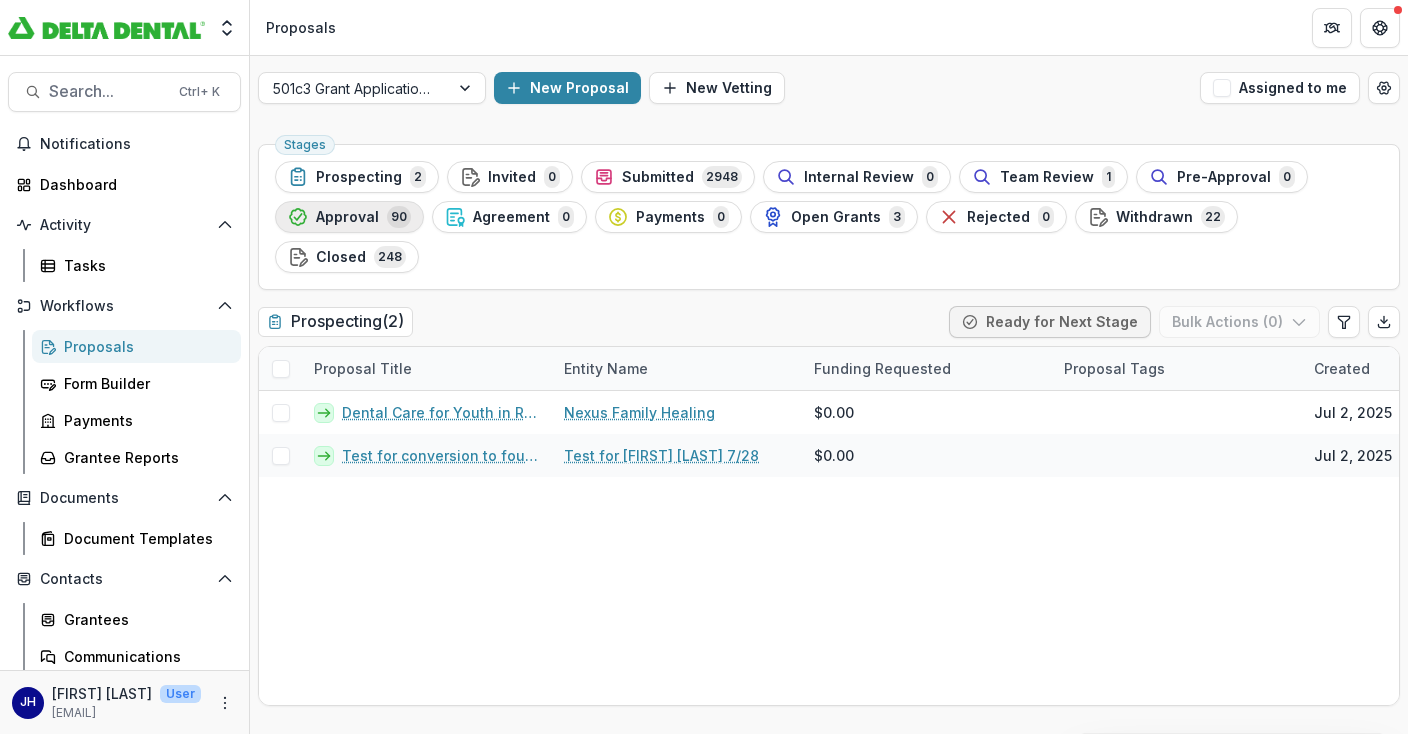 click on "Approval 90" at bounding box center (349, 217) 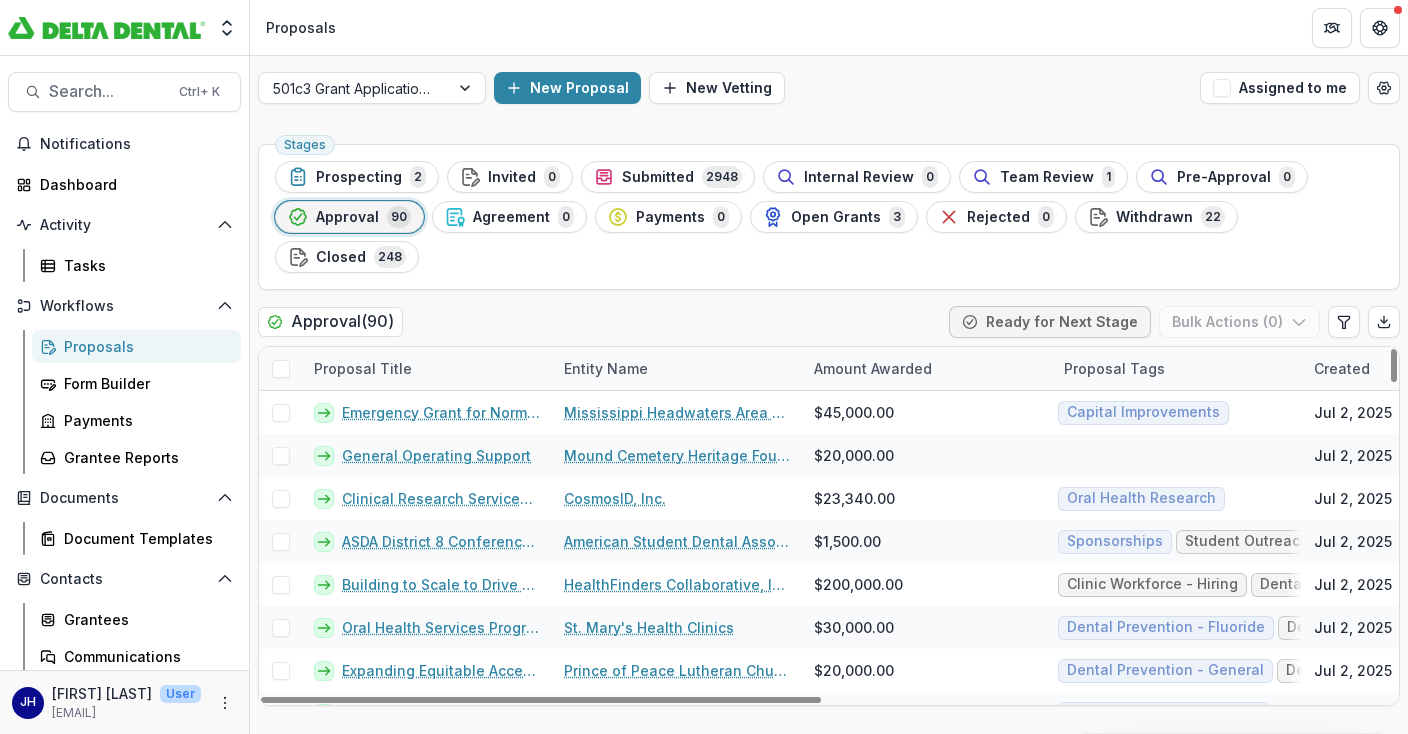 scroll, scrollTop: 194, scrollLeft: 0, axis: vertical 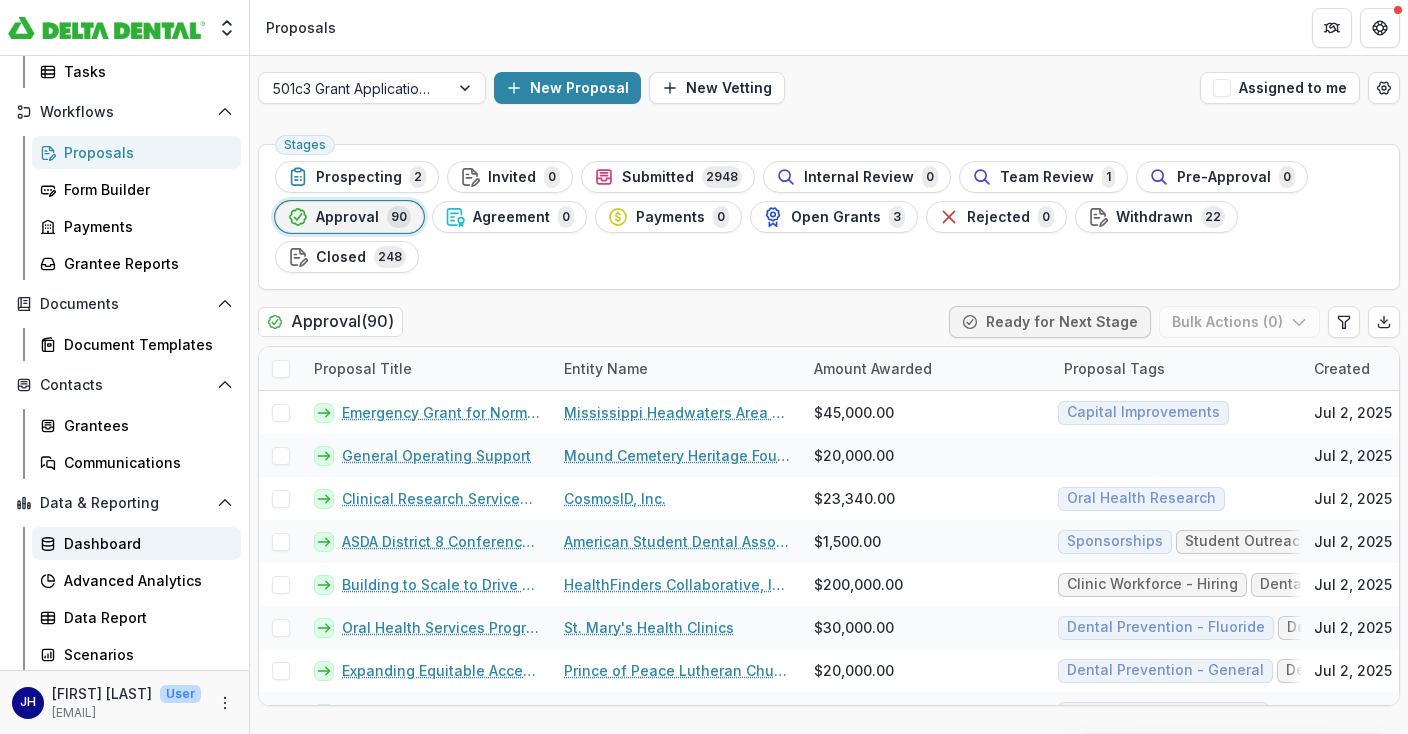 click on "Dashboard" at bounding box center [144, 543] 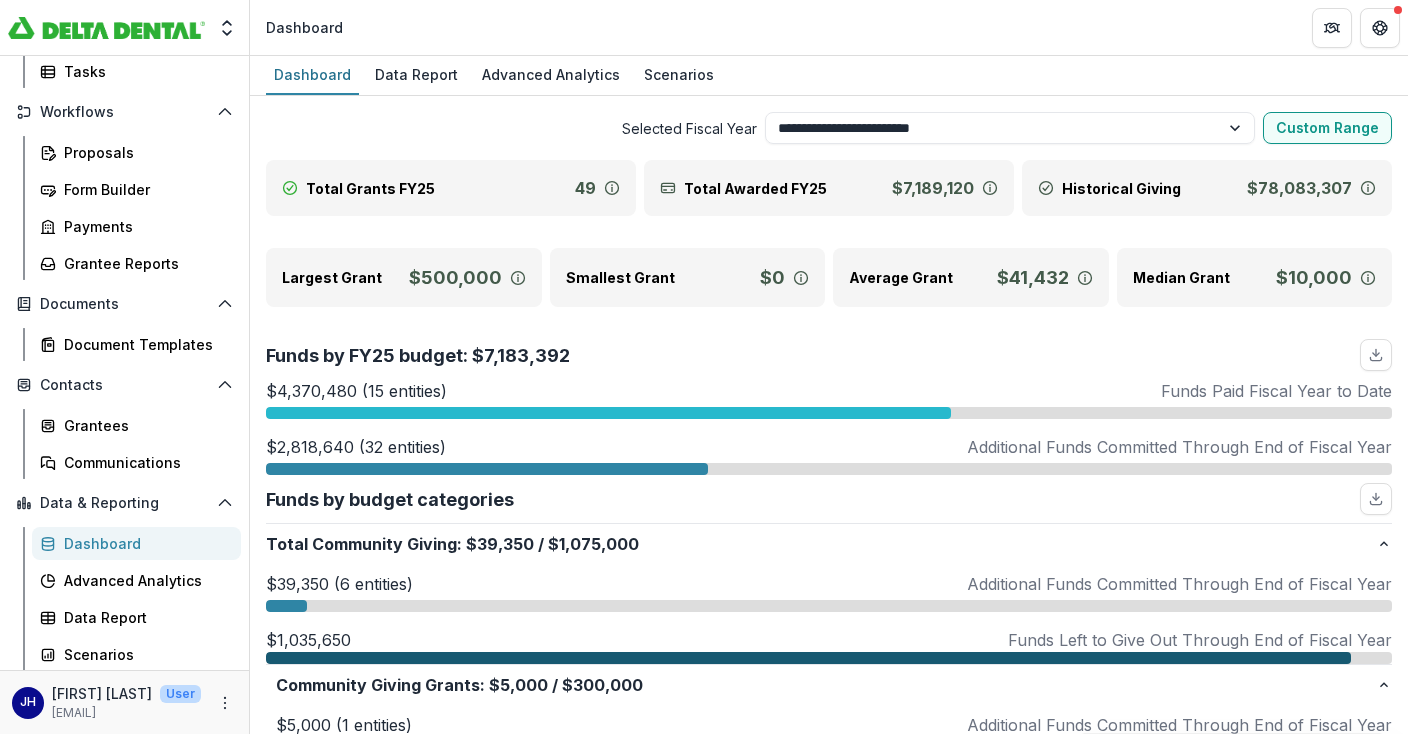 click on "Total Awarded FY25 $7,189,120" at bounding box center [829, 188] 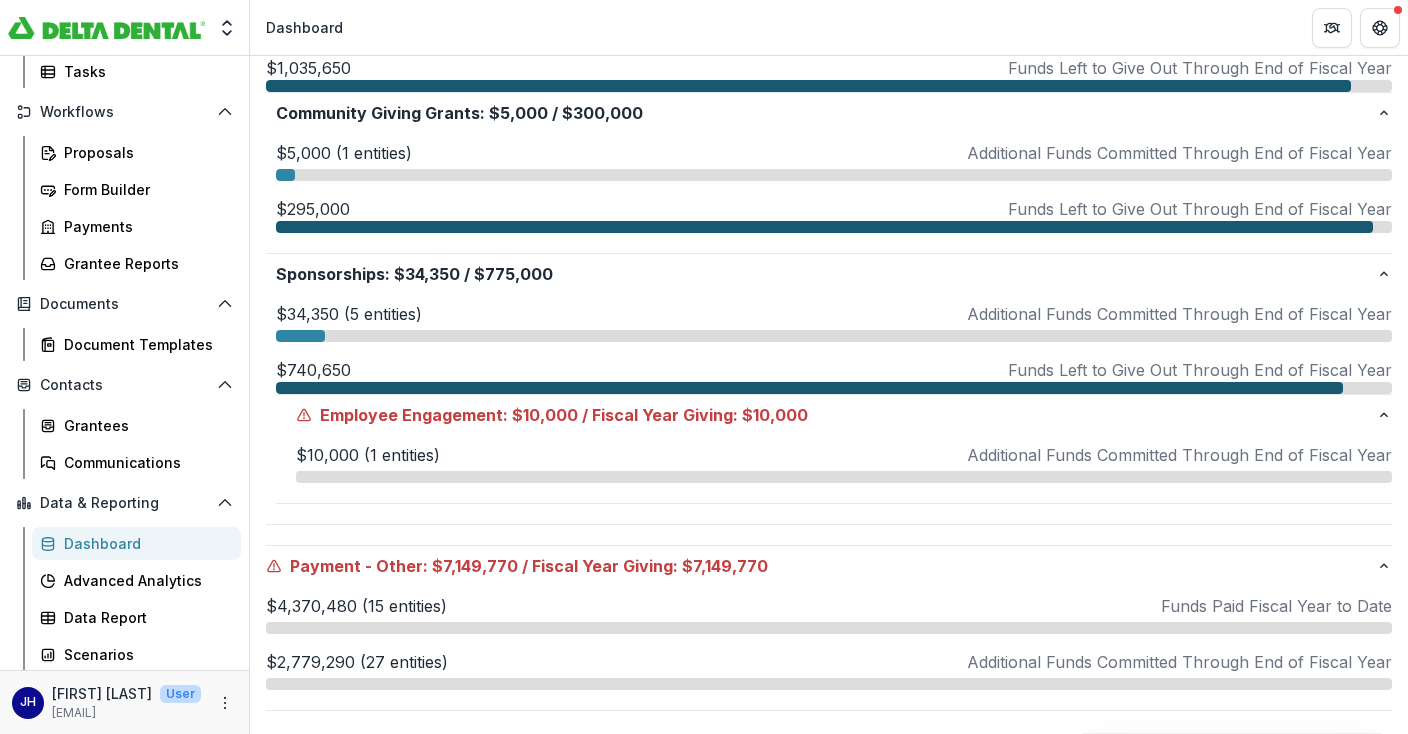 scroll, scrollTop: 0, scrollLeft: 0, axis: both 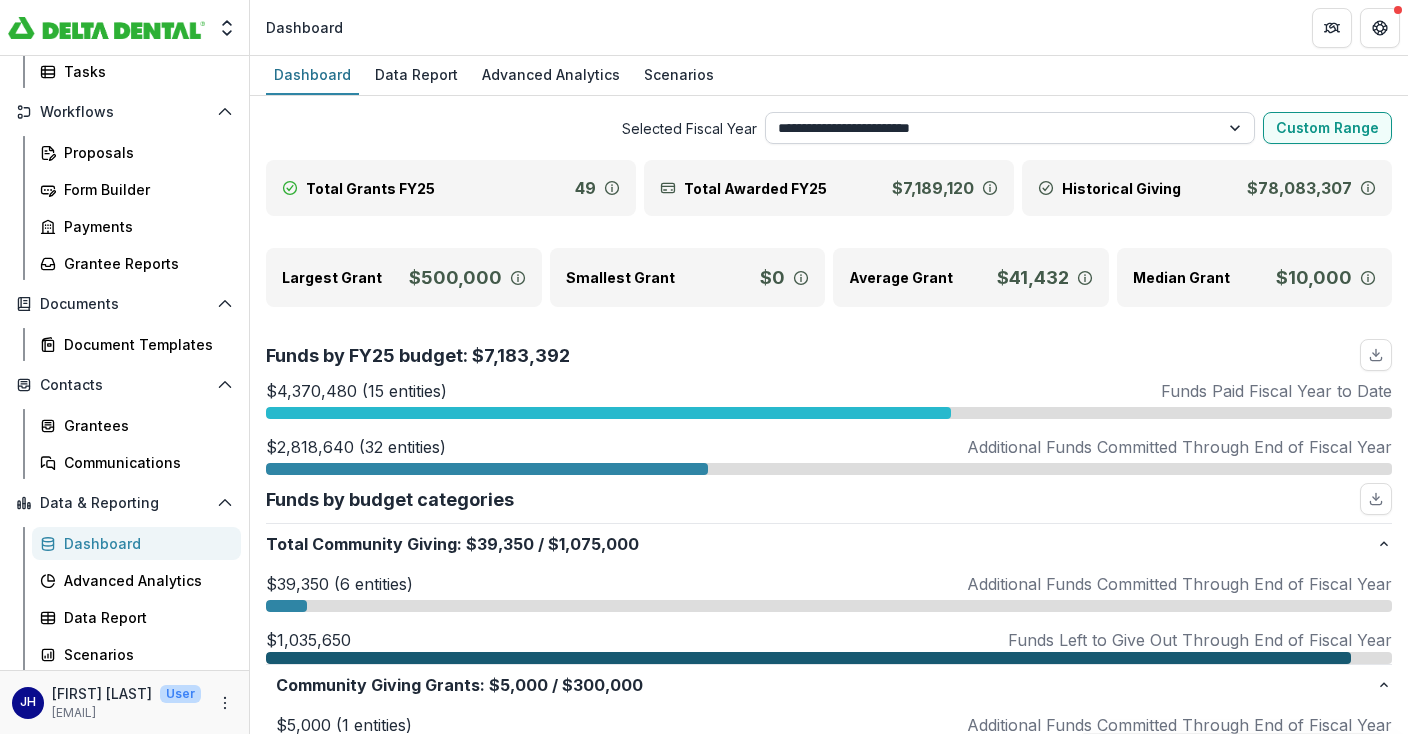 click on "**********" at bounding box center [1010, 128] 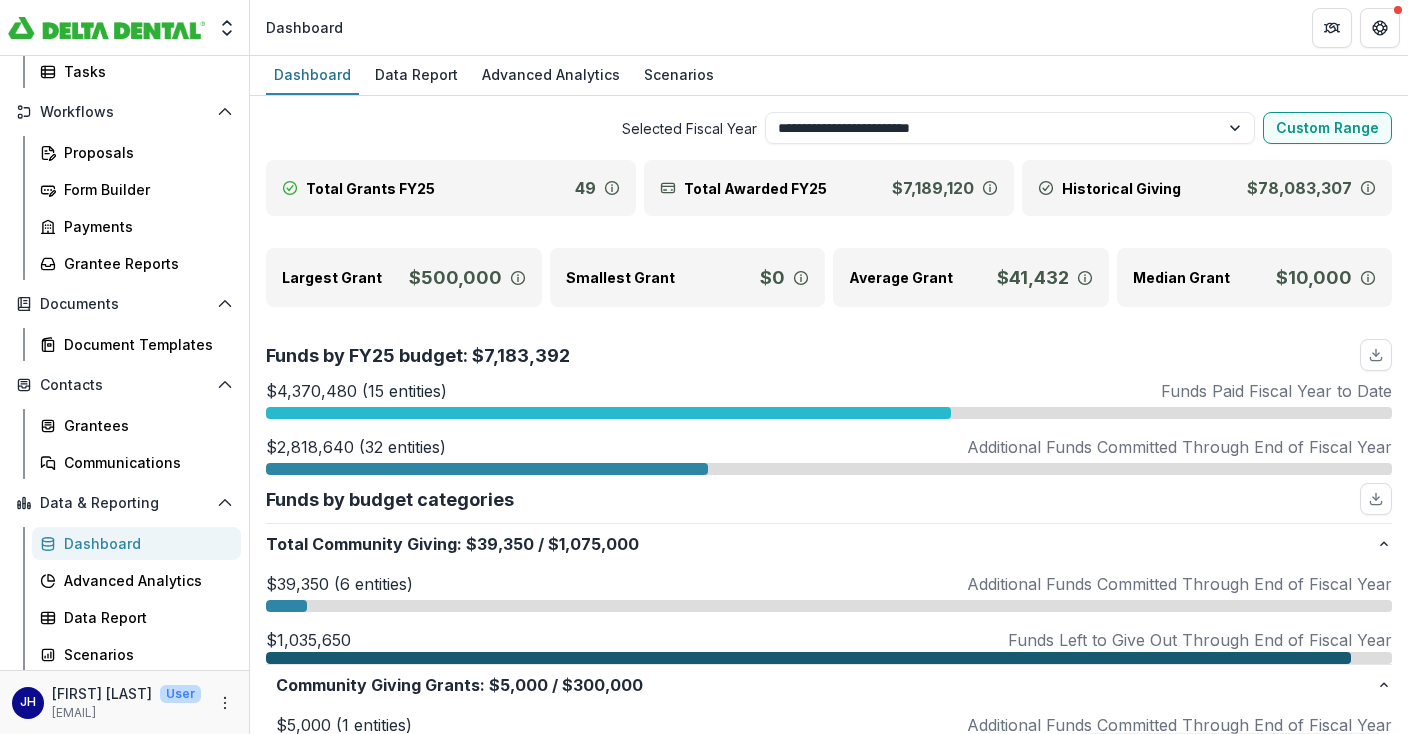 click on "Total Grants FY25" at bounding box center [370, 188] 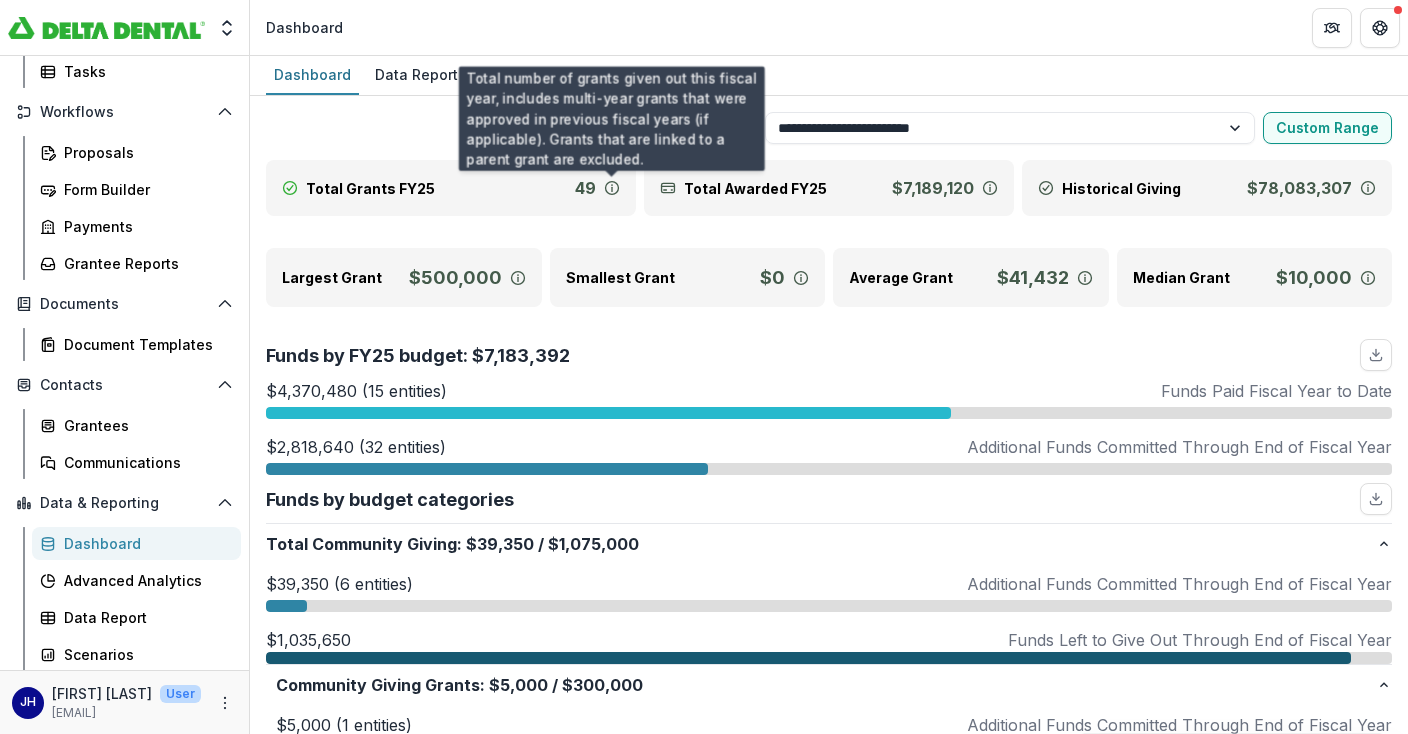 click 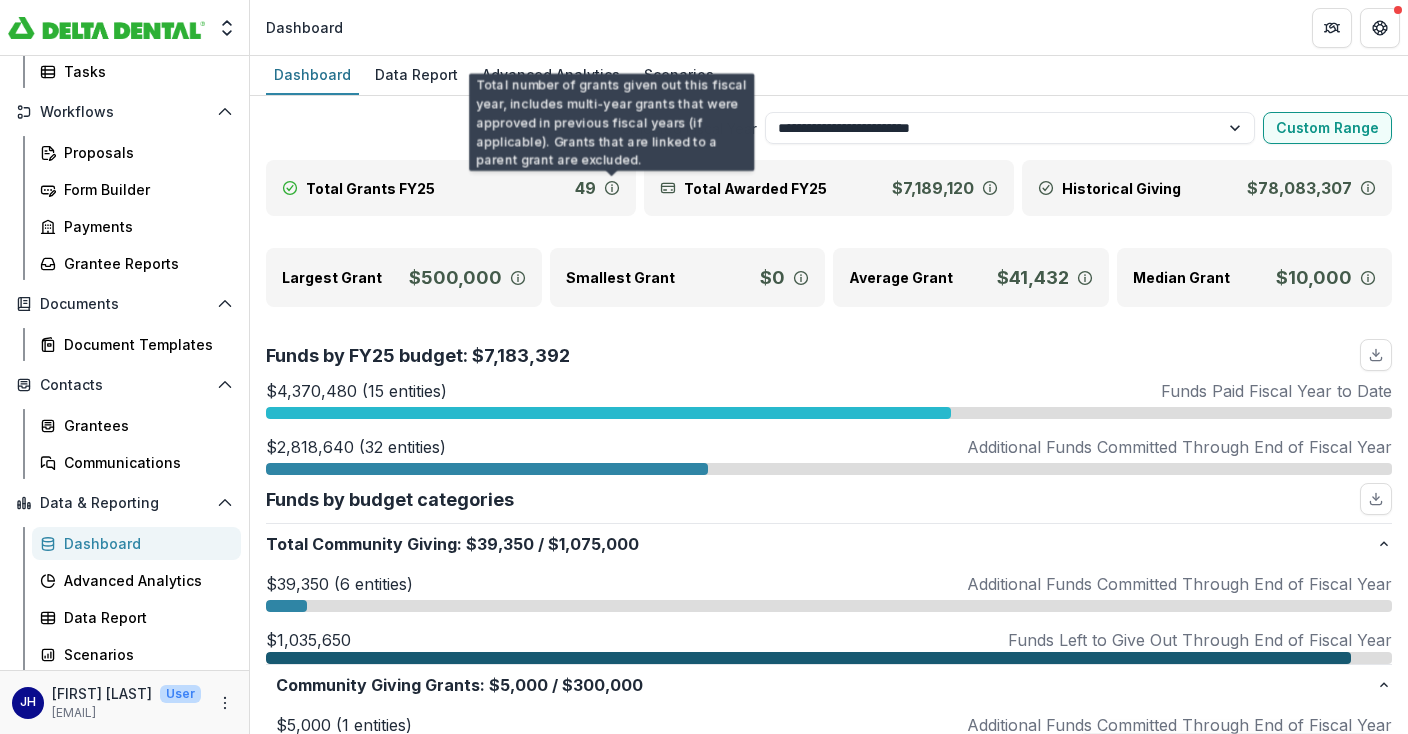 click 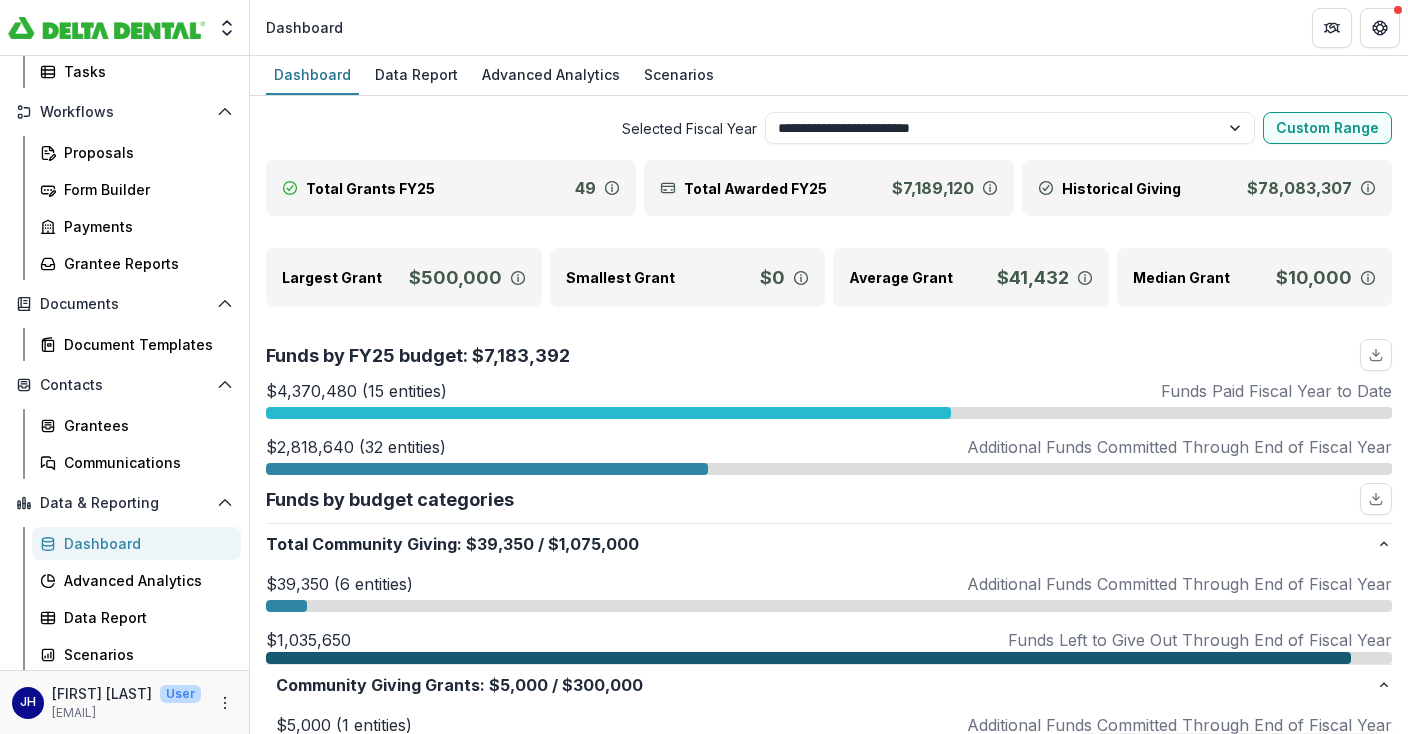 click 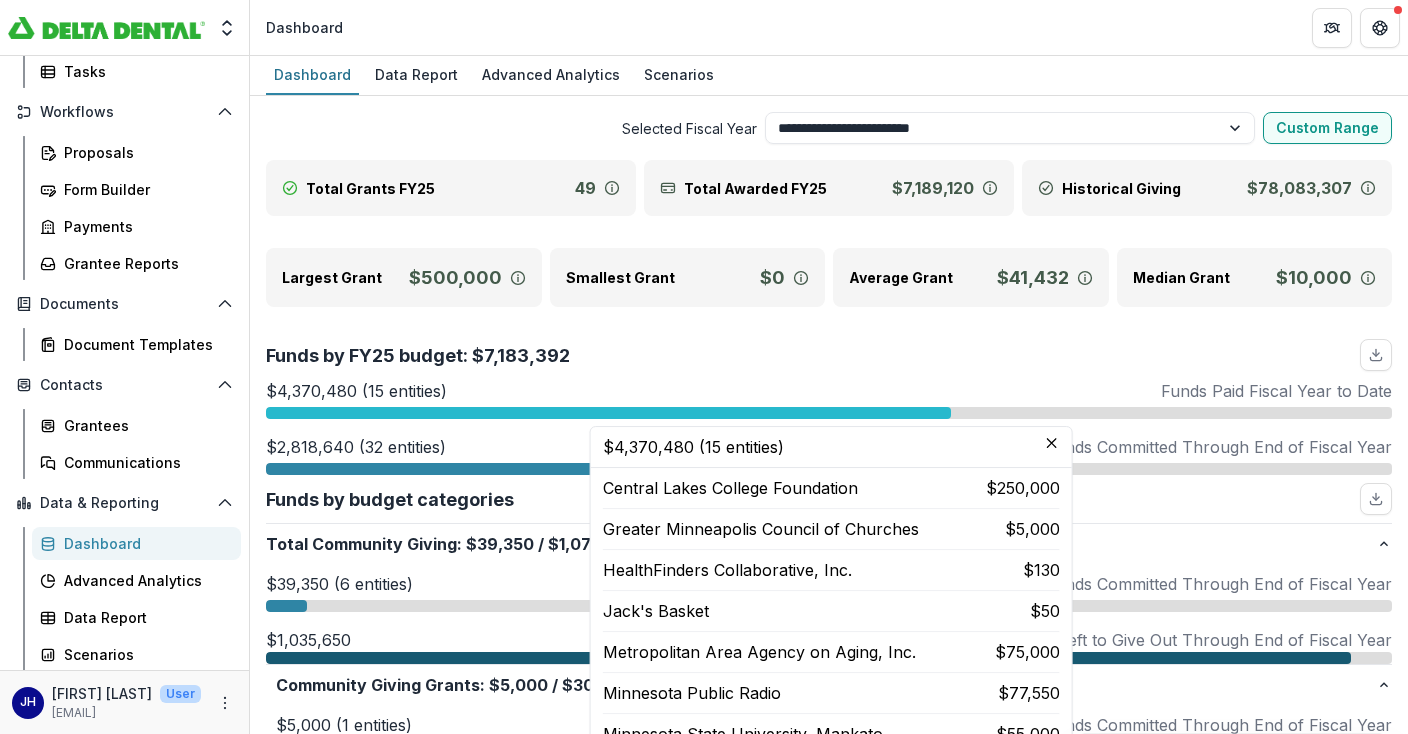 click on "$4,370,480 (15 entities)" at bounding box center [831, 447] 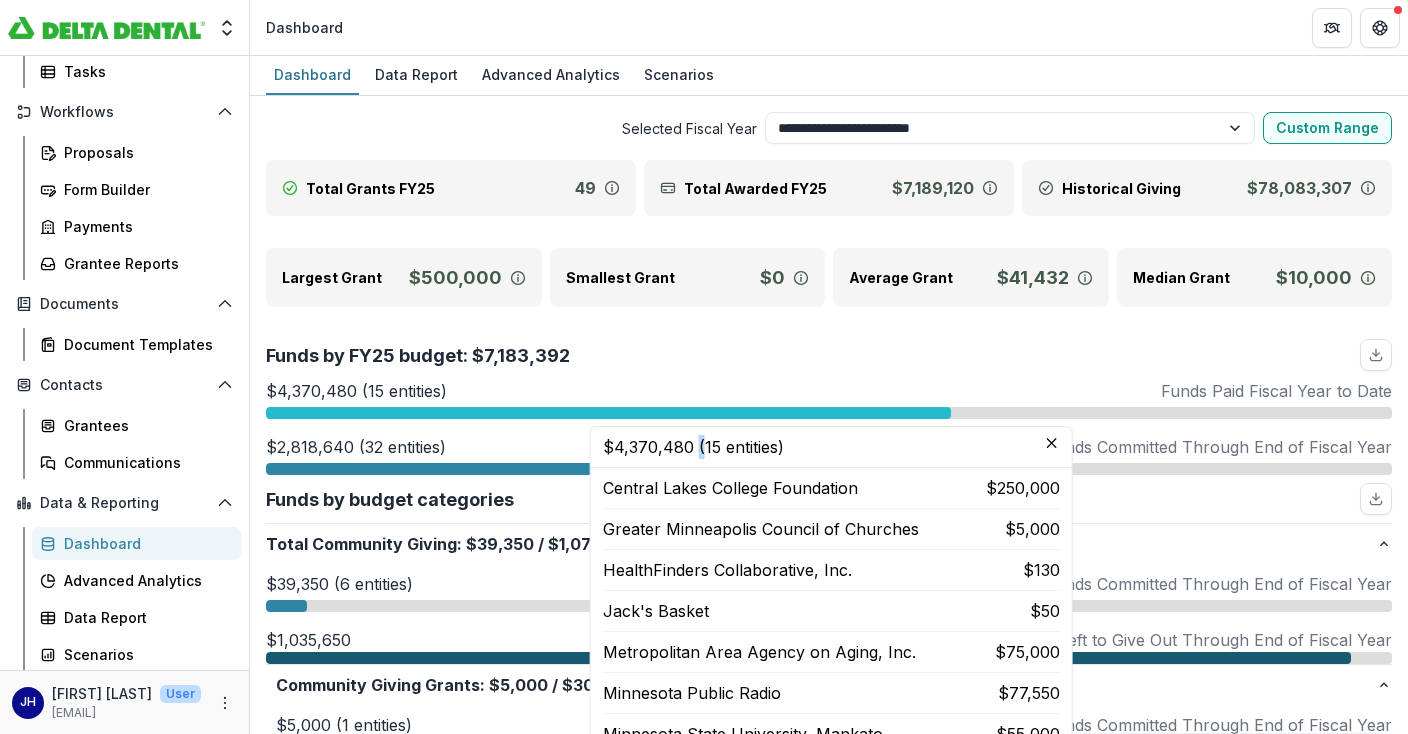 click on "$4,370,480 (15 entities)" at bounding box center (831, 447) 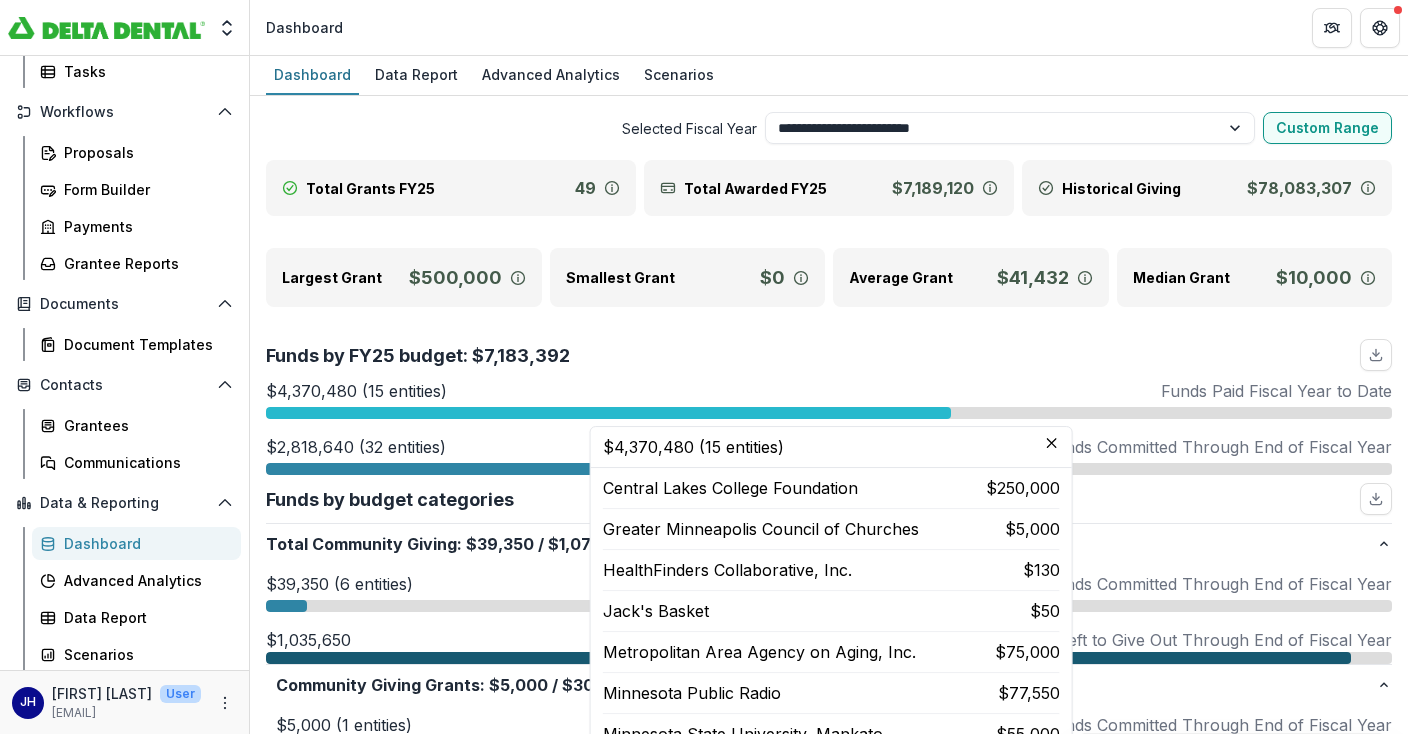 click on "$4,370,480 (15 entities)" at bounding box center (831, 447) 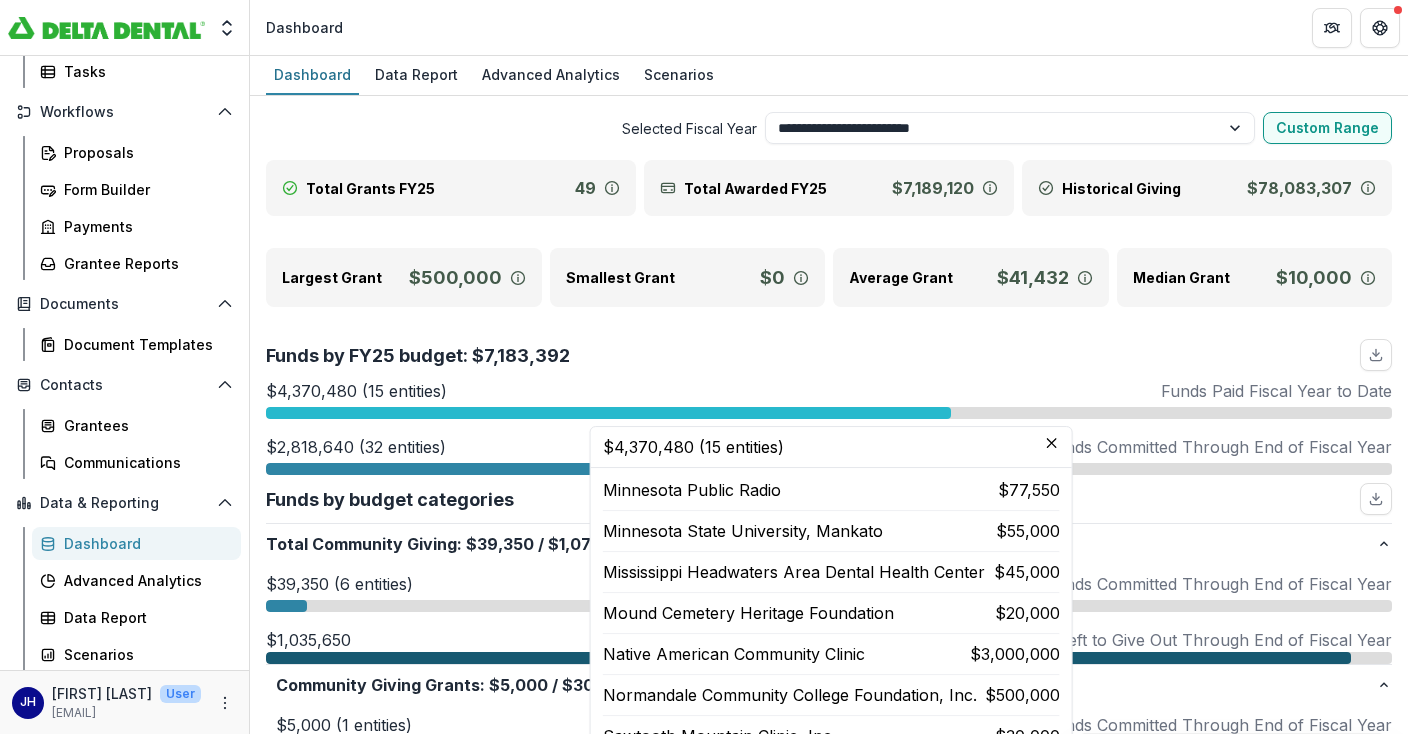 scroll, scrollTop: 0, scrollLeft: 0, axis: both 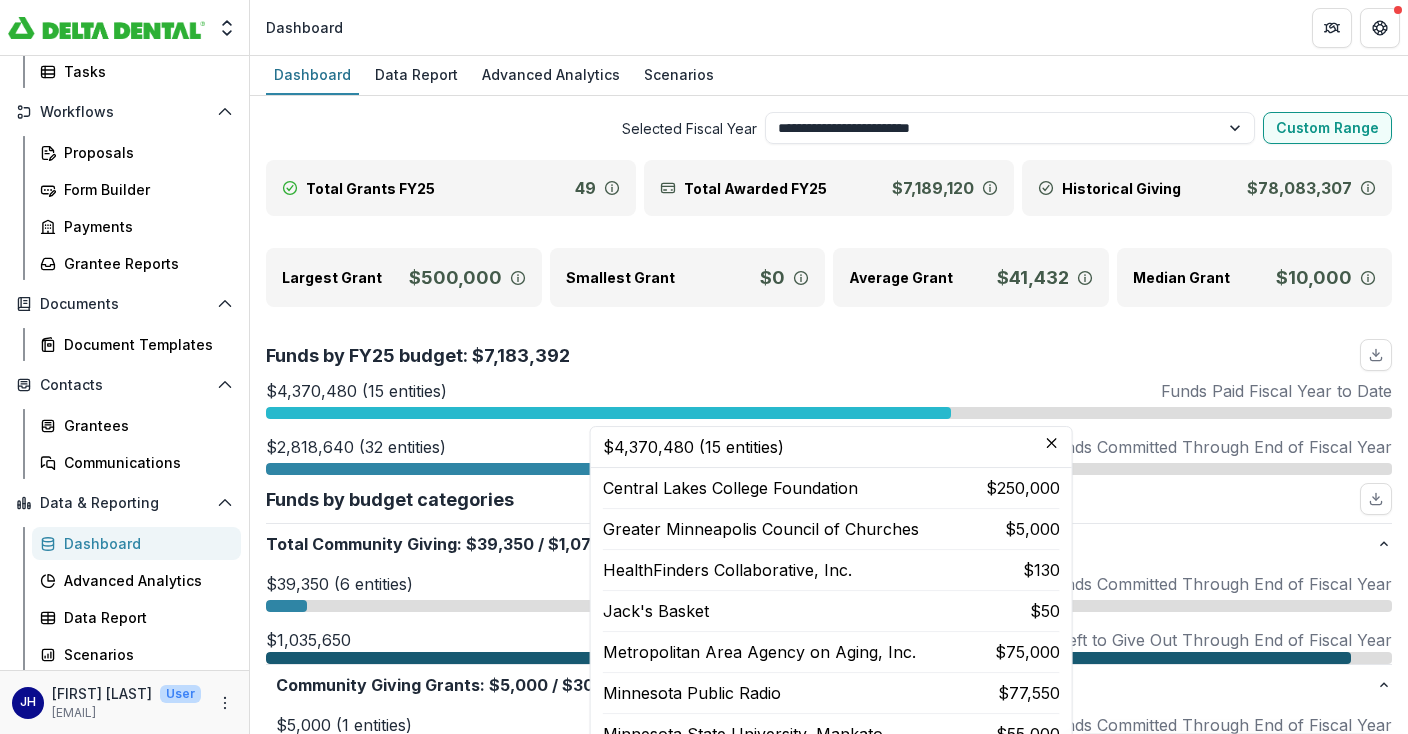 click on "Jack's Basket" at bounding box center (656, 611) 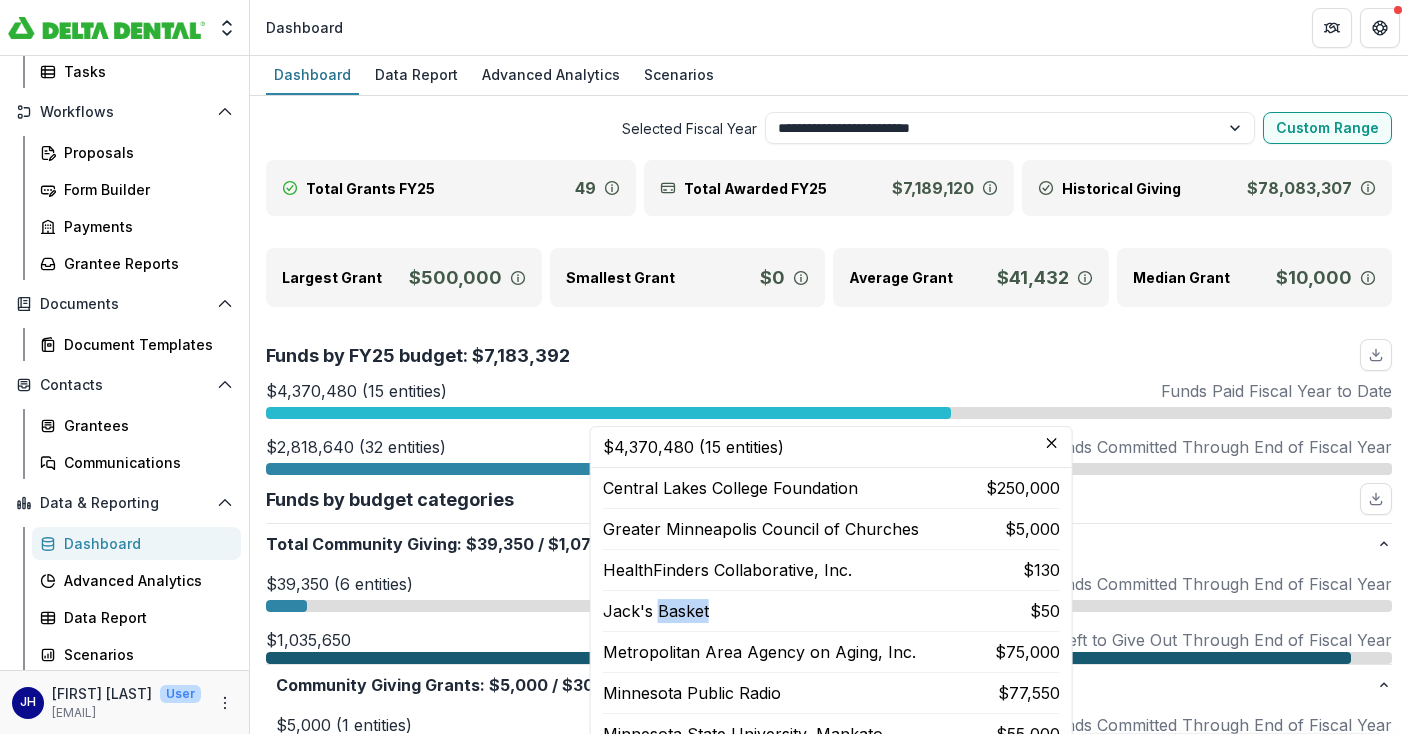 click on "Jack's Basket" at bounding box center (656, 611) 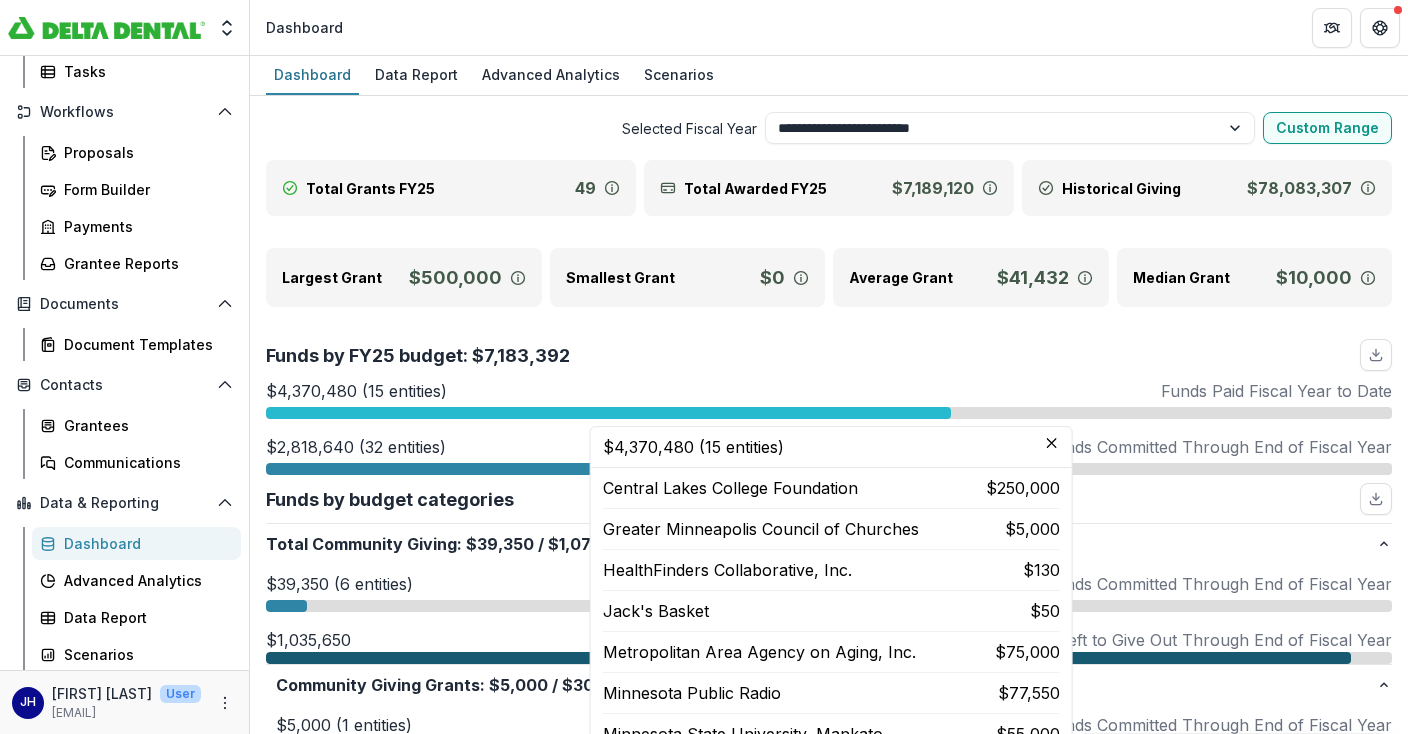 click on "Jack's Basket" at bounding box center (656, 611) 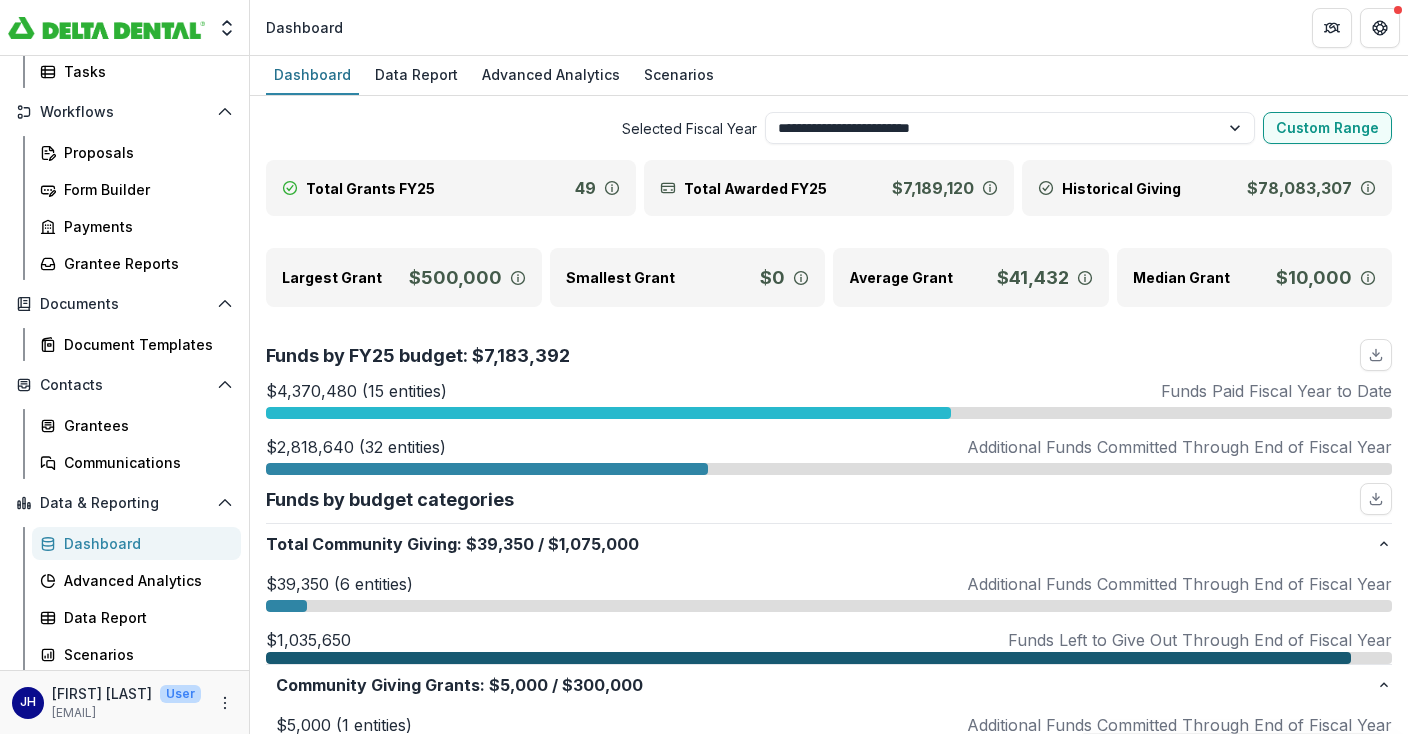 click on "$4,370,480 (15 entities) Funds Paid Fiscal Year to Date" at bounding box center (829, 391) 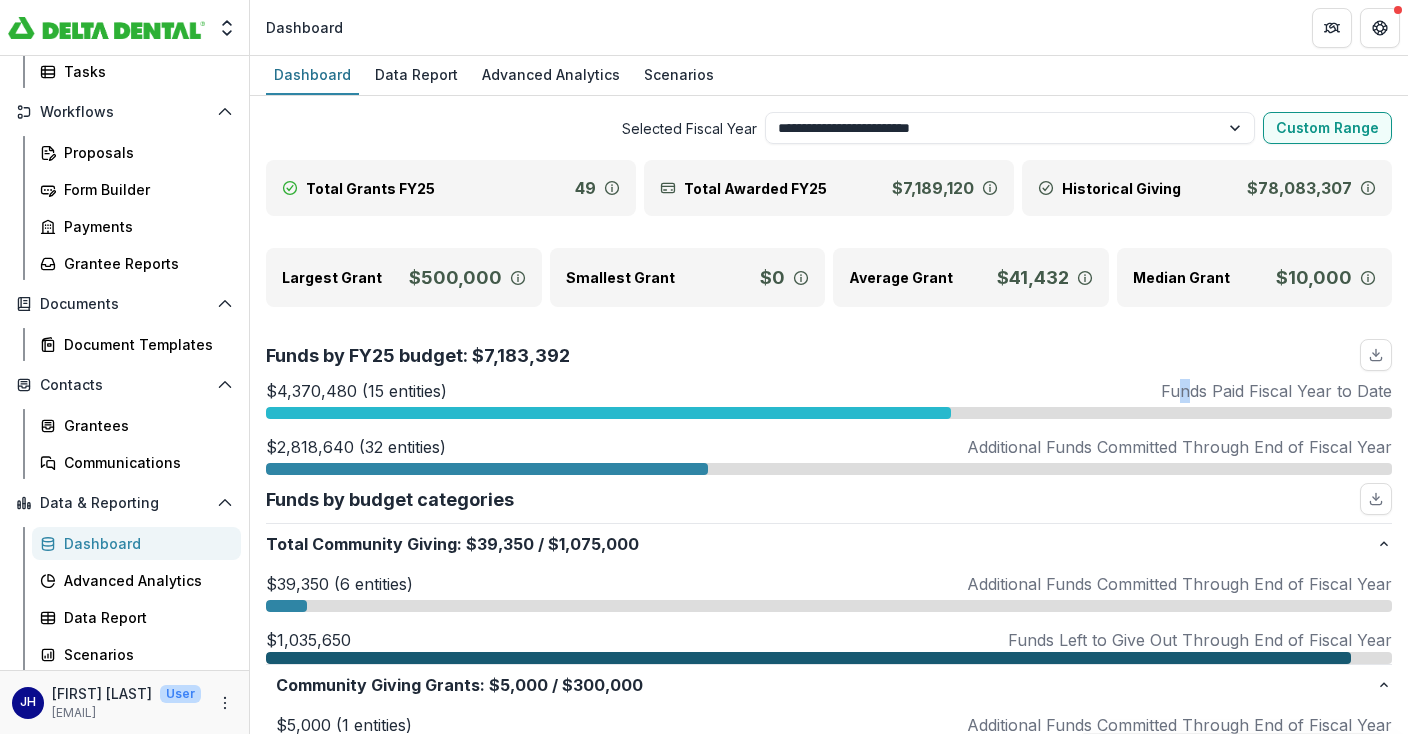 click on "Funds Paid Fiscal Year to Date" at bounding box center [1276, 391] 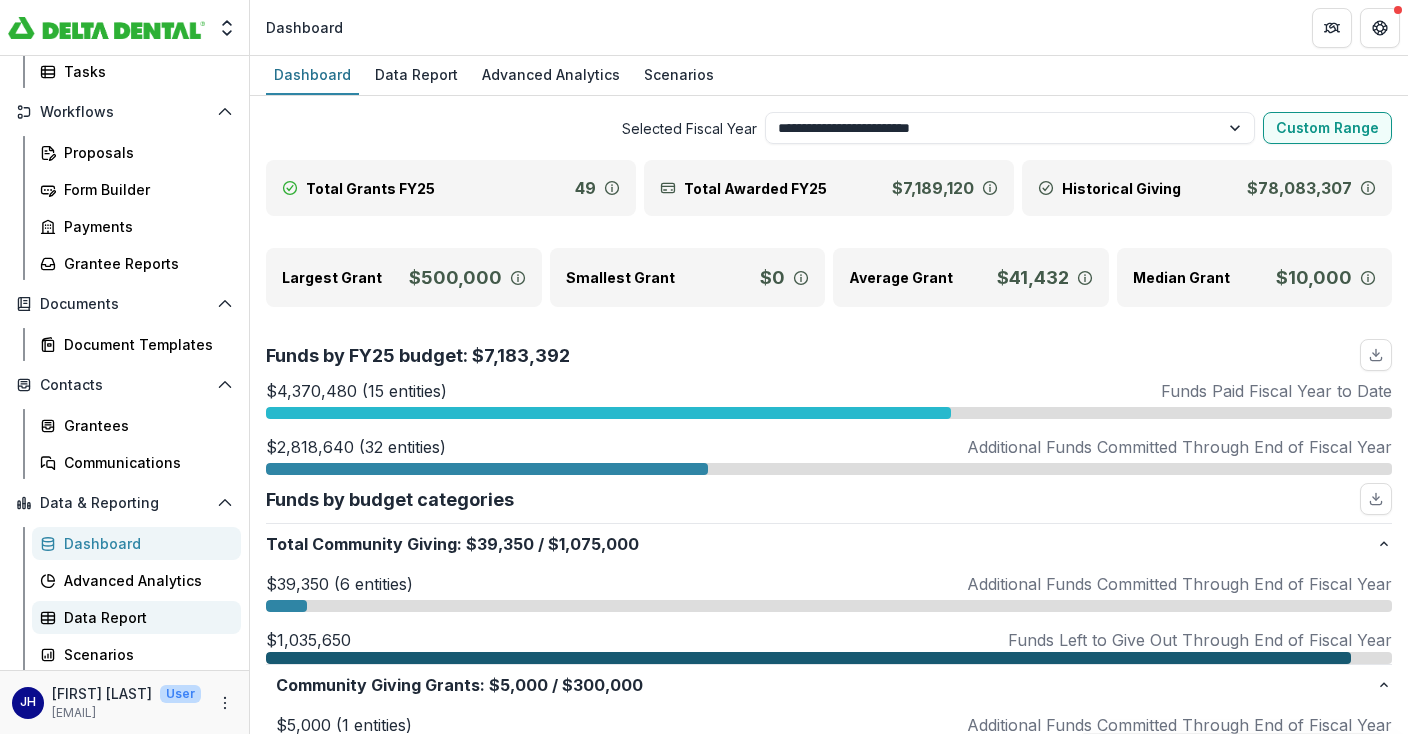 click on "Data Report" at bounding box center [144, 617] 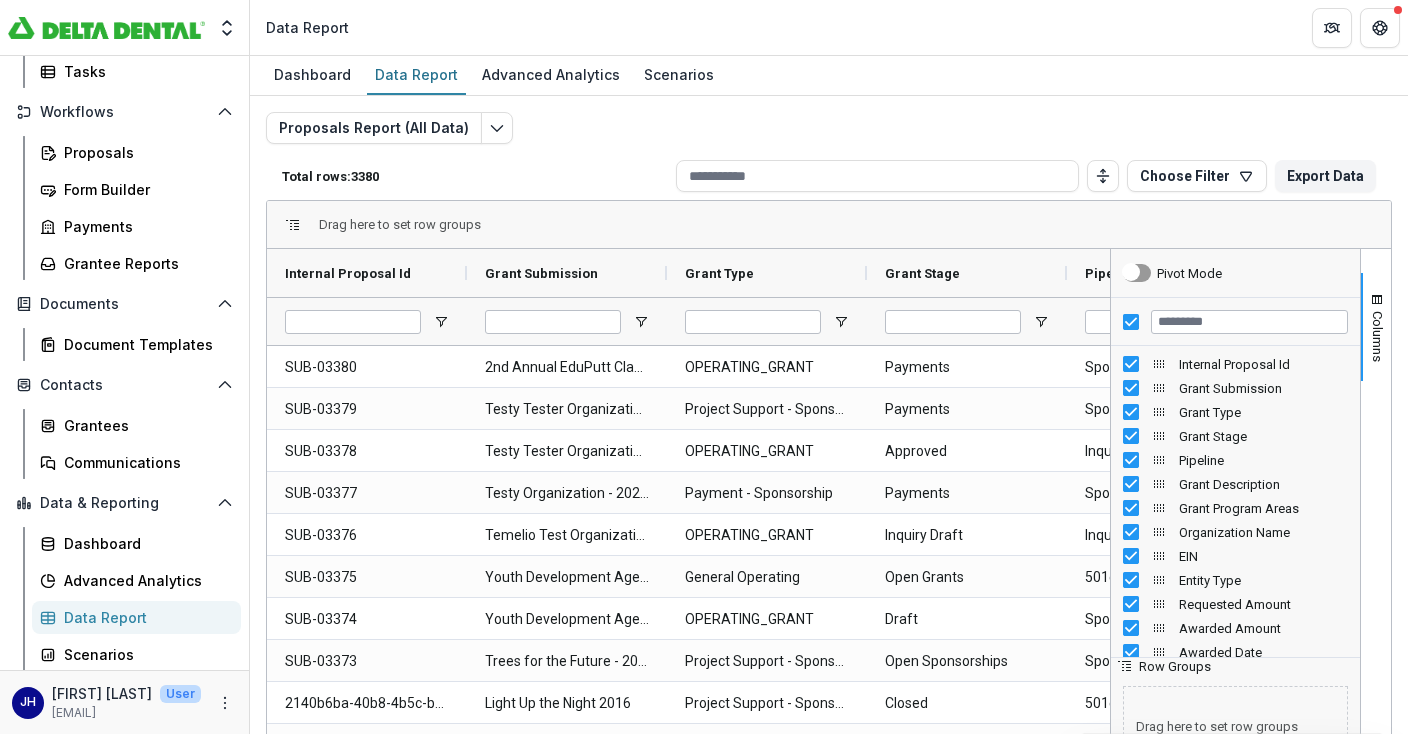 click on "Total rows:  3380 Choose Filter Personal Filters Team Filters Temelio Filters No  personal  filters found. Add Personal Filter No  team  filters found. Add Team Filter JH Test Grant Application Form with Indicators  ( Proposals Report (All Data) ) Temelio Historical Onboarding Form  ( Proposals Report (All Data) ) Shipping Request Form  ( Proposals Report (All Data) ) Inquiry Form  ( Proposals Report (All Data) ) Sponsorship Approval Form  ( Proposals Report (All Data) ) Staff Narrative  ( Proposals Report (All Data) ) Application - Foundation Grant  ( Proposals Report (All Data) ) Check Request Form - Foundation Grants  ( Proposals Report (All Data) ) Awarded Form  ( Proposals Report (All Data) ) Application - CIC/SR Grant  ( Proposals Report (All Data) ) Matching Dollar Program Request Form  ( Proposals Report (All Data) ) Application - Sponsorship  ( Proposals Report (All Data) ) Application - Toothbrush Donation  ( Proposals Report (All Data) ) Test Service Location Upload  ( Proposals Report (All Data) )" at bounding box center [829, 176] 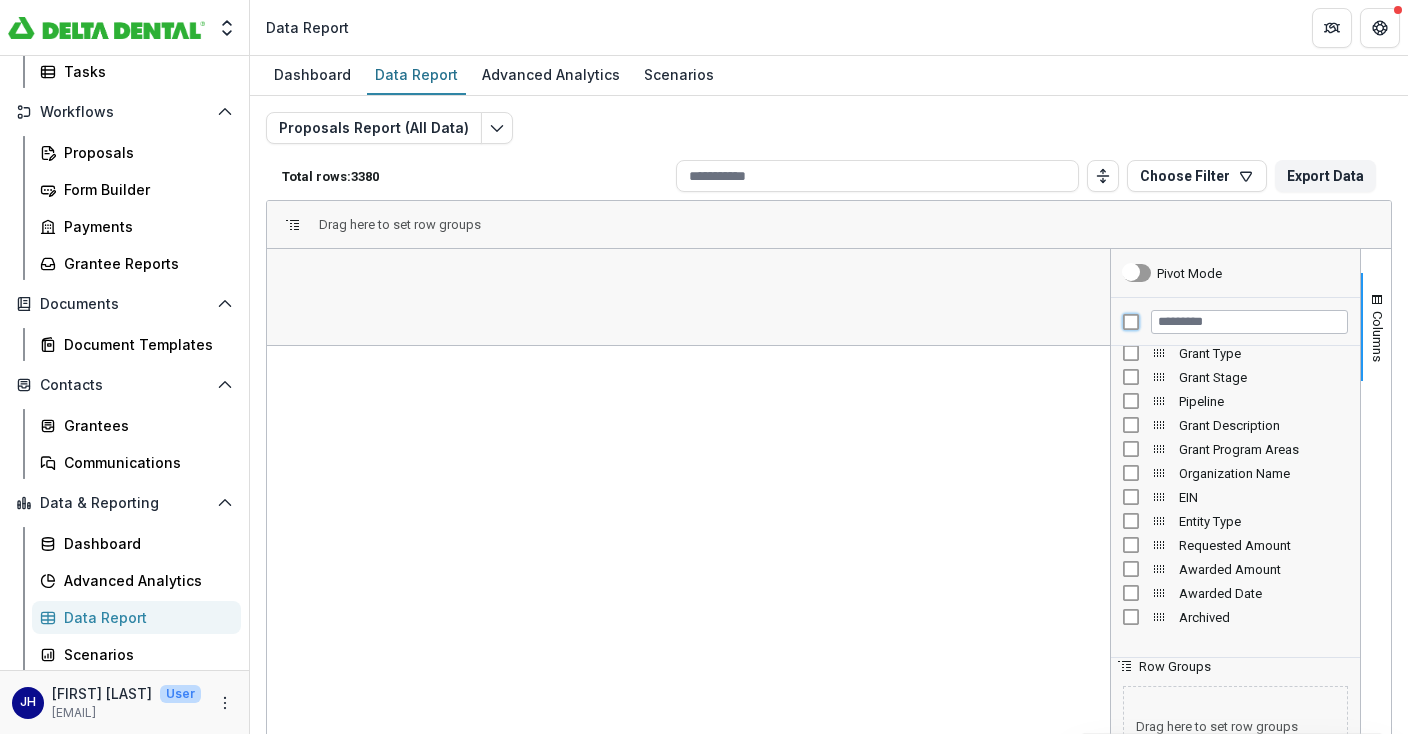 scroll, scrollTop: 101, scrollLeft: 0, axis: vertical 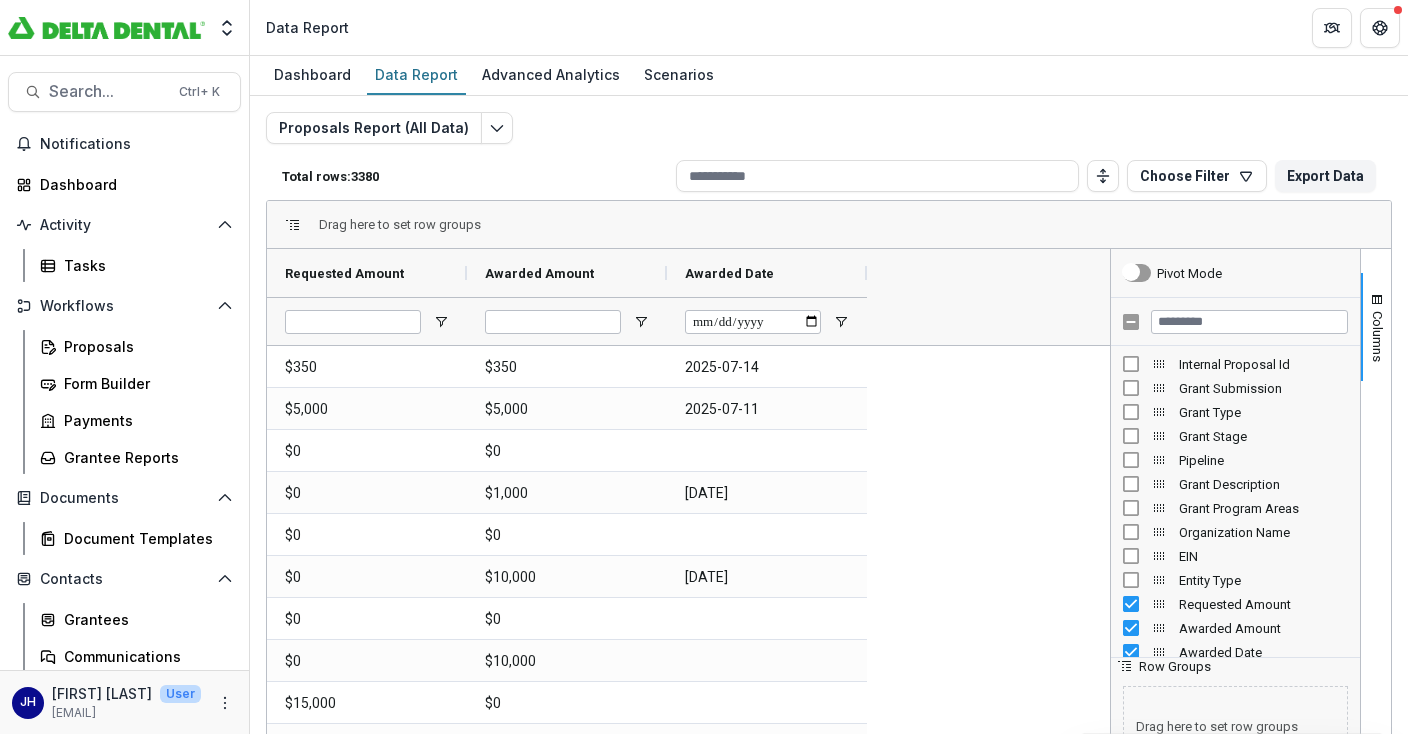 click on "Requested Amount
Awarded Amount
Awarded Date" at bounding box center [688, 297] 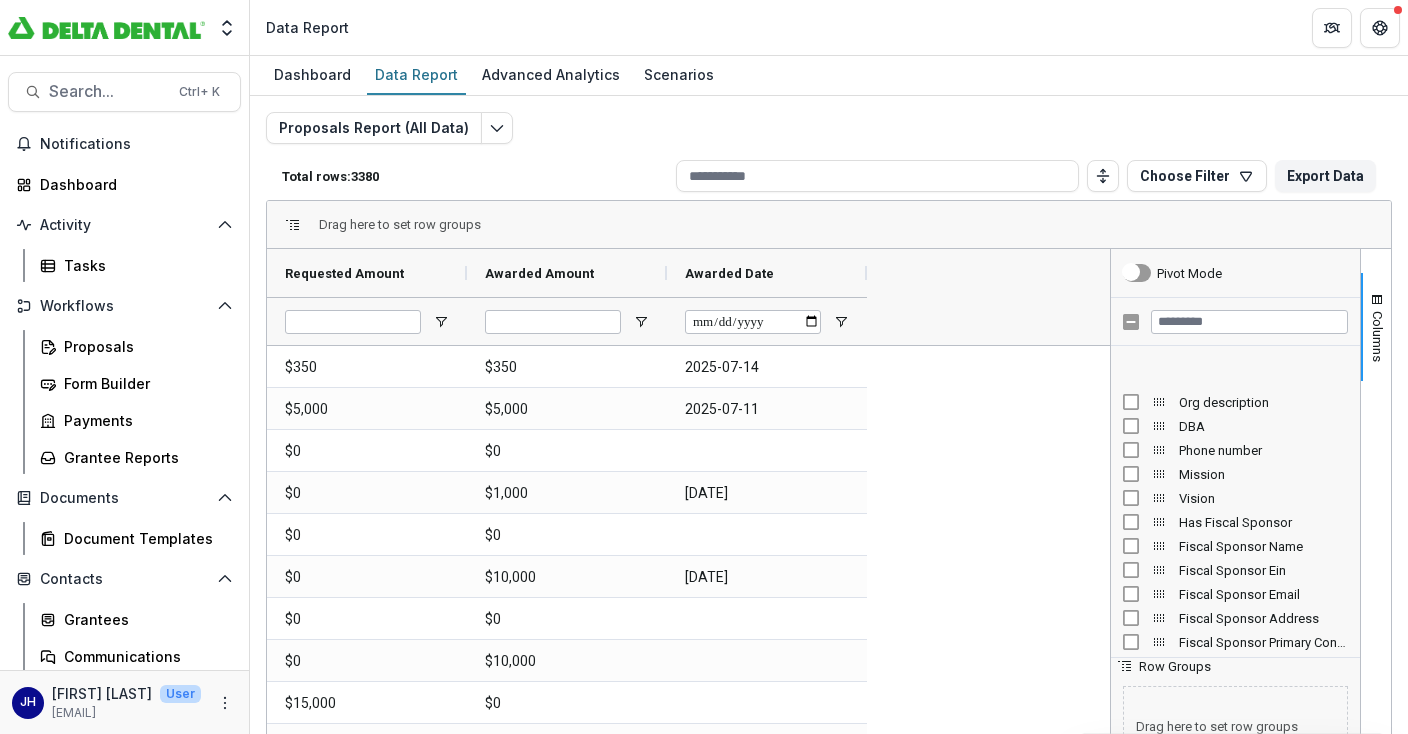 scroll, scrollTop: 506, scrollLeft: 0, axis: vertical 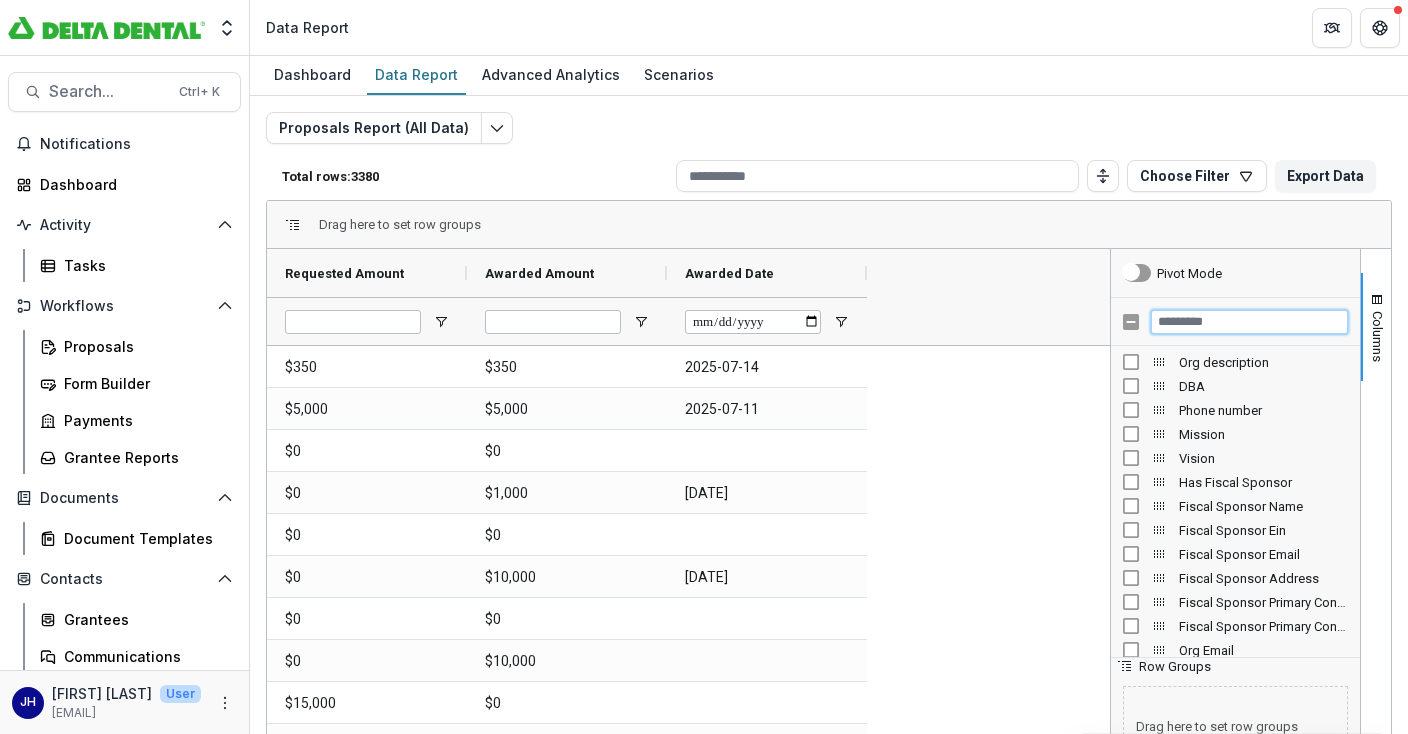 click at bounding box center [1249, 322] 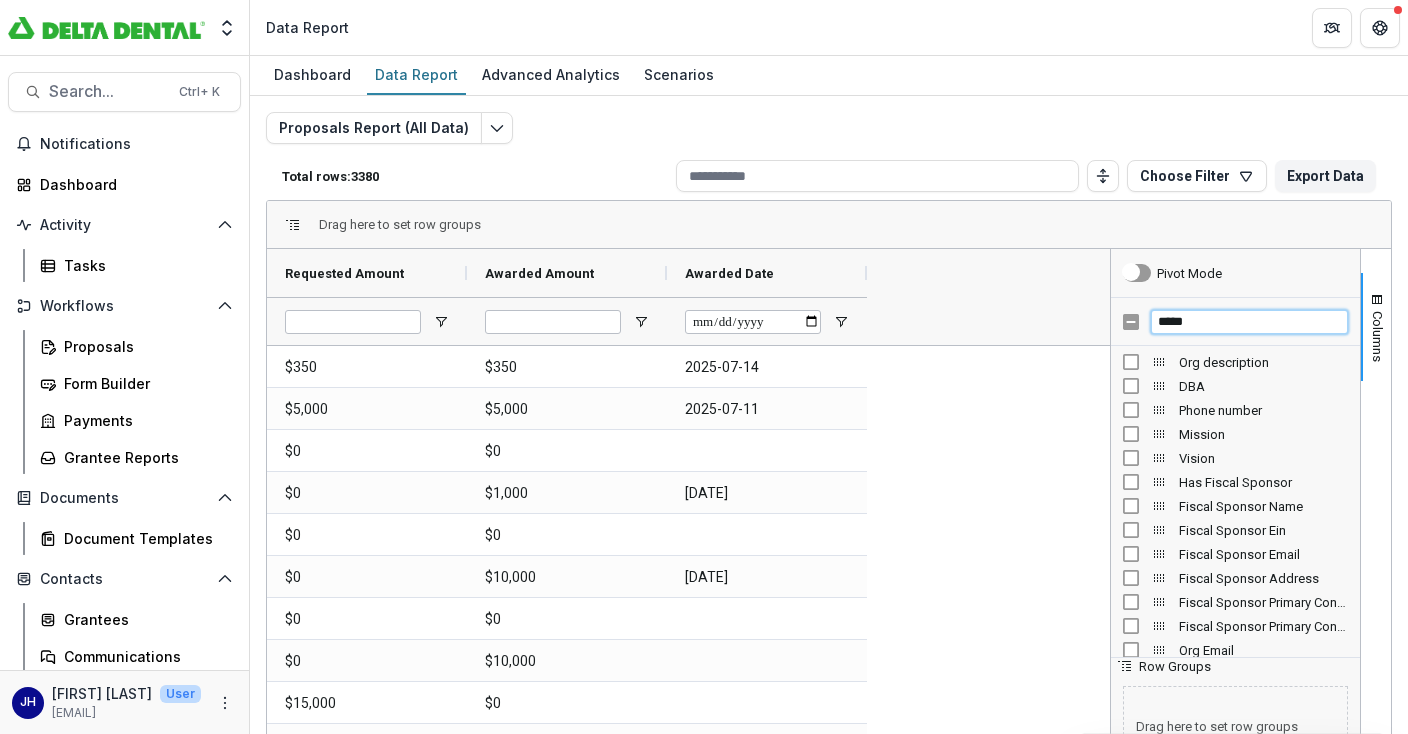 scroll, scrollTop: 0, scrollLeft: 0, axis: both 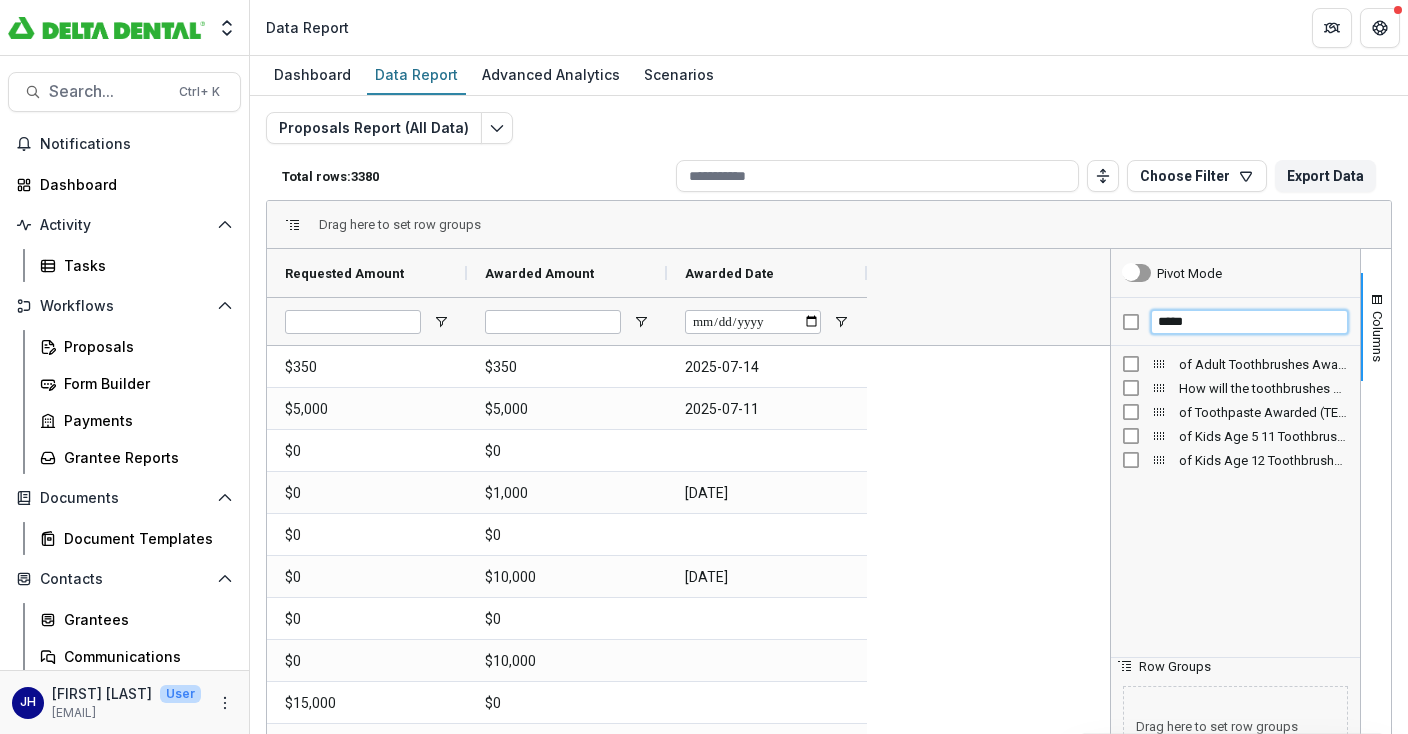 type on "*****" 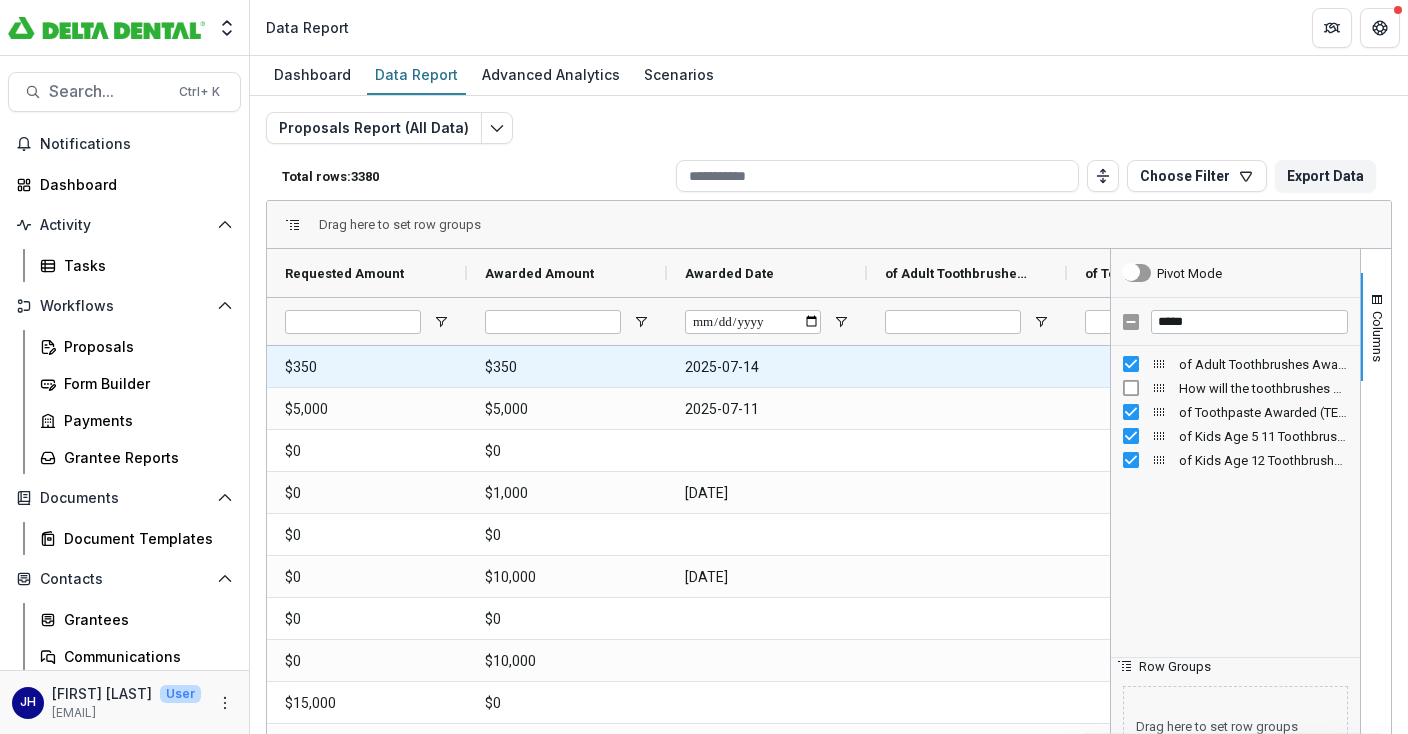 click at bounding box center (967, 366) 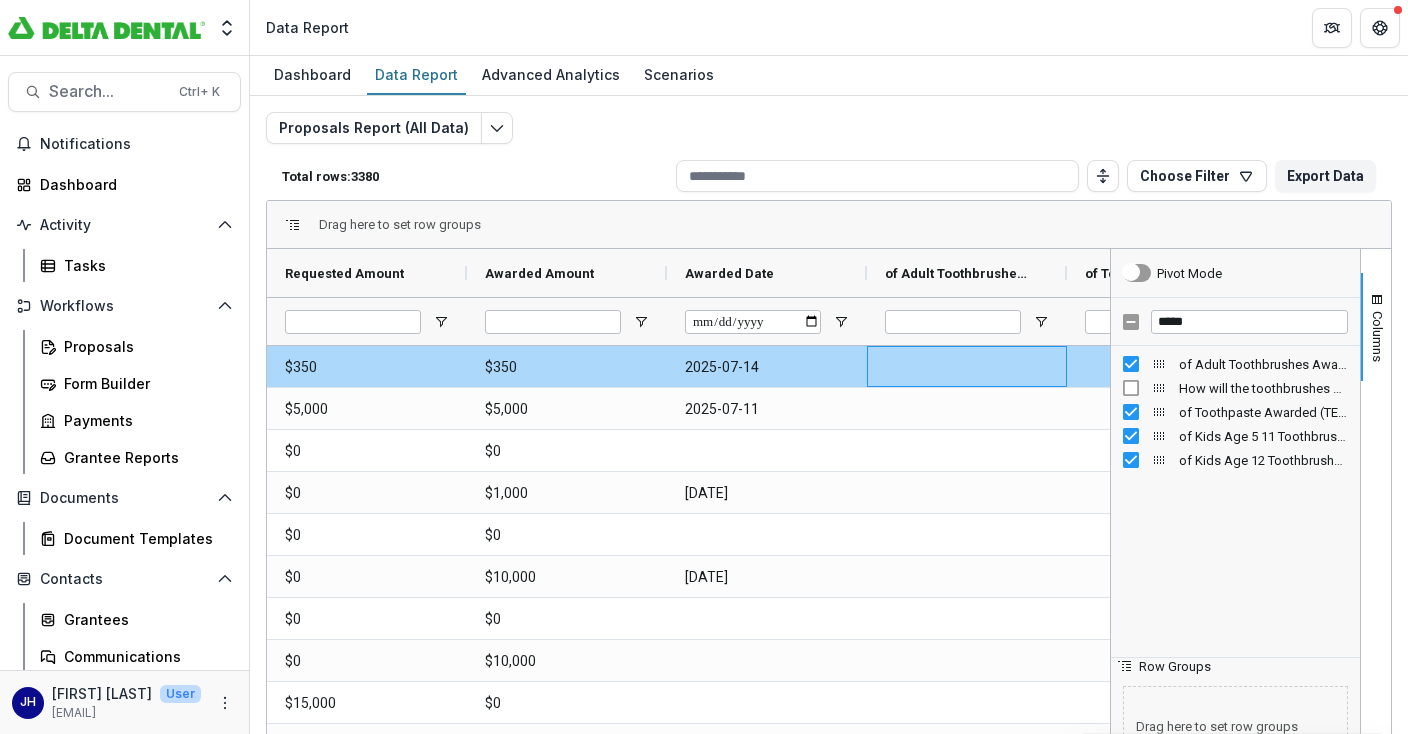click at bounding box center [967, 366] 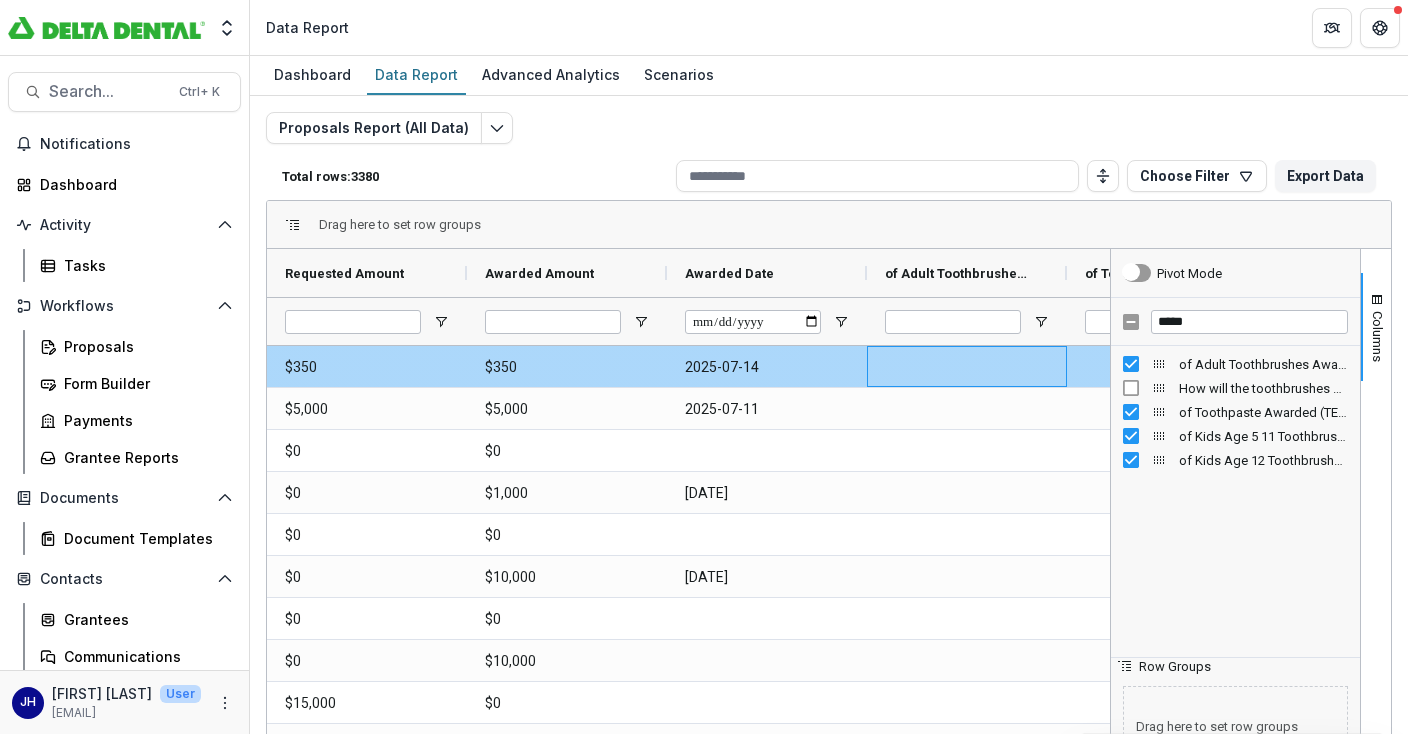click at bounding box center (967, 366) 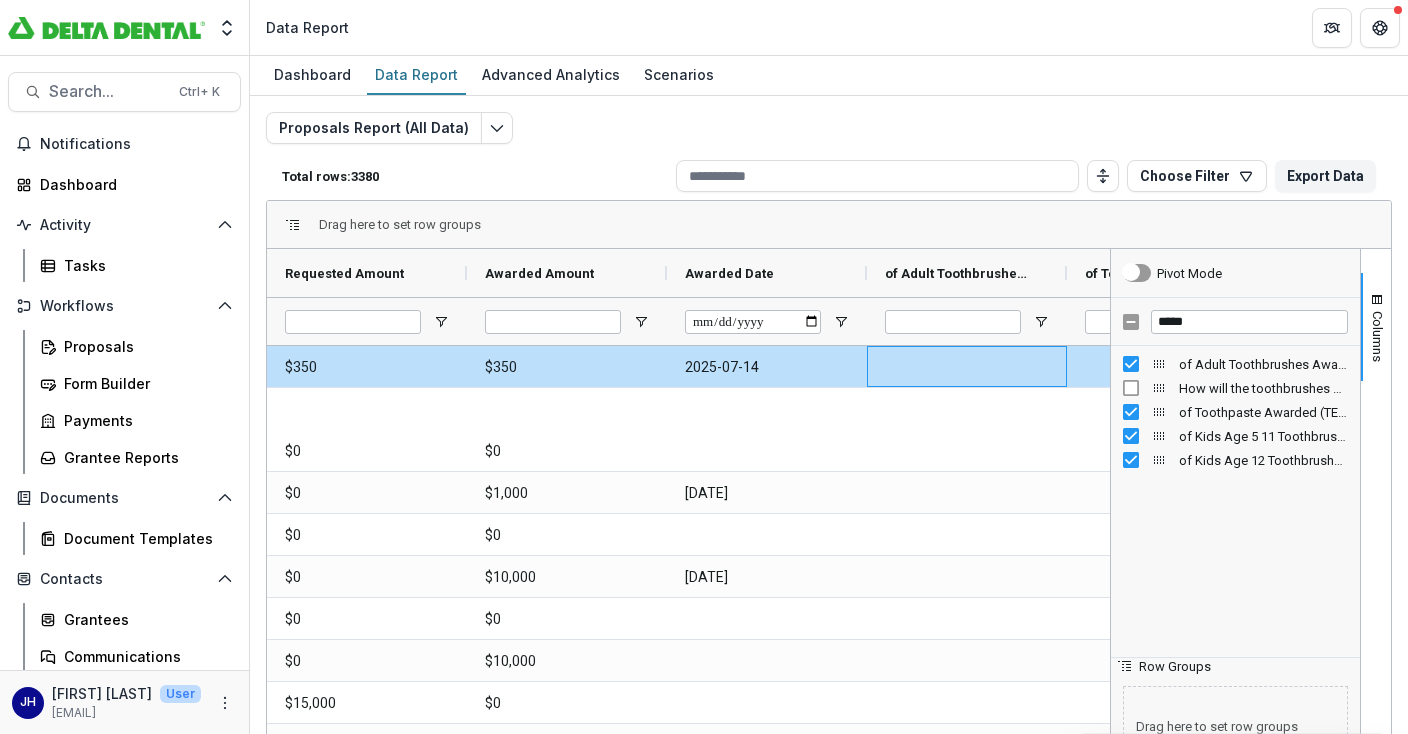 scroll, scrollTop: 607, scrollLeft: 0, axis: vertical 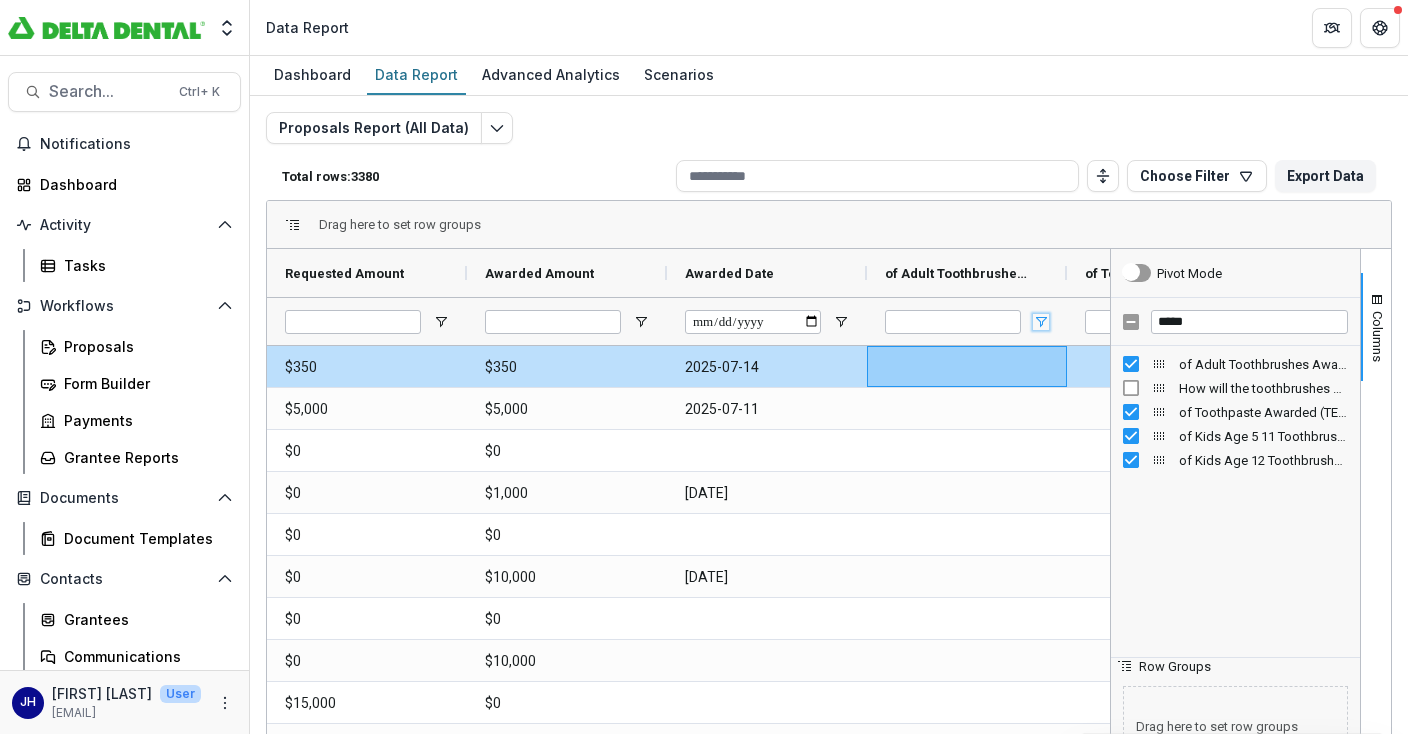 click at bounding box center (1041, 322) 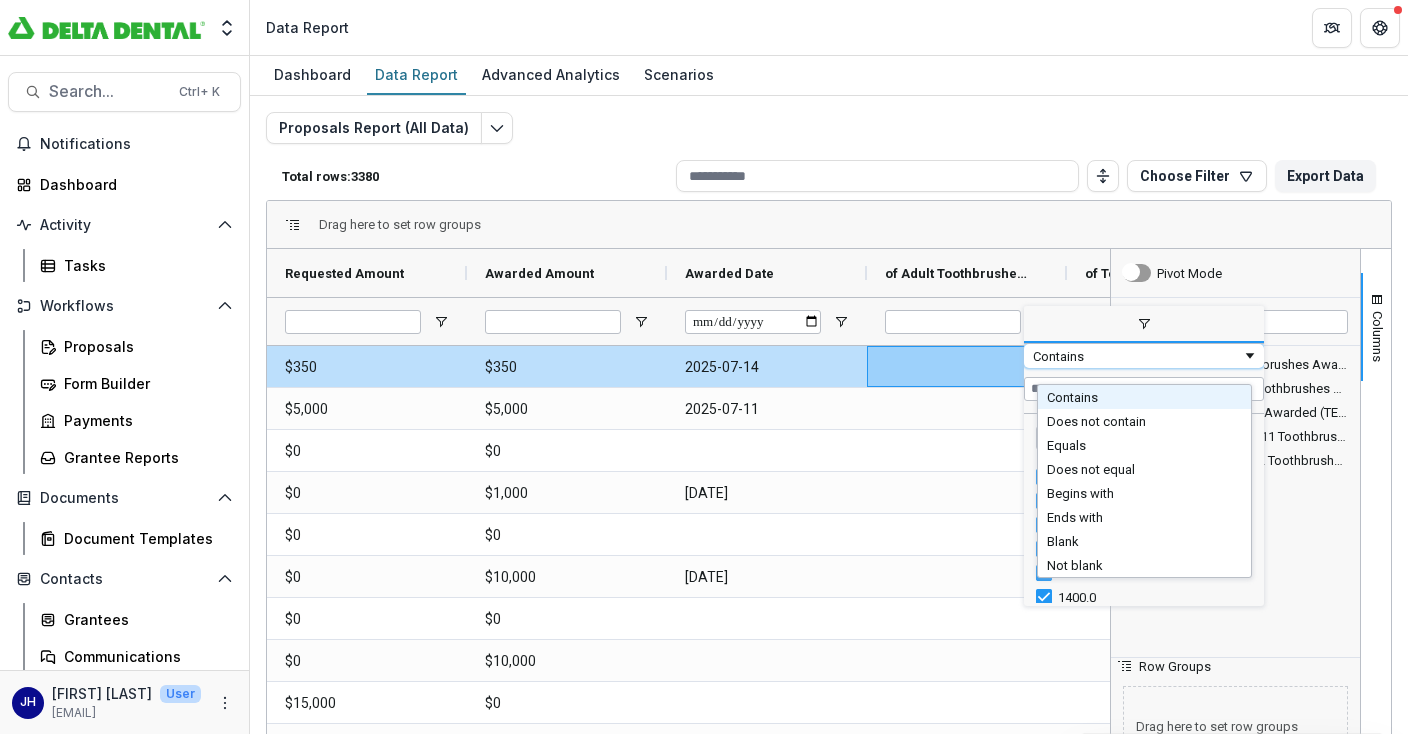 click at bounding box center (1250, 356) 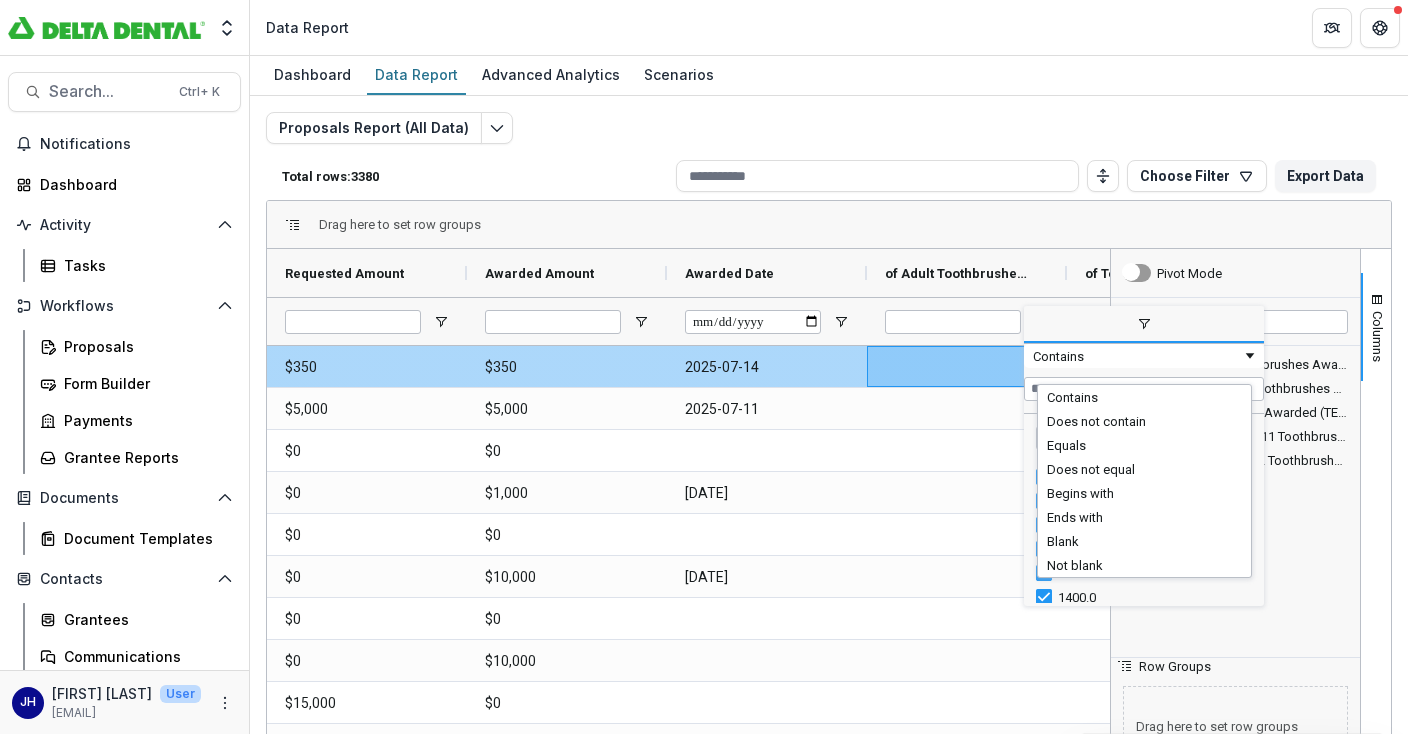 click at bounding box center (967, 366) 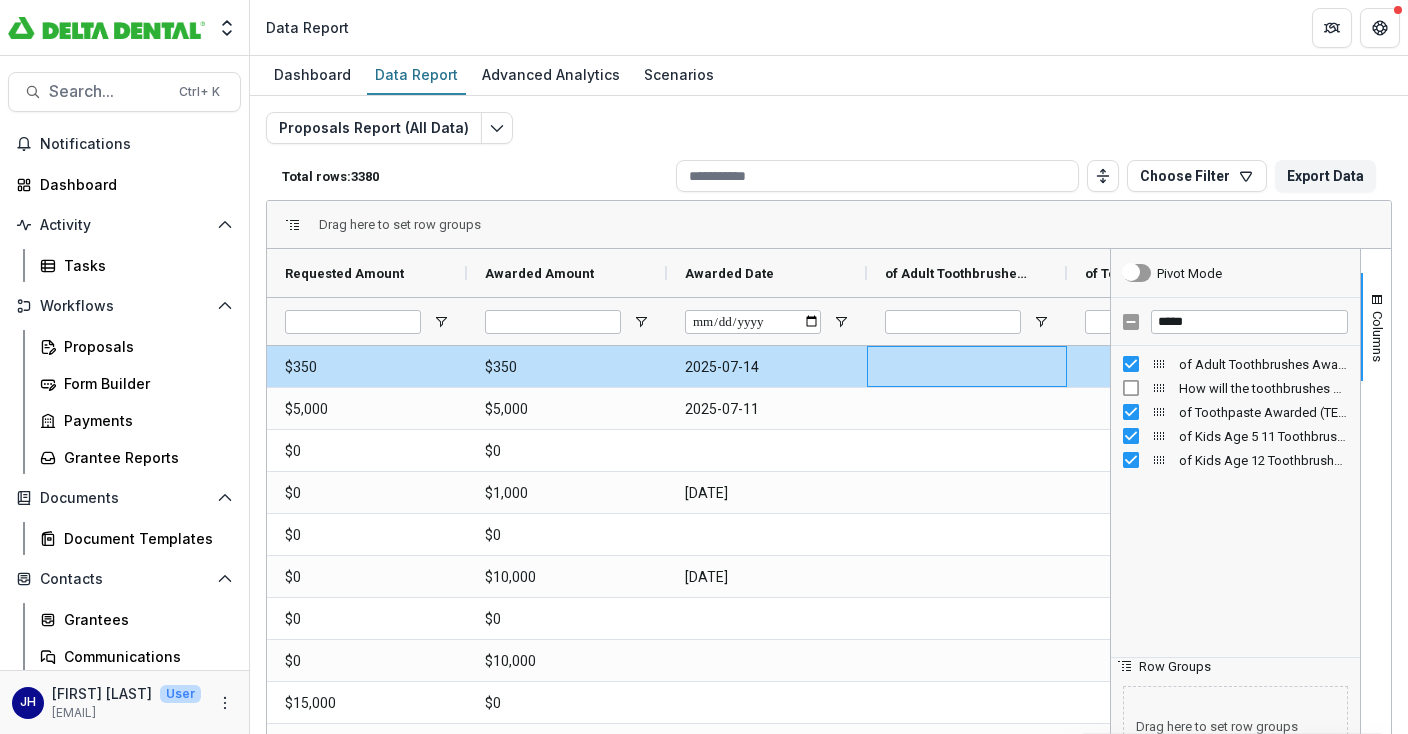 click on "Drag here to set row groups" at bounding box center [829, 225] 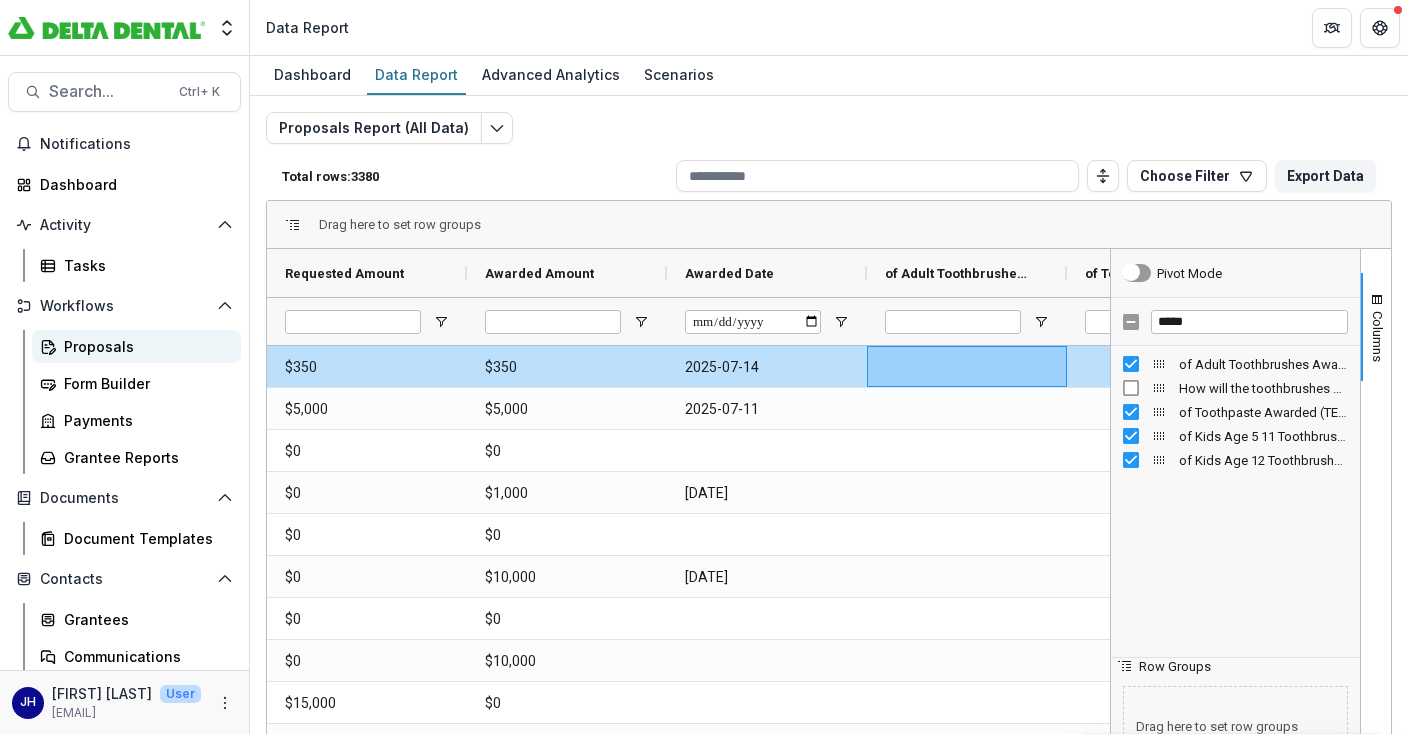 click on "Proposals" at bounding box center (144, 346) 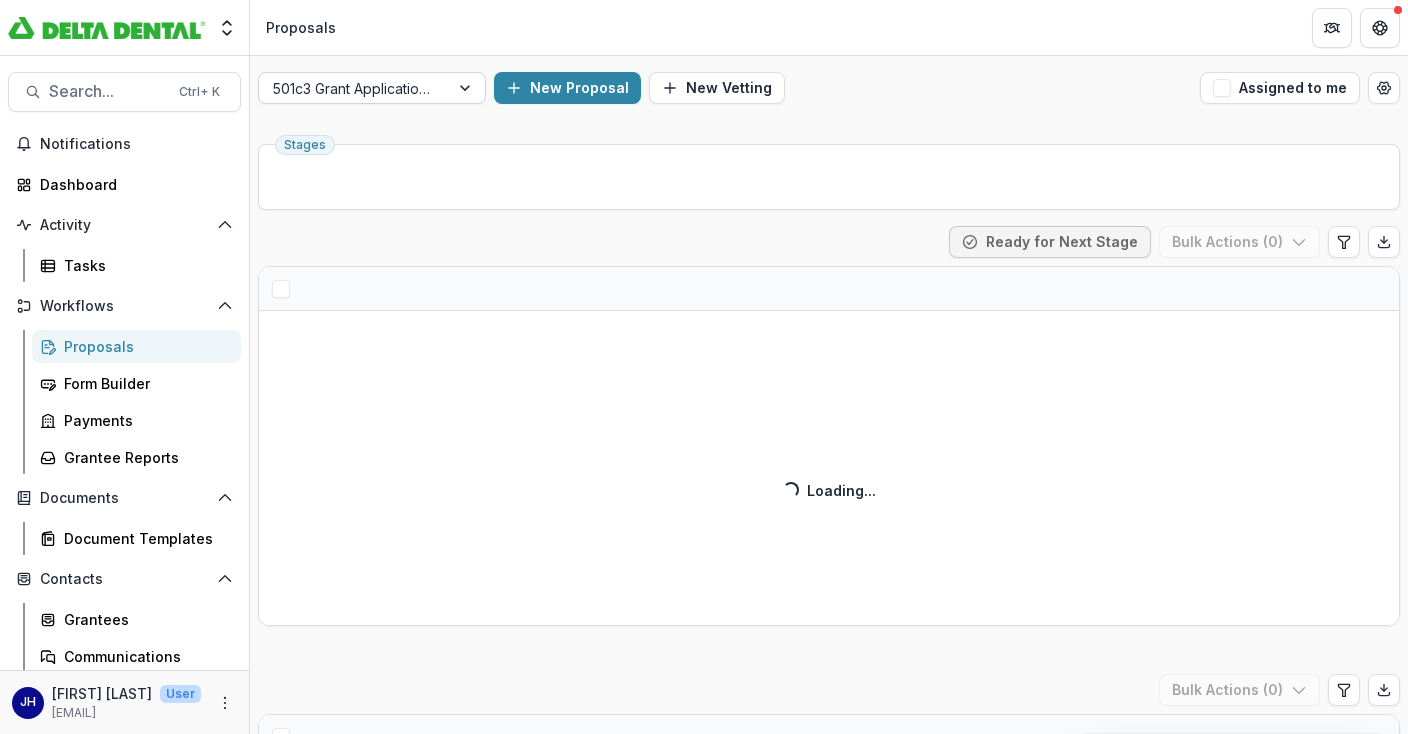 click at bounding box center (467, 88) 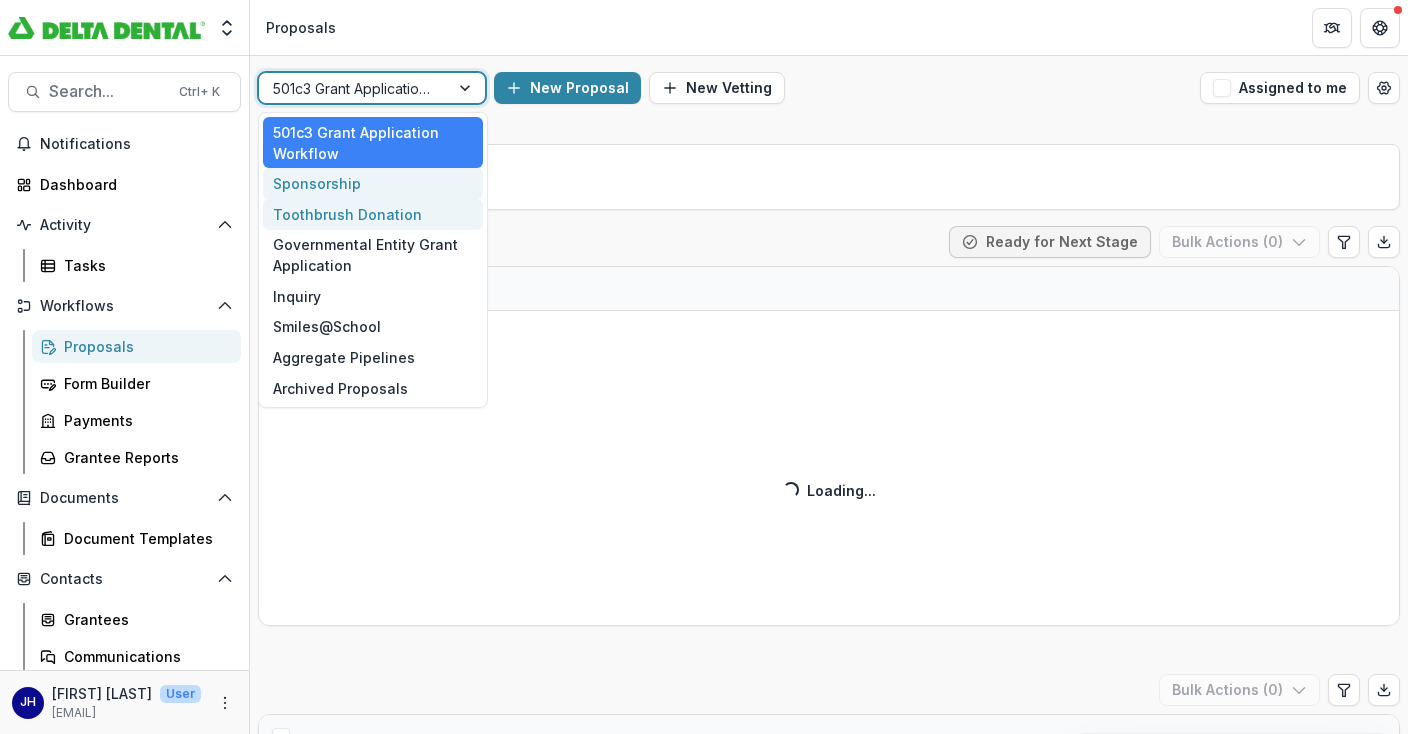 click on "Toothbrush Donation" at bounding box center (373, 214) 